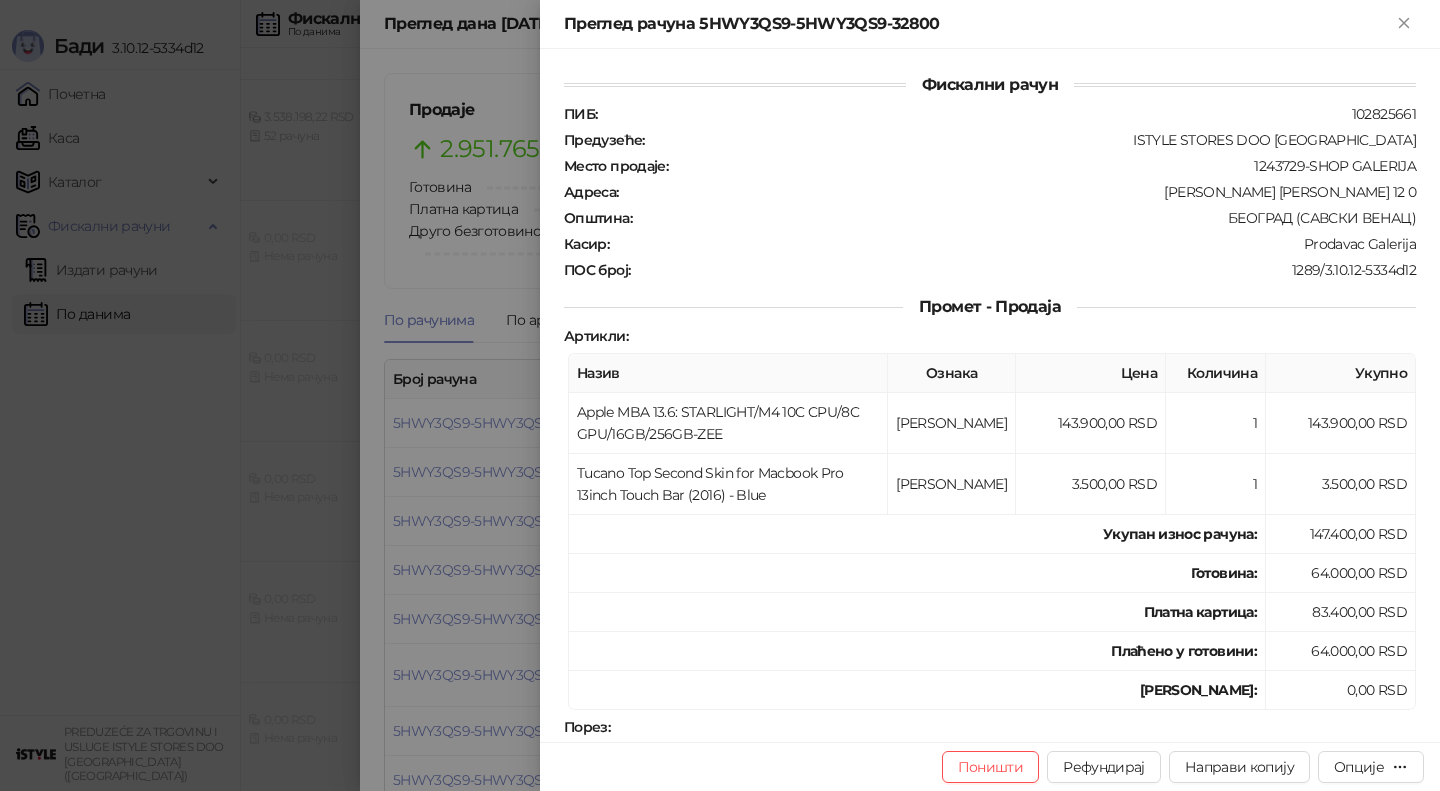 scroll, scrollTop: 0, scrollLeft: 0, axis: both 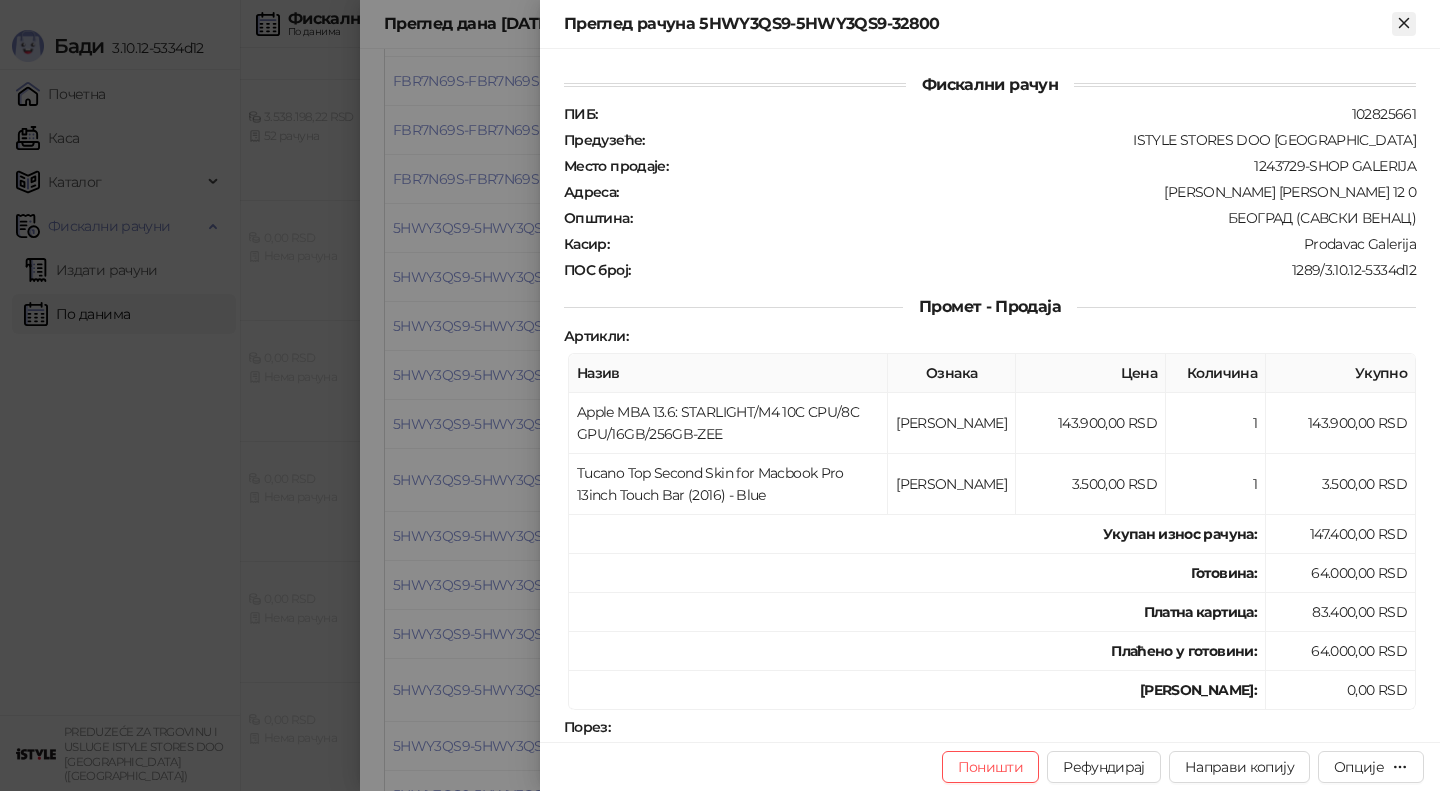 click 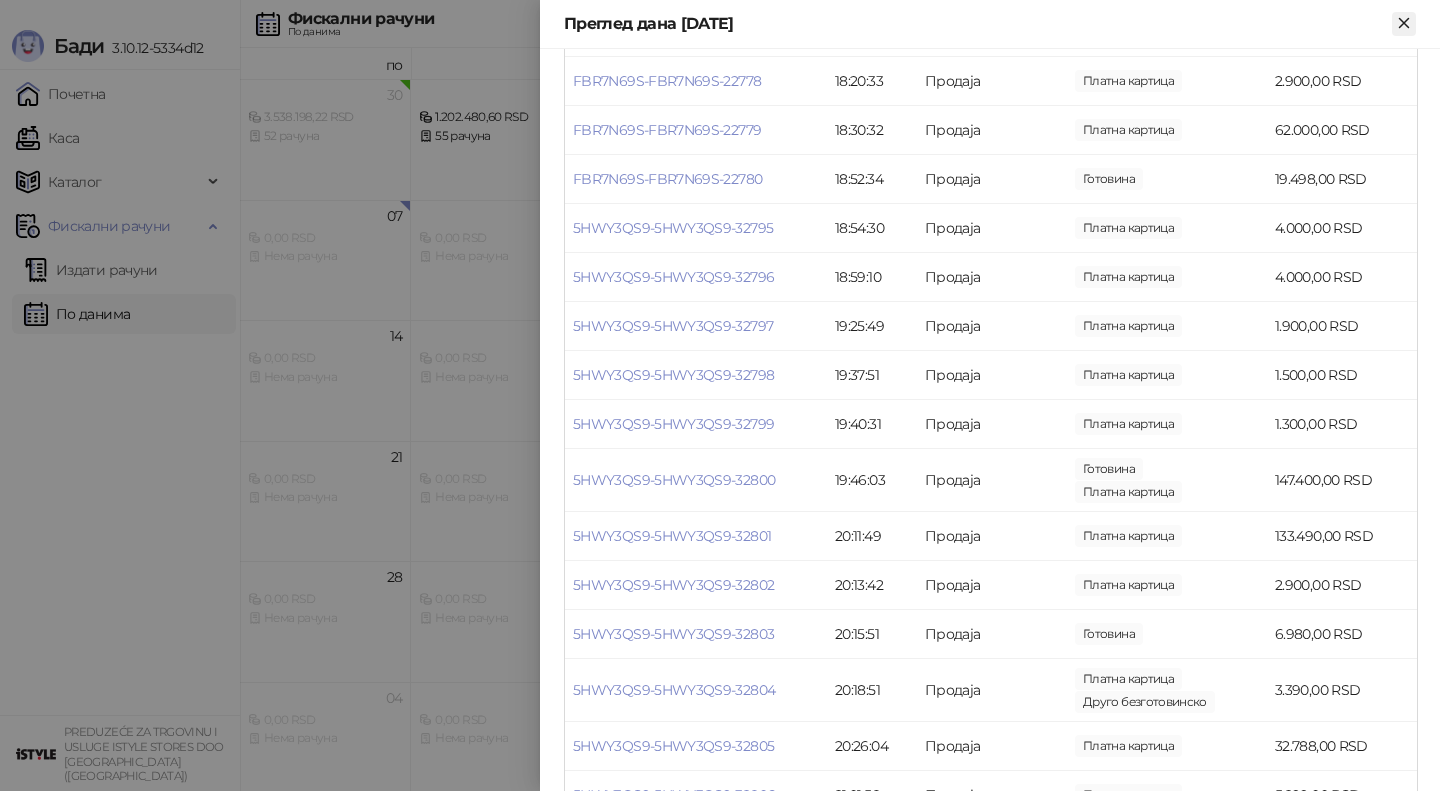 click 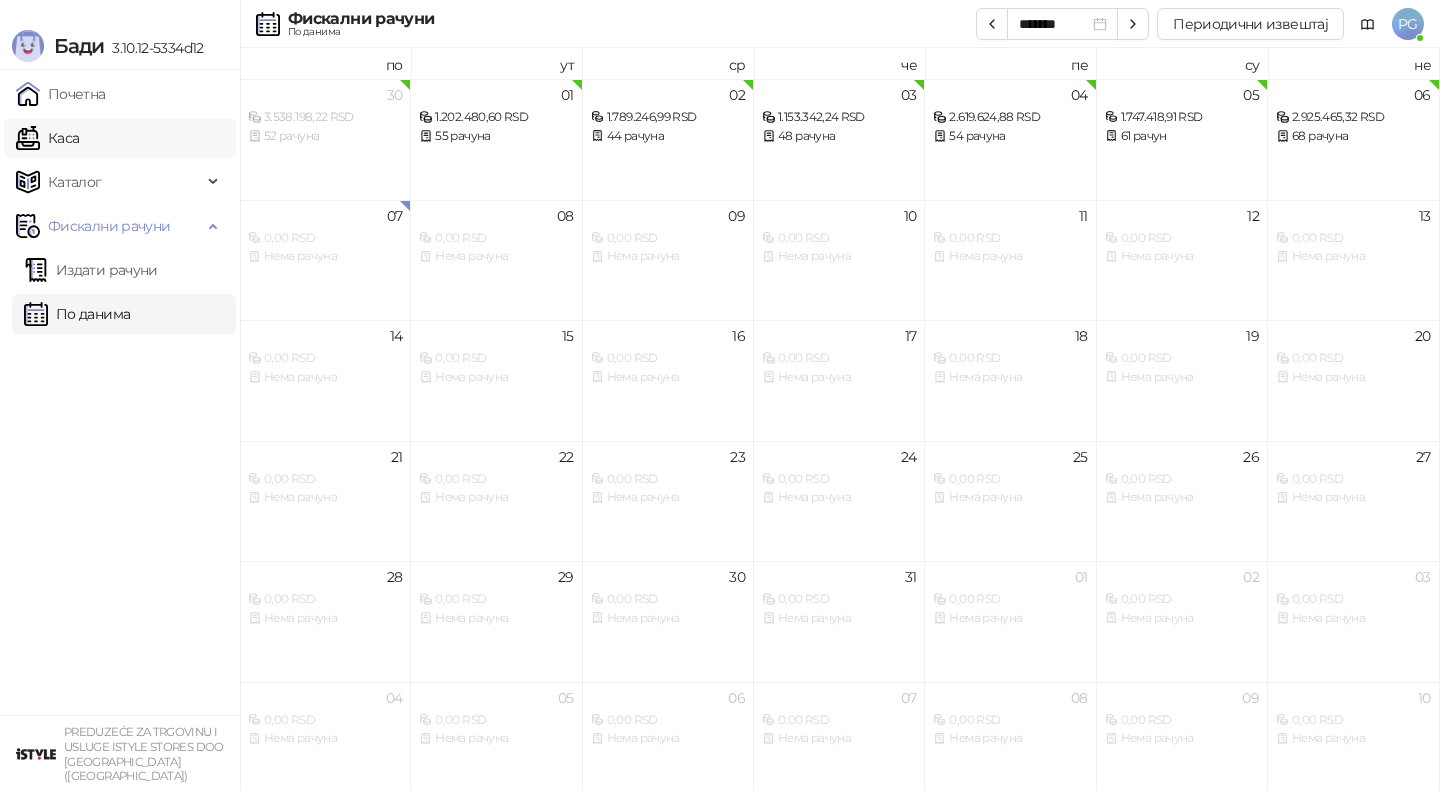 click on "Каса" at bounding box center [47, 138] 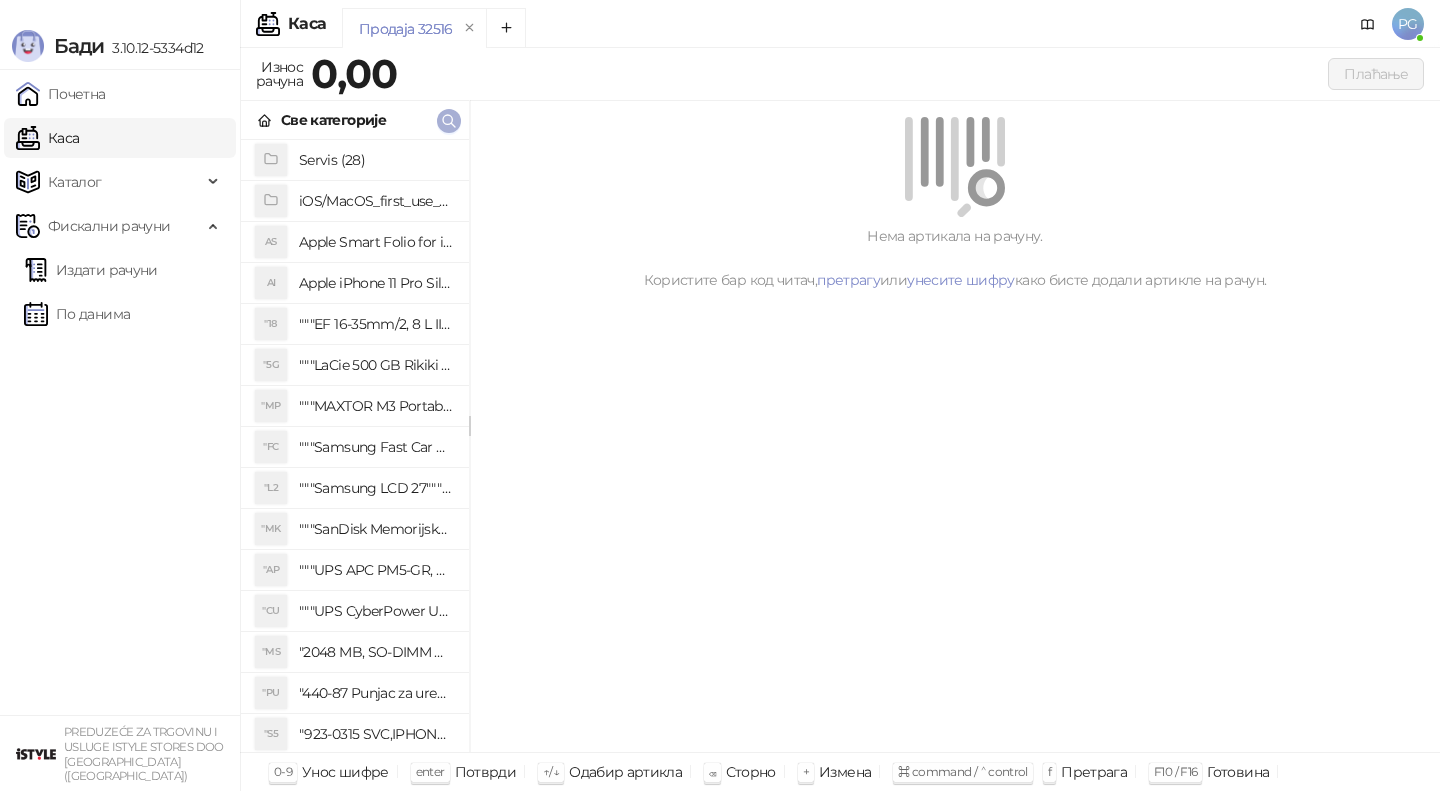 click 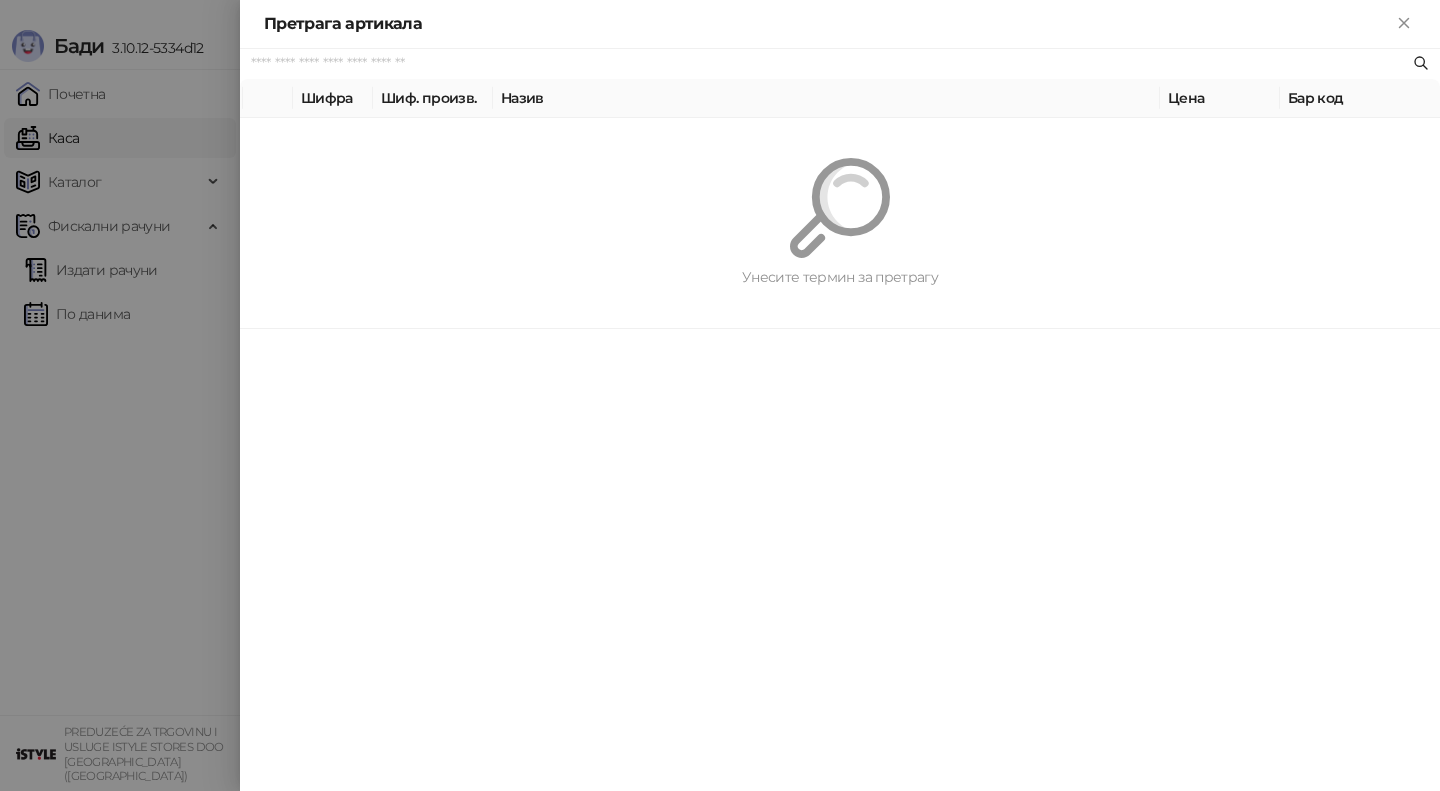 paste on "*********" 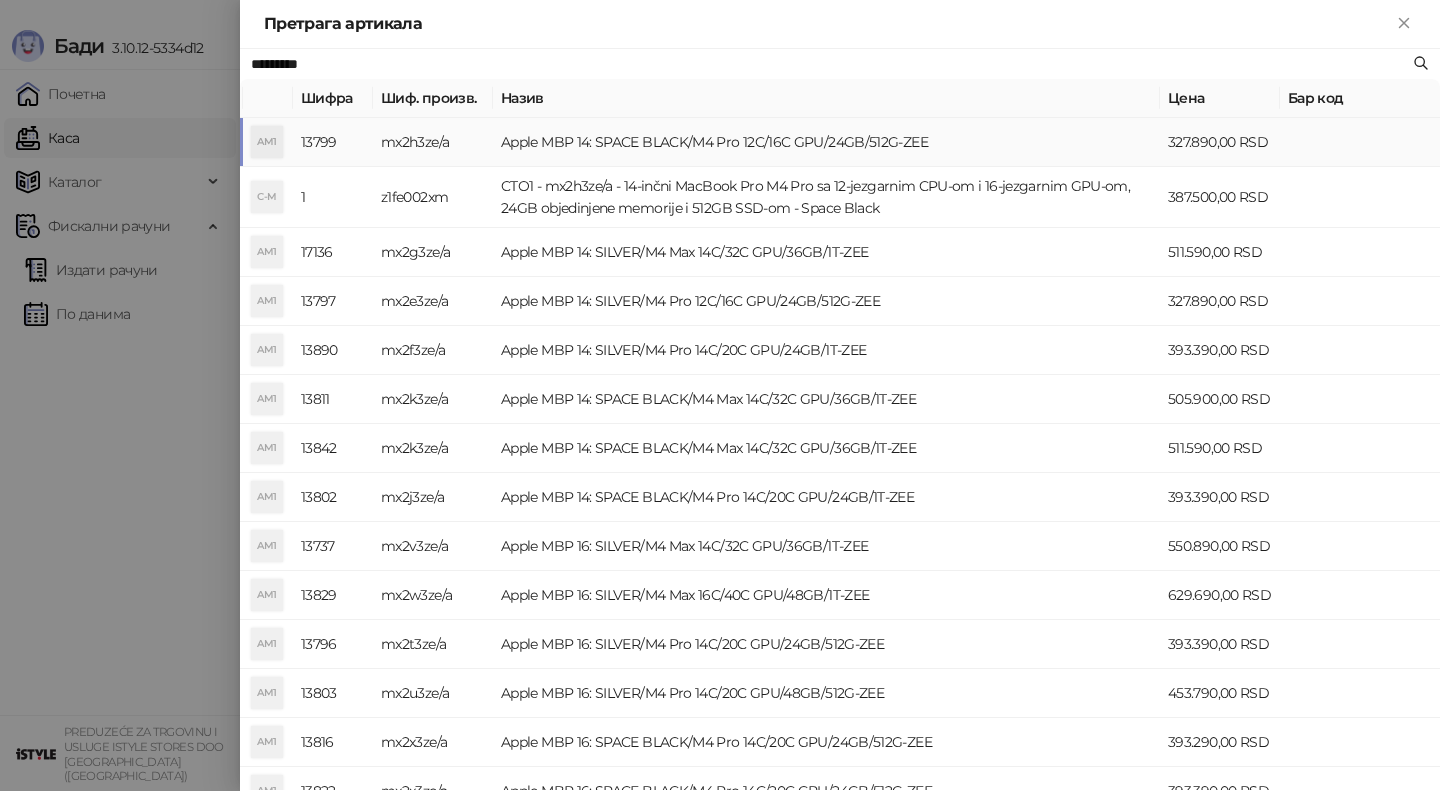 click on "Apple MBP 14: SPACE BLACK/M4 Pro 12C/16C GPU/24GB/512G-ZEE" at bounding box center (826, 142) 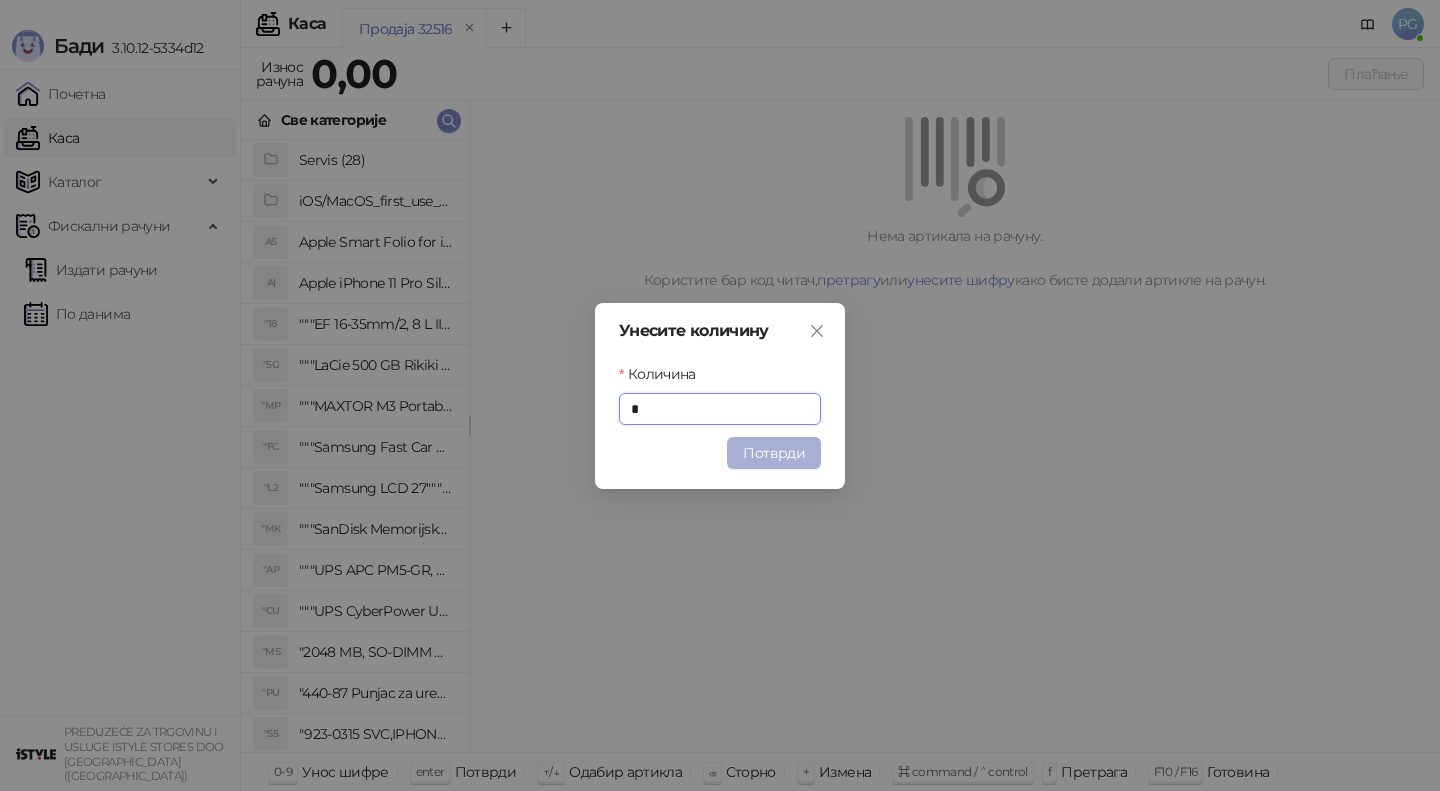 click on "Потврди" at bounding box center (774, 453) 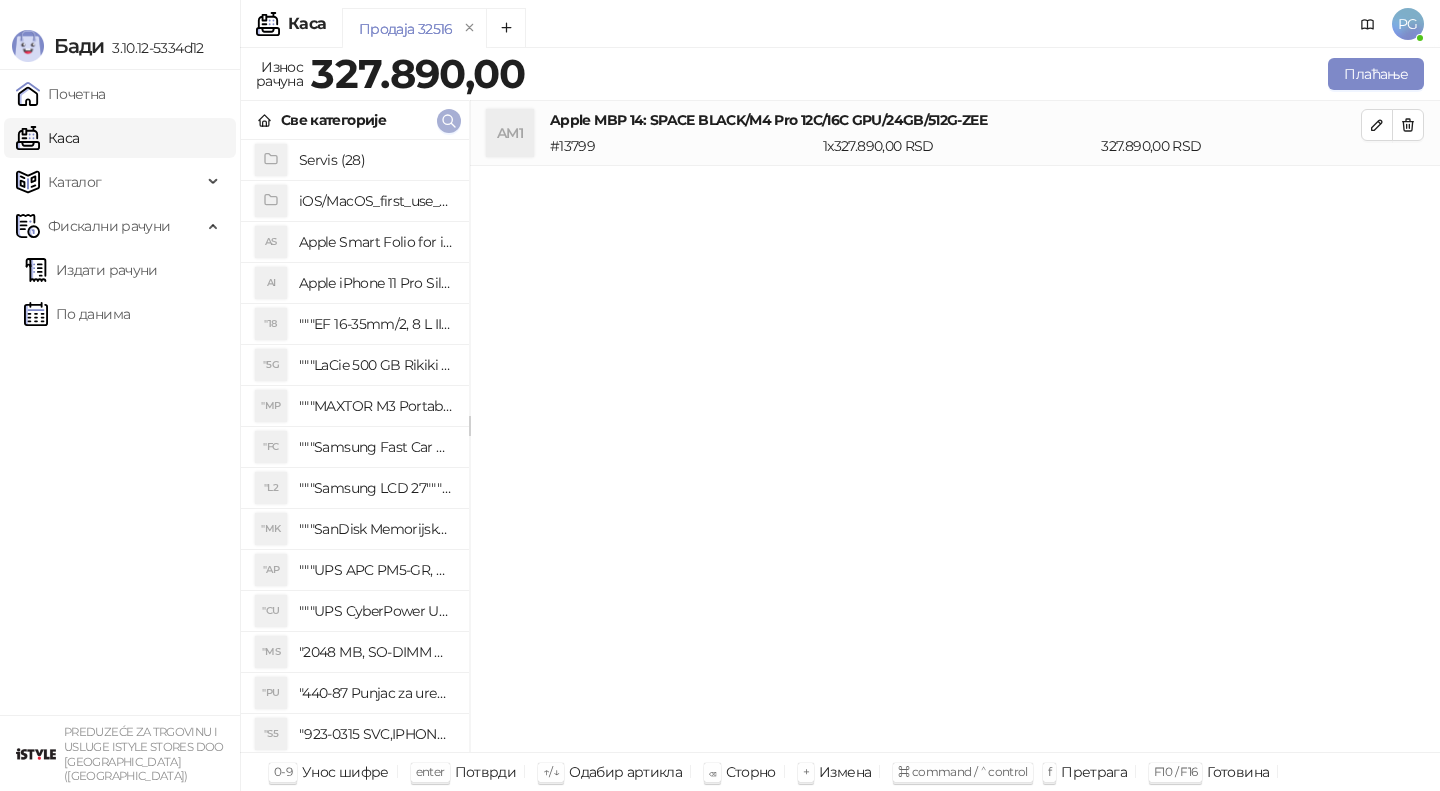 click 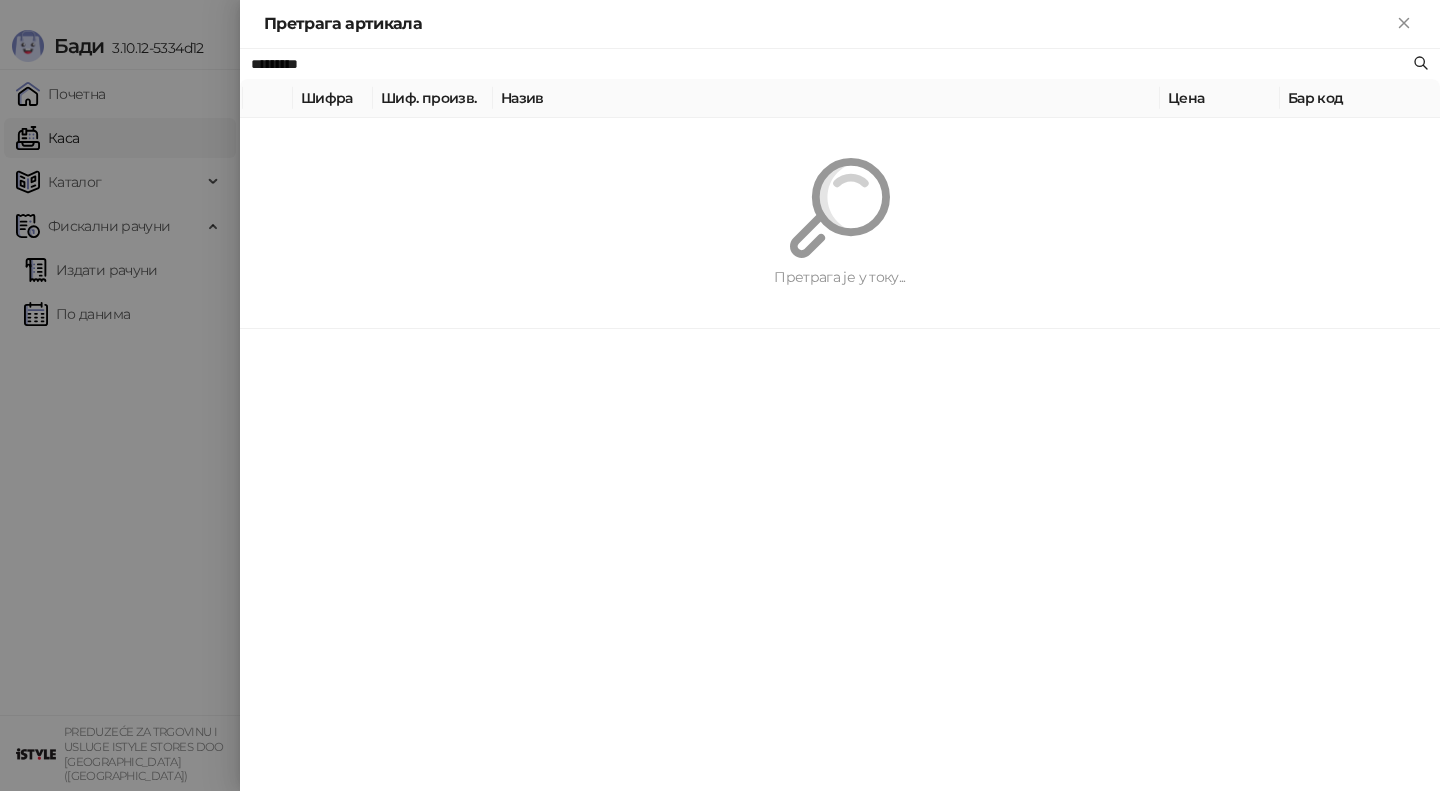paste on "**********" 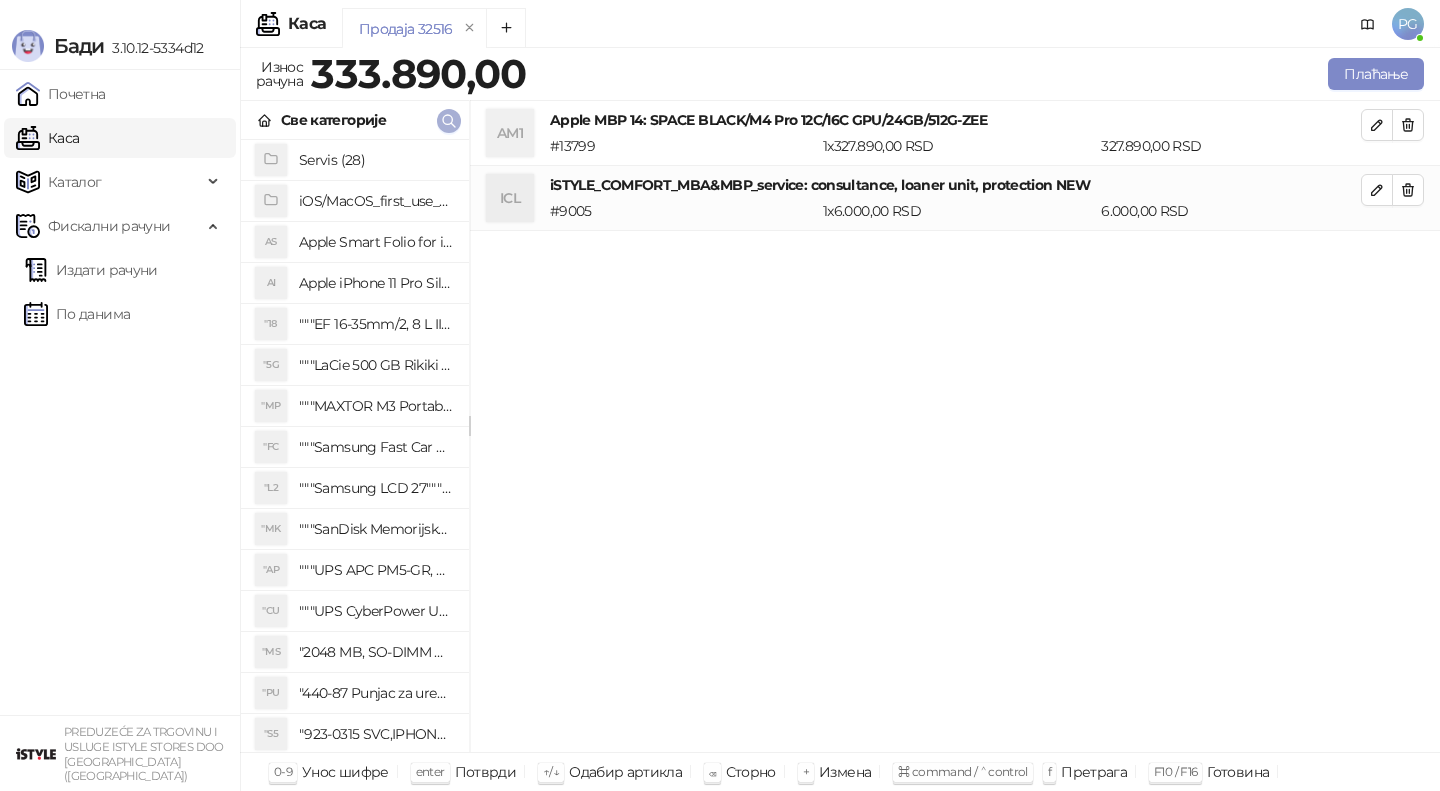 click 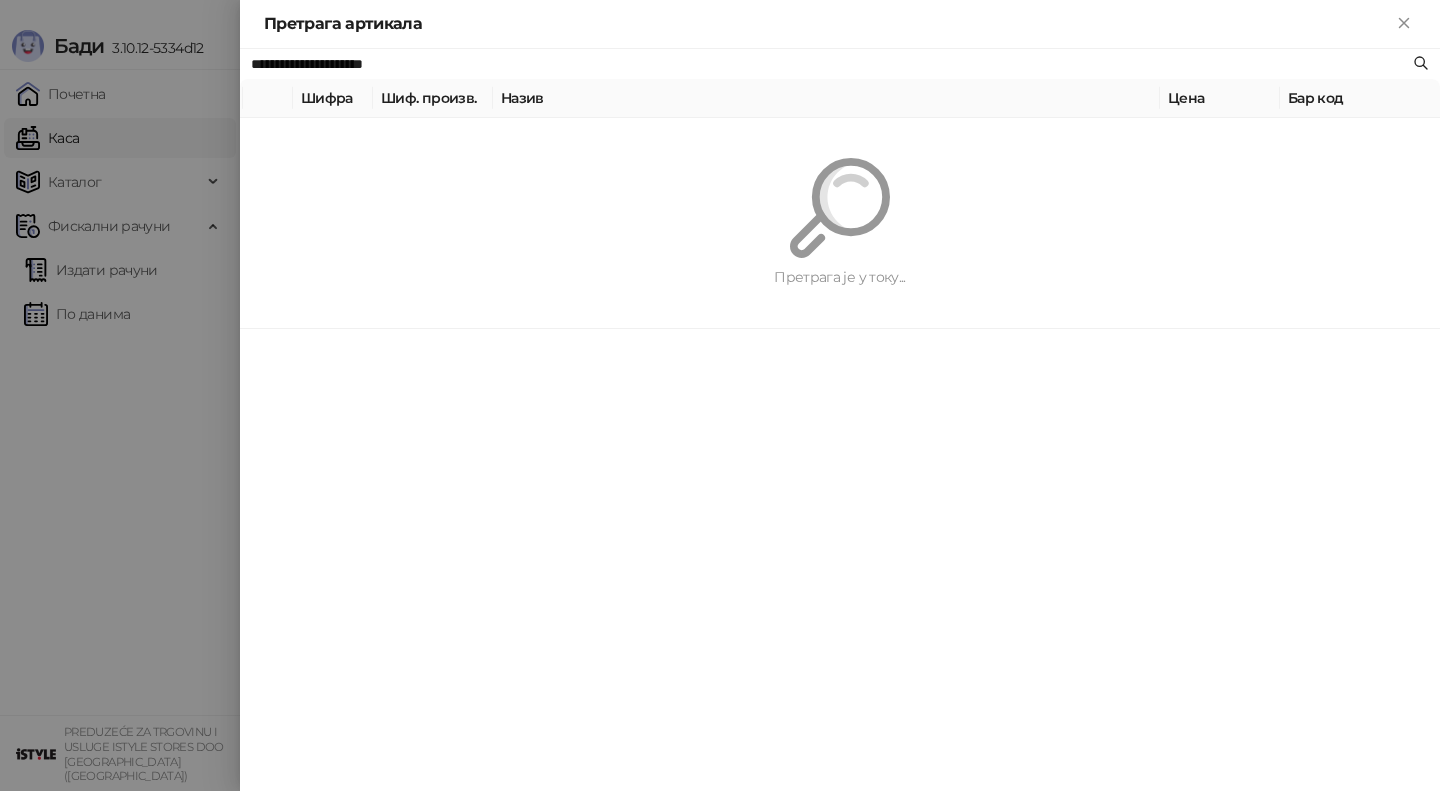 paste 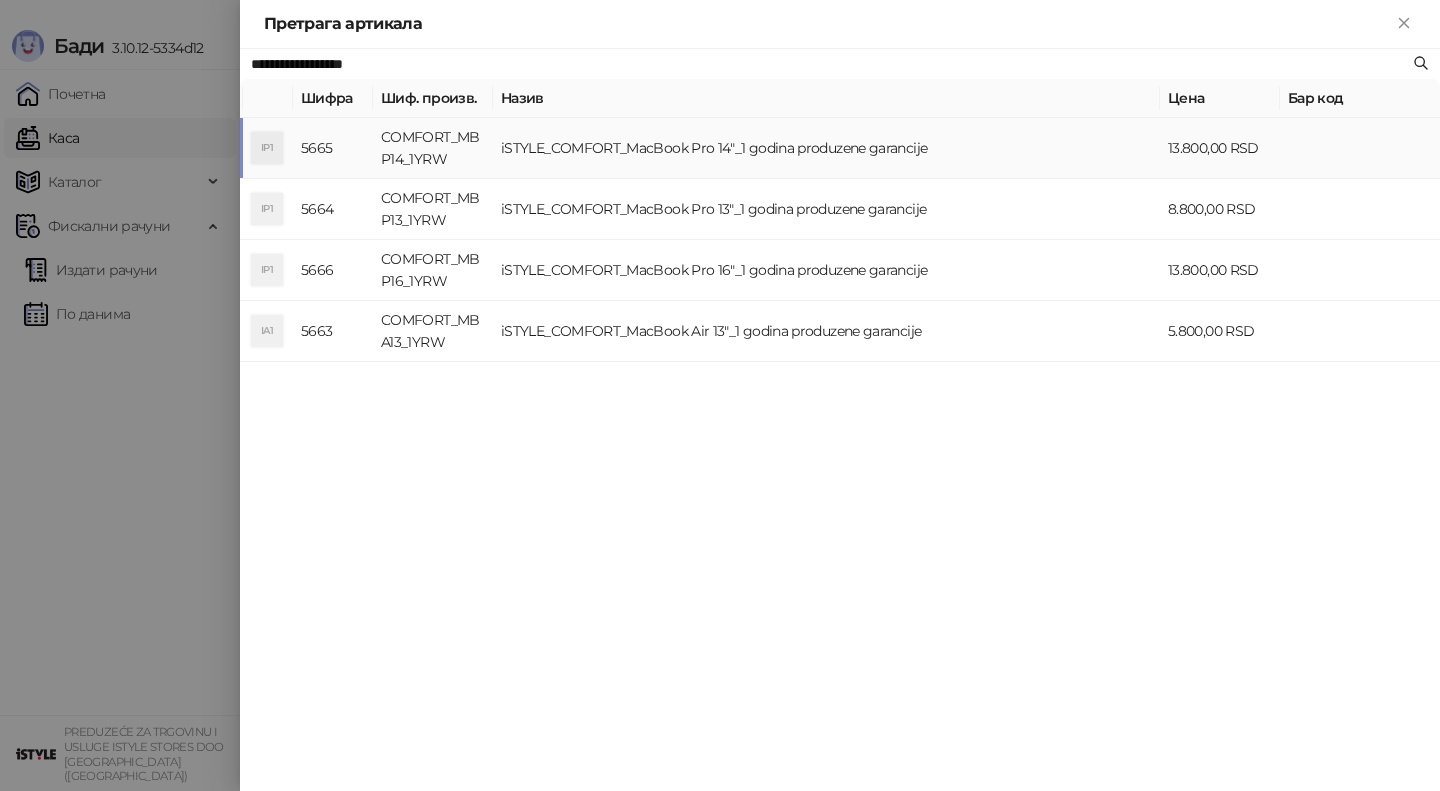 type on "**********" 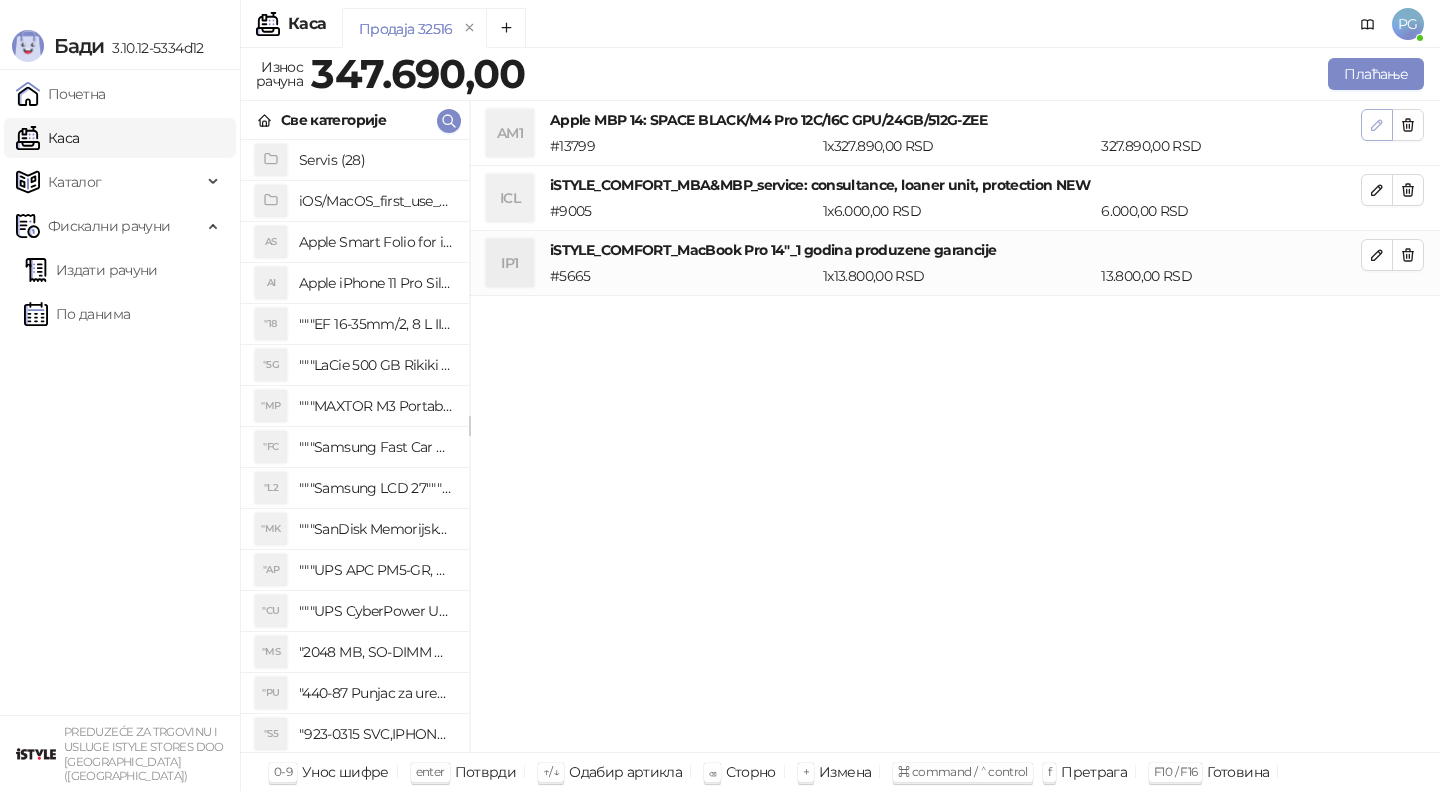 click 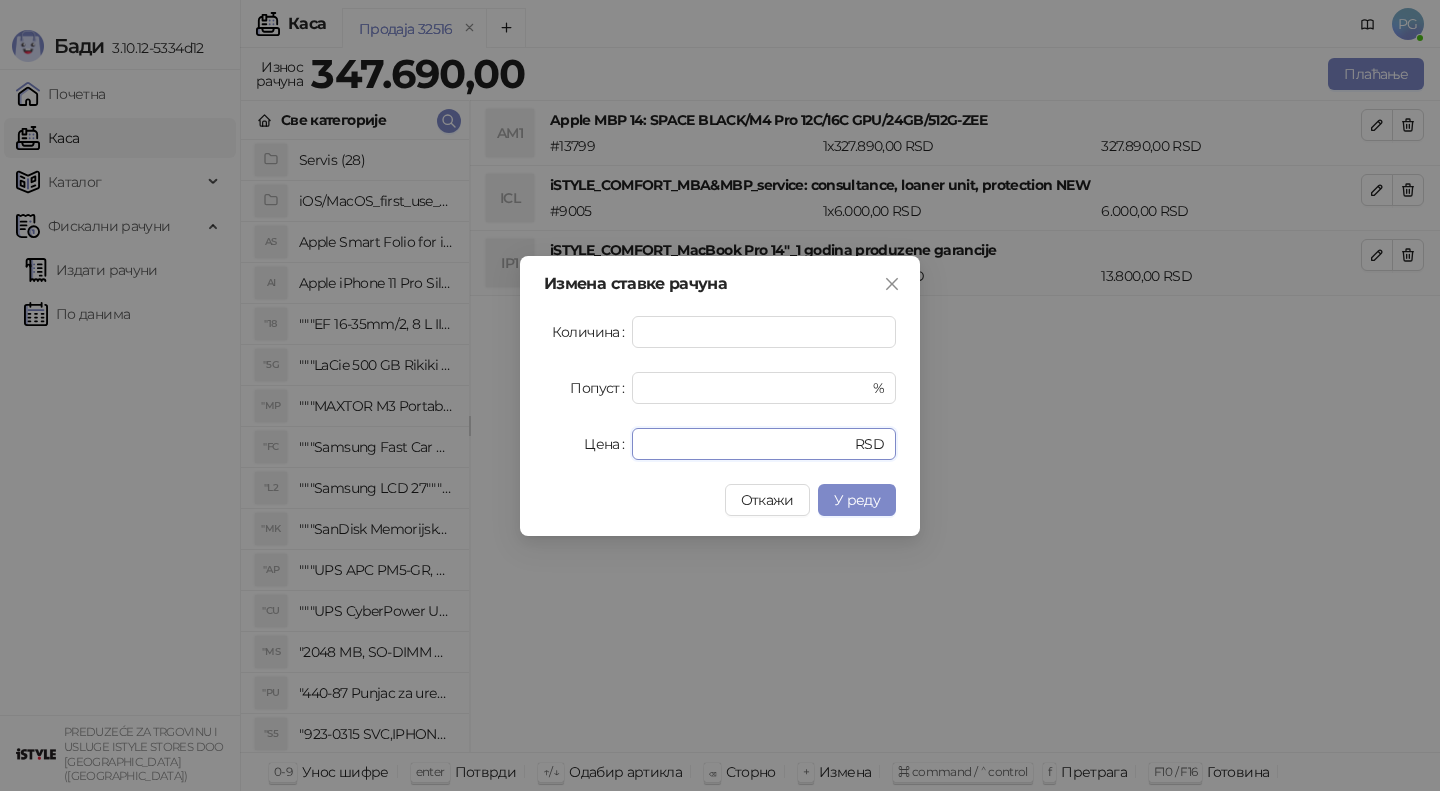 drag, startPoint x: 738, startPoint y: 446, endPoint x: 448, endPoint y: 444, distance: 290.0069 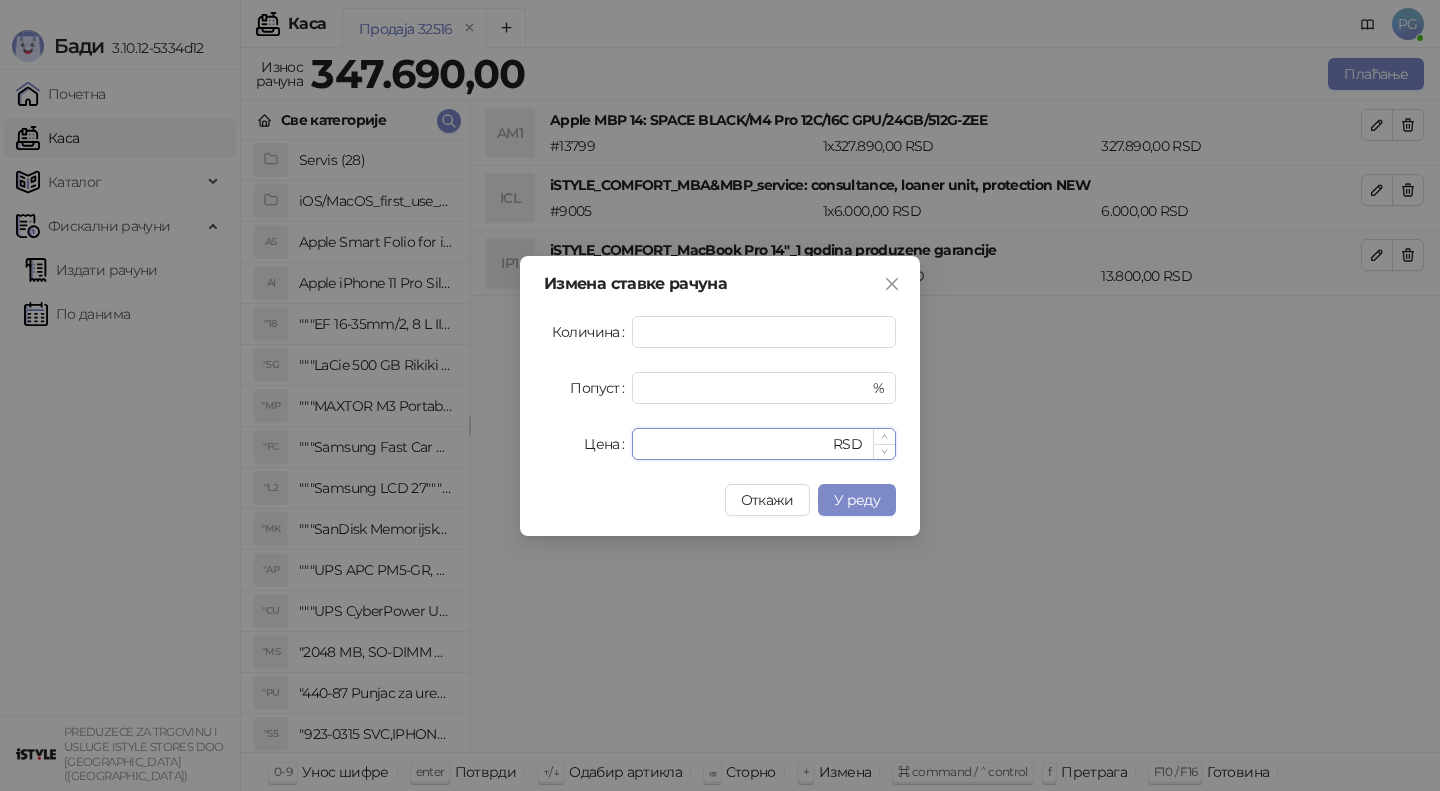 type on "*********" 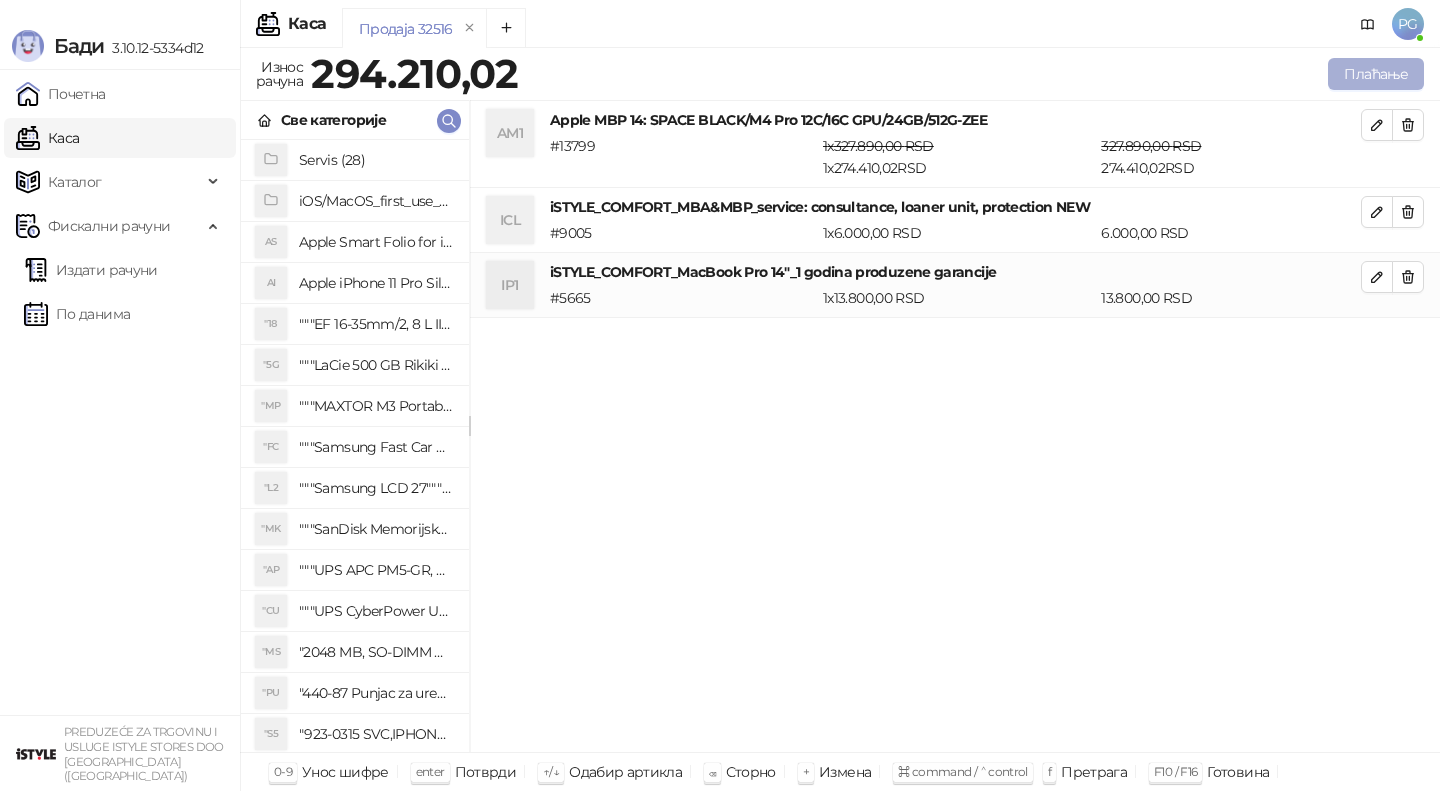 click on "Плаћање" at bounding box center (1376, 74) 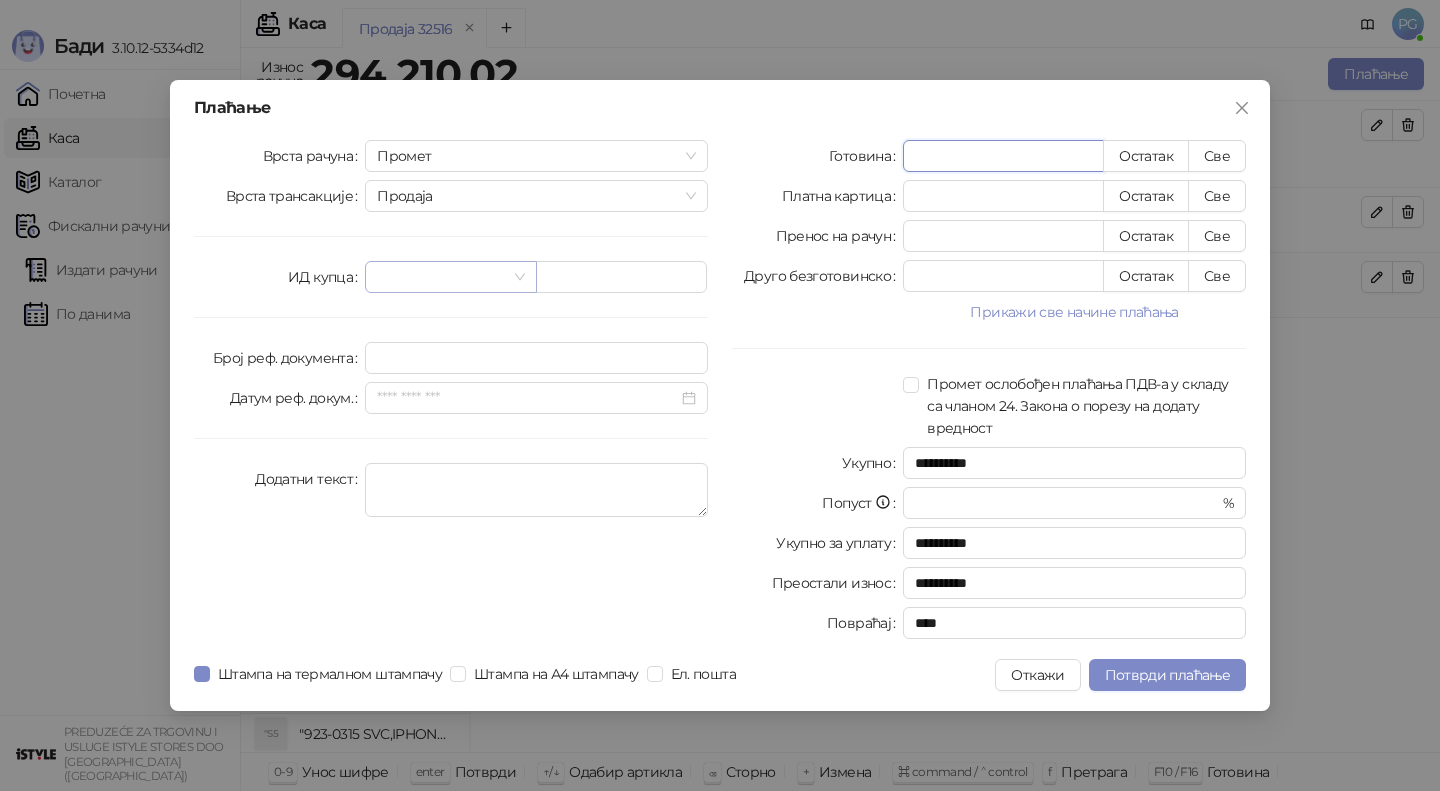 click at bounding box center (450, 277) 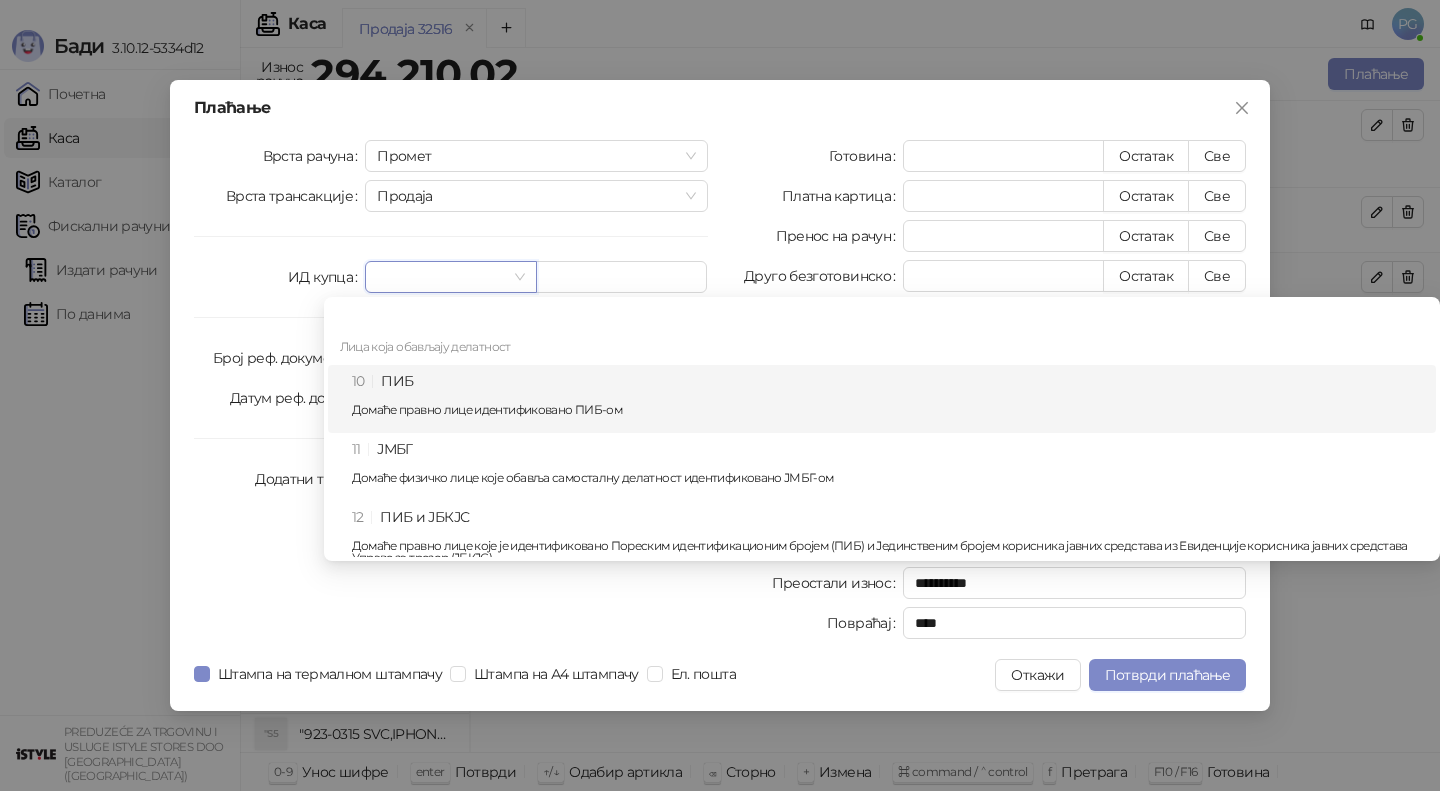 click on "10 ПИБ Домаће правно лице идентификовано ПИБ-ом" at bounding box center [888, 399] 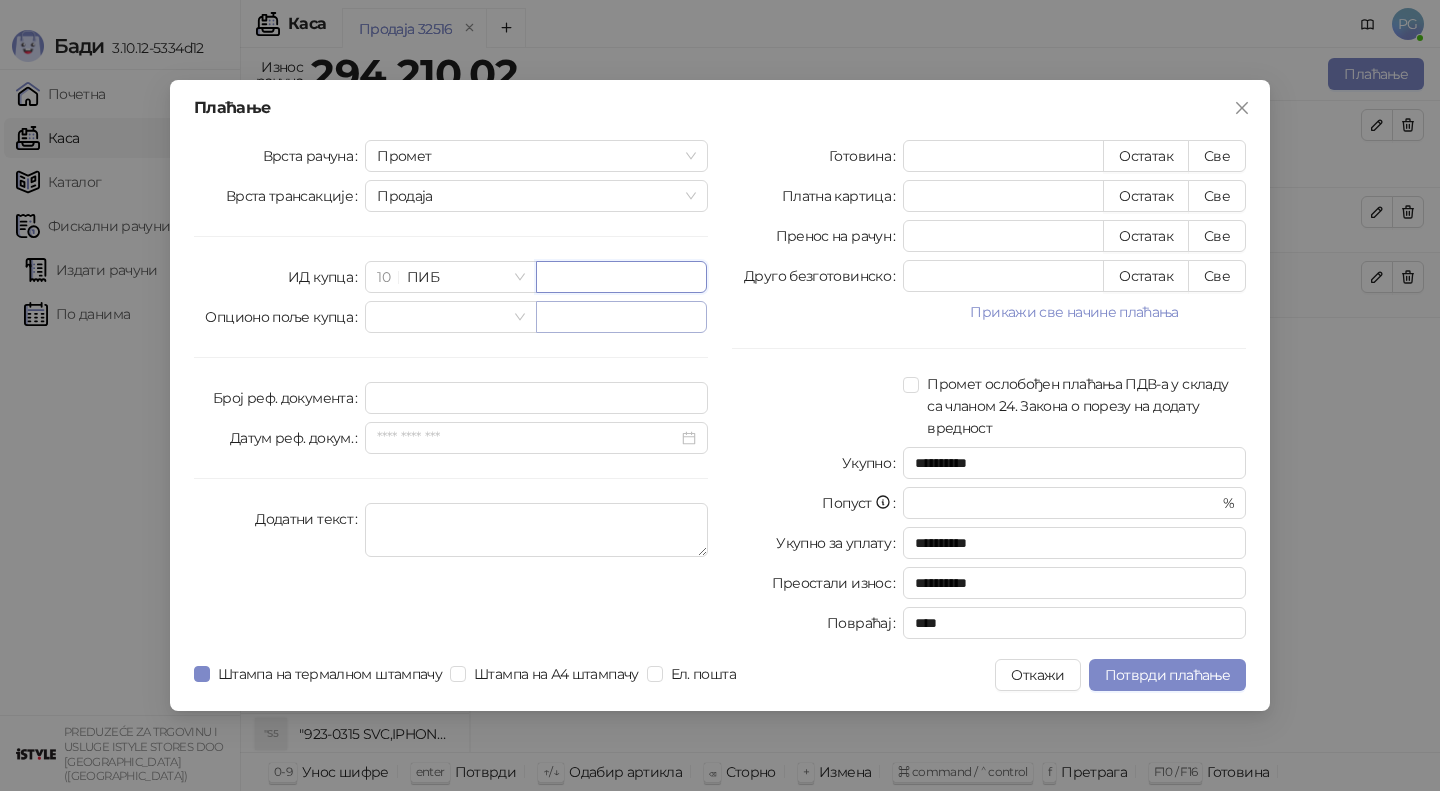 paste on "*********" 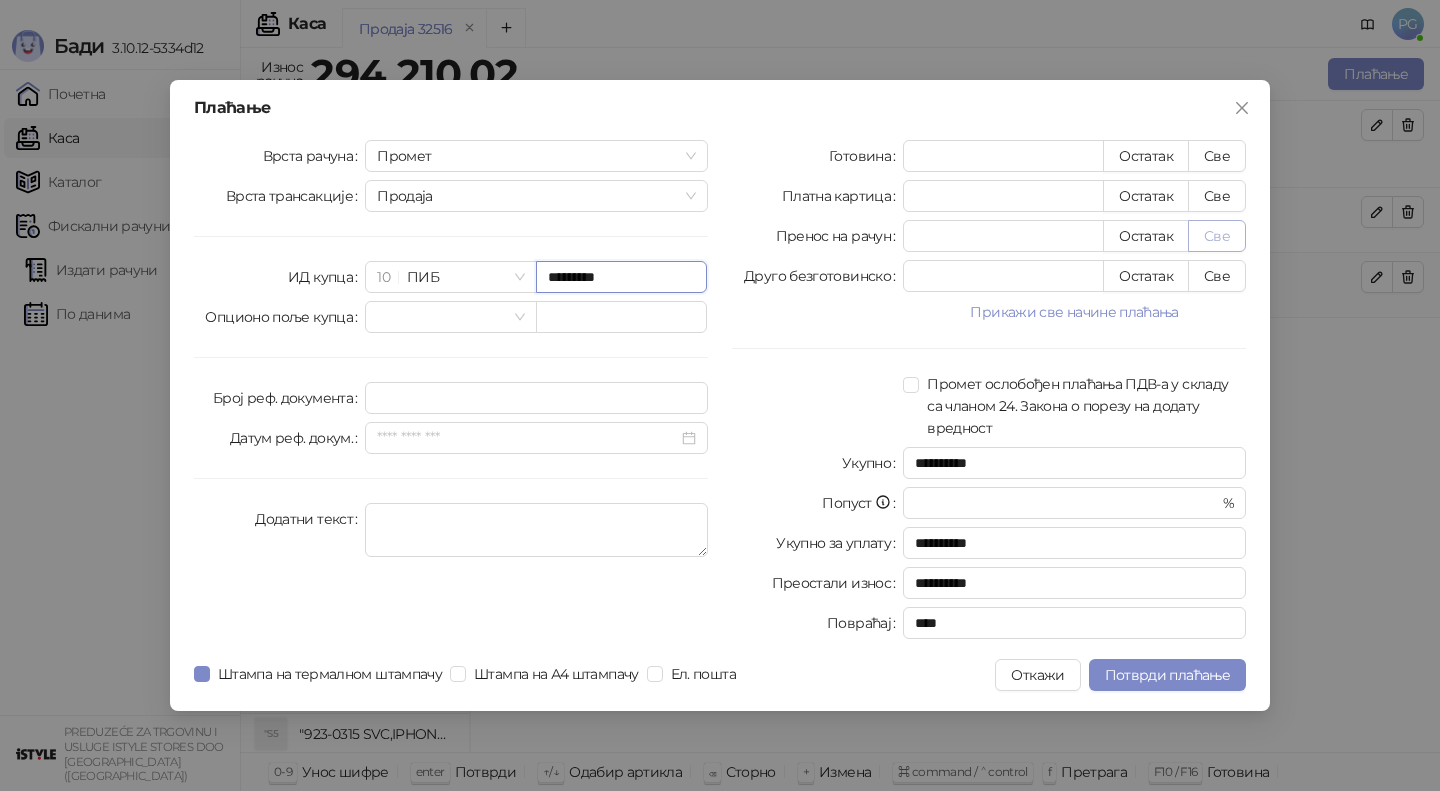 type on "*********" 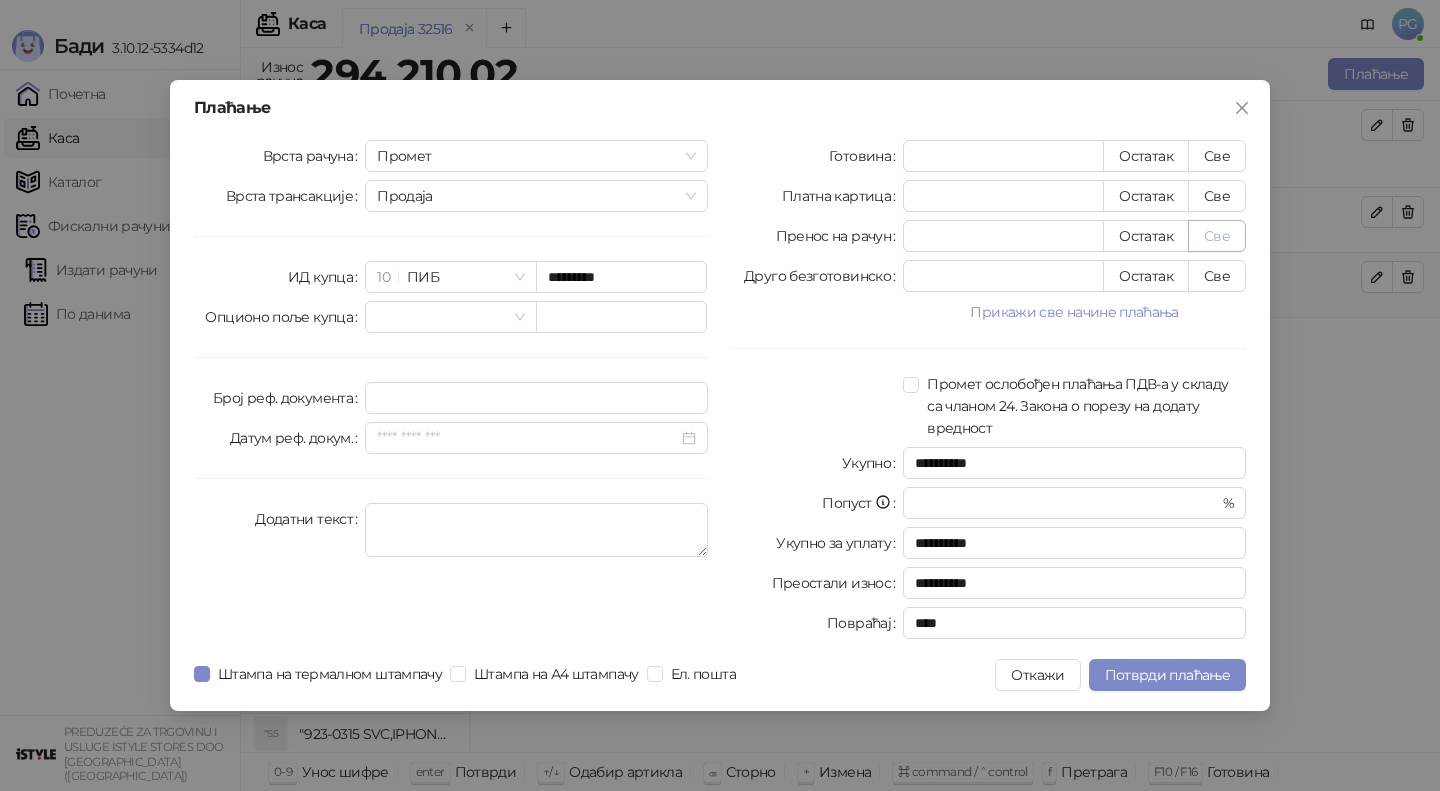 click on "Све" at bounding box center [1217, 236] 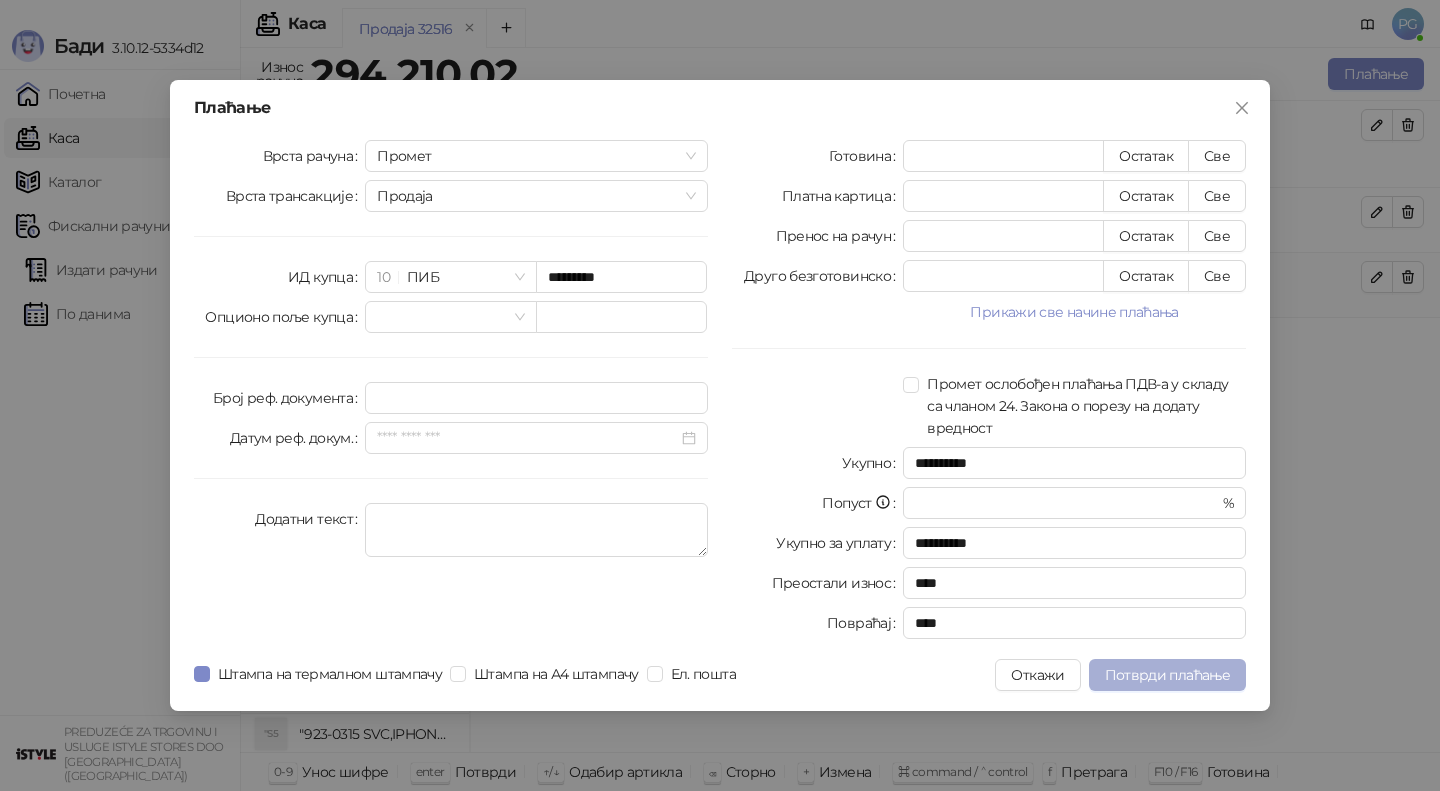 click on "Потврди плаћање" at bounding box center [1167, 675] 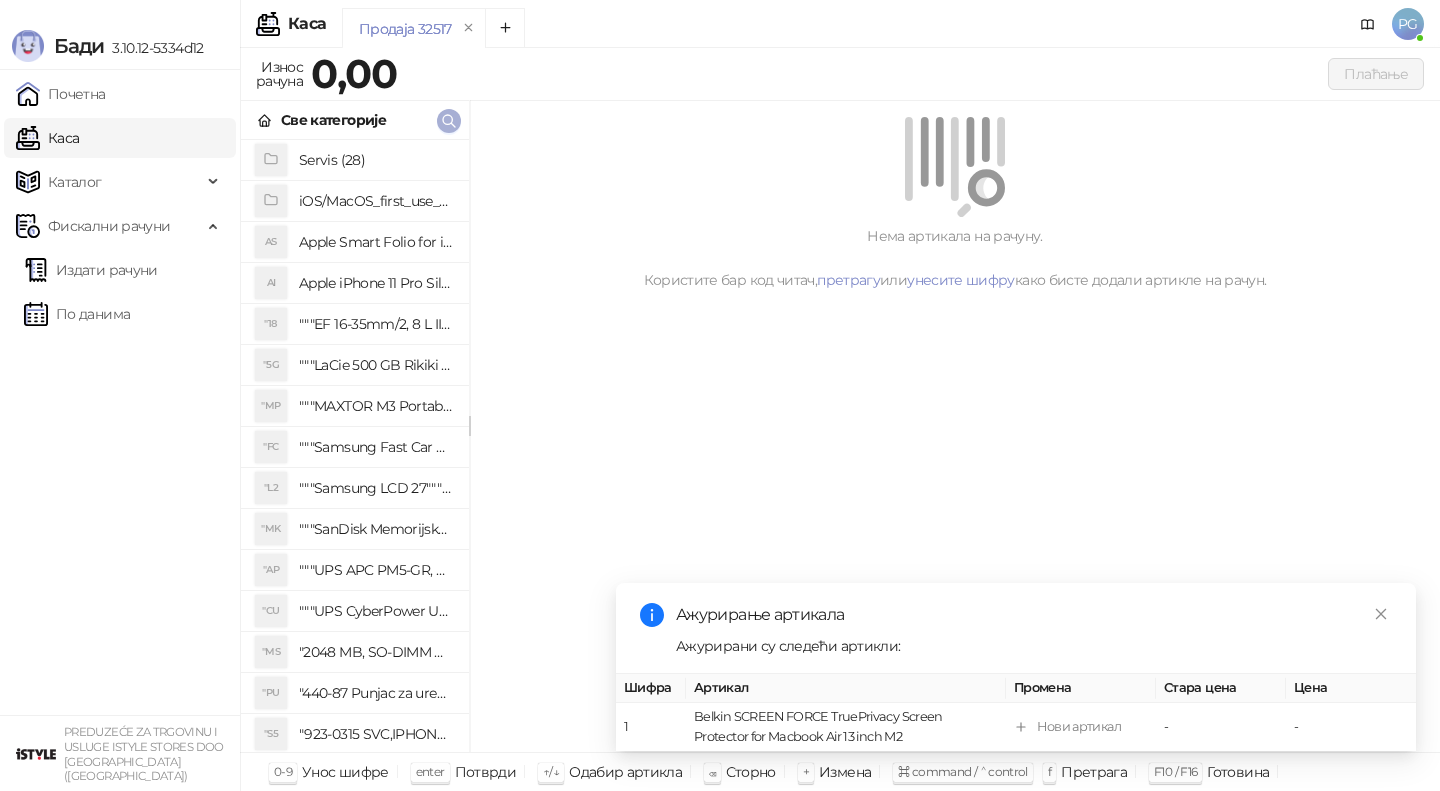 click 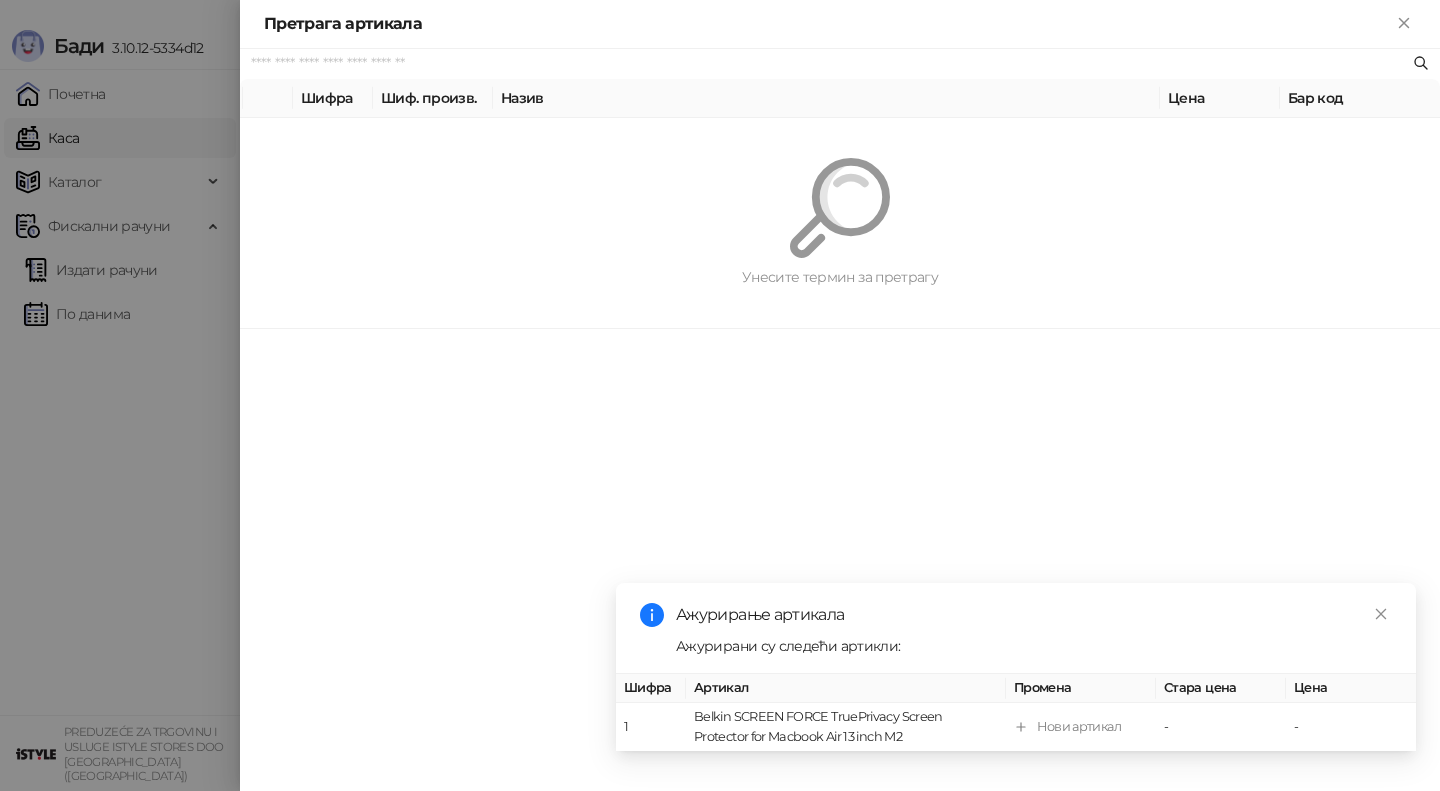 paste on "*********" 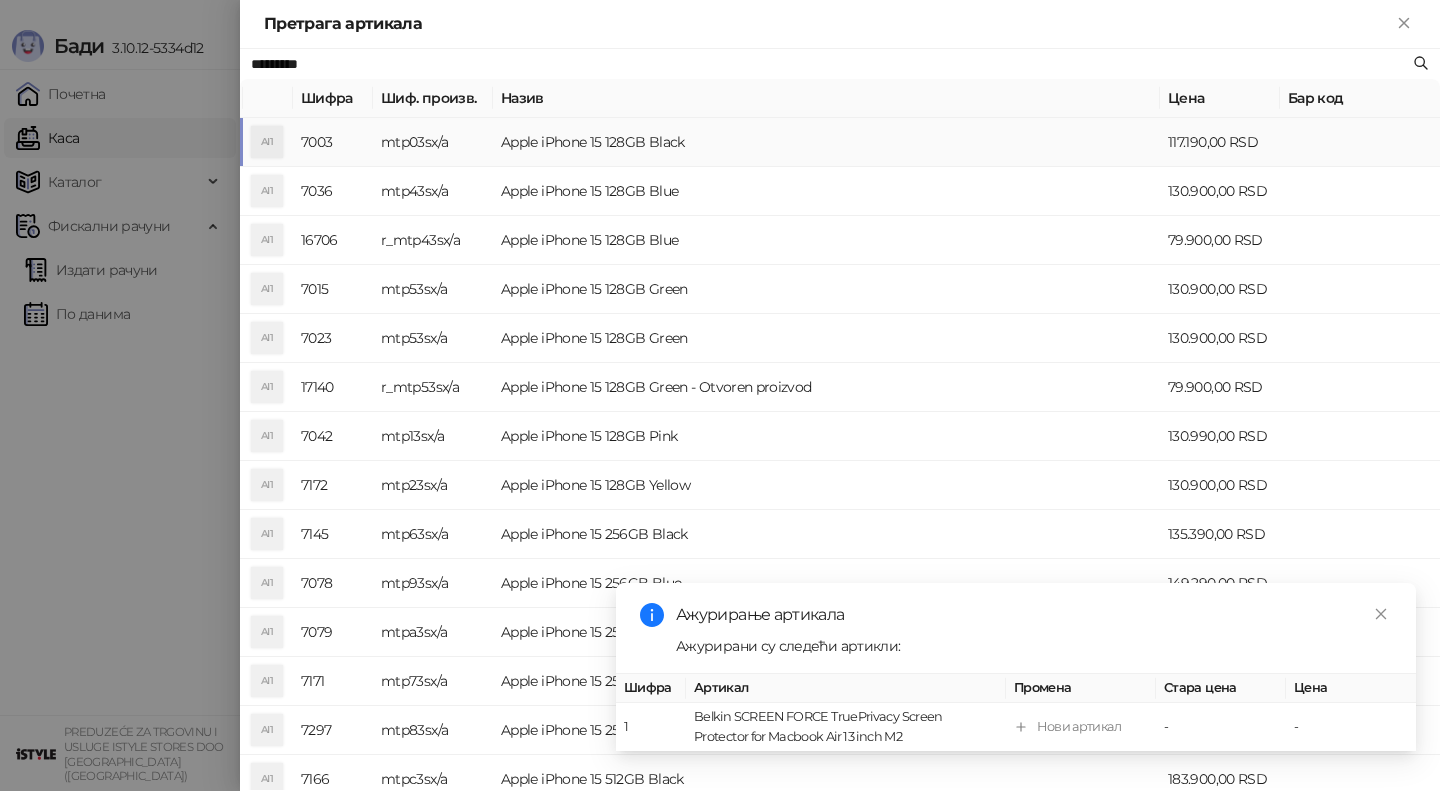 type on "*********" 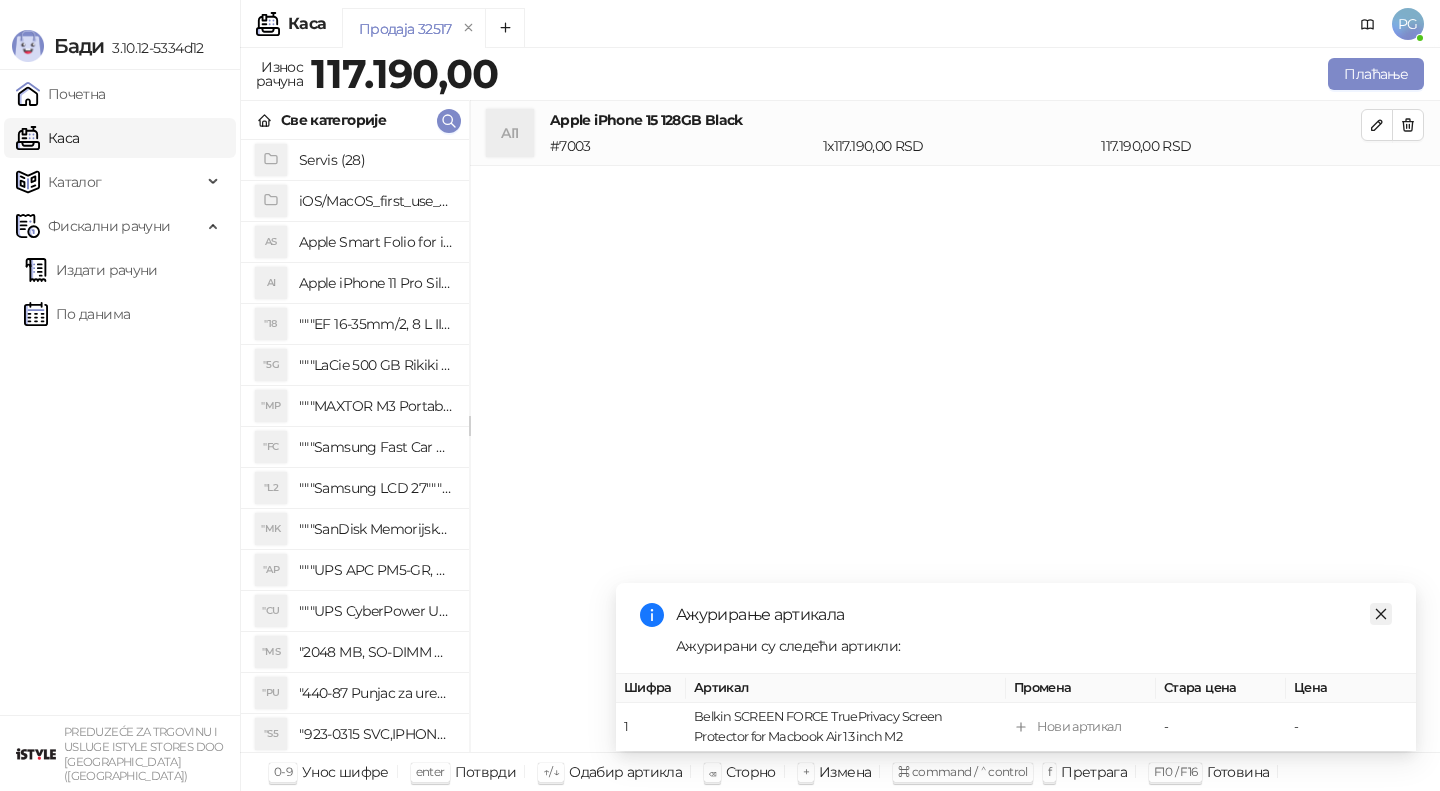 click 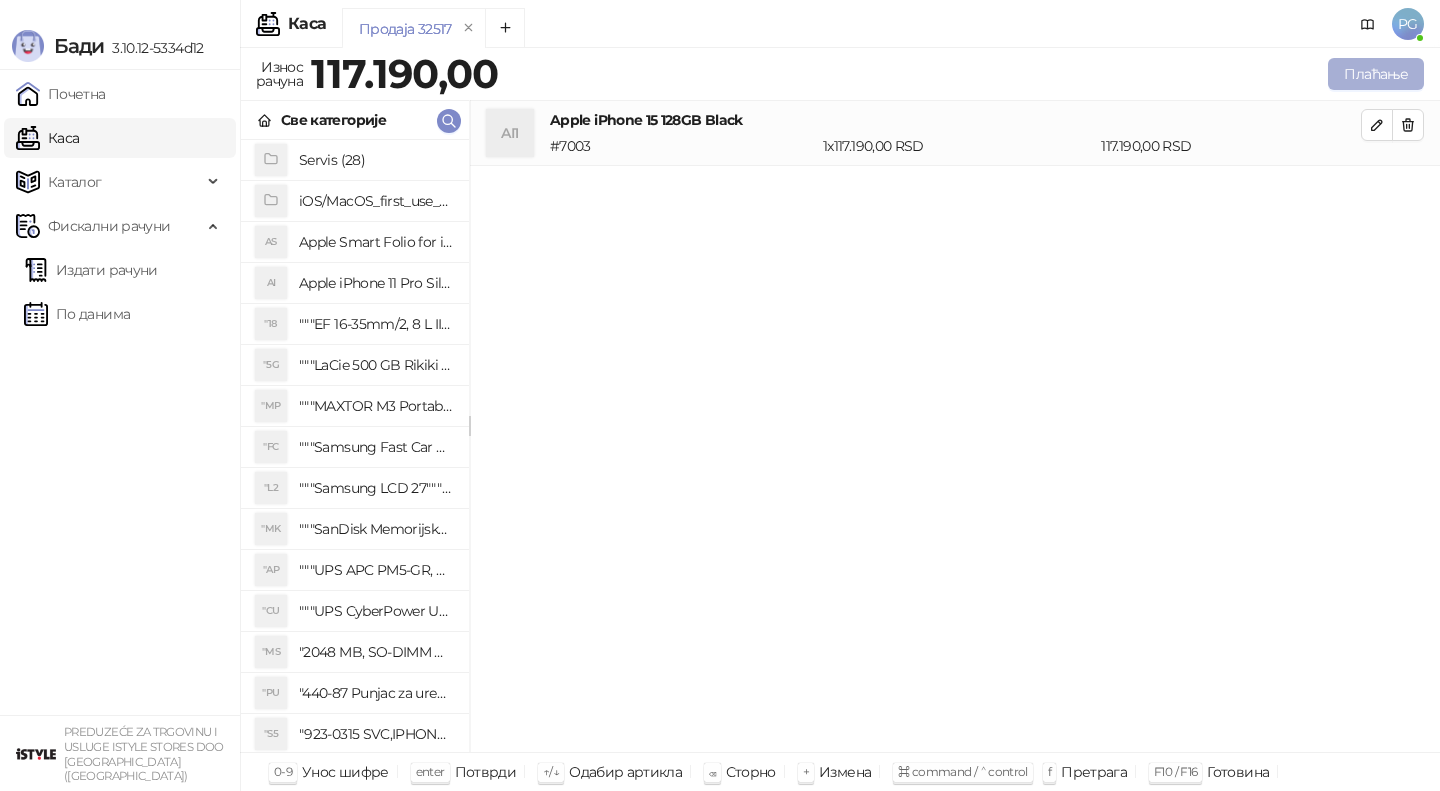 click on "Плаћање" at bounding box center [1376, 74] 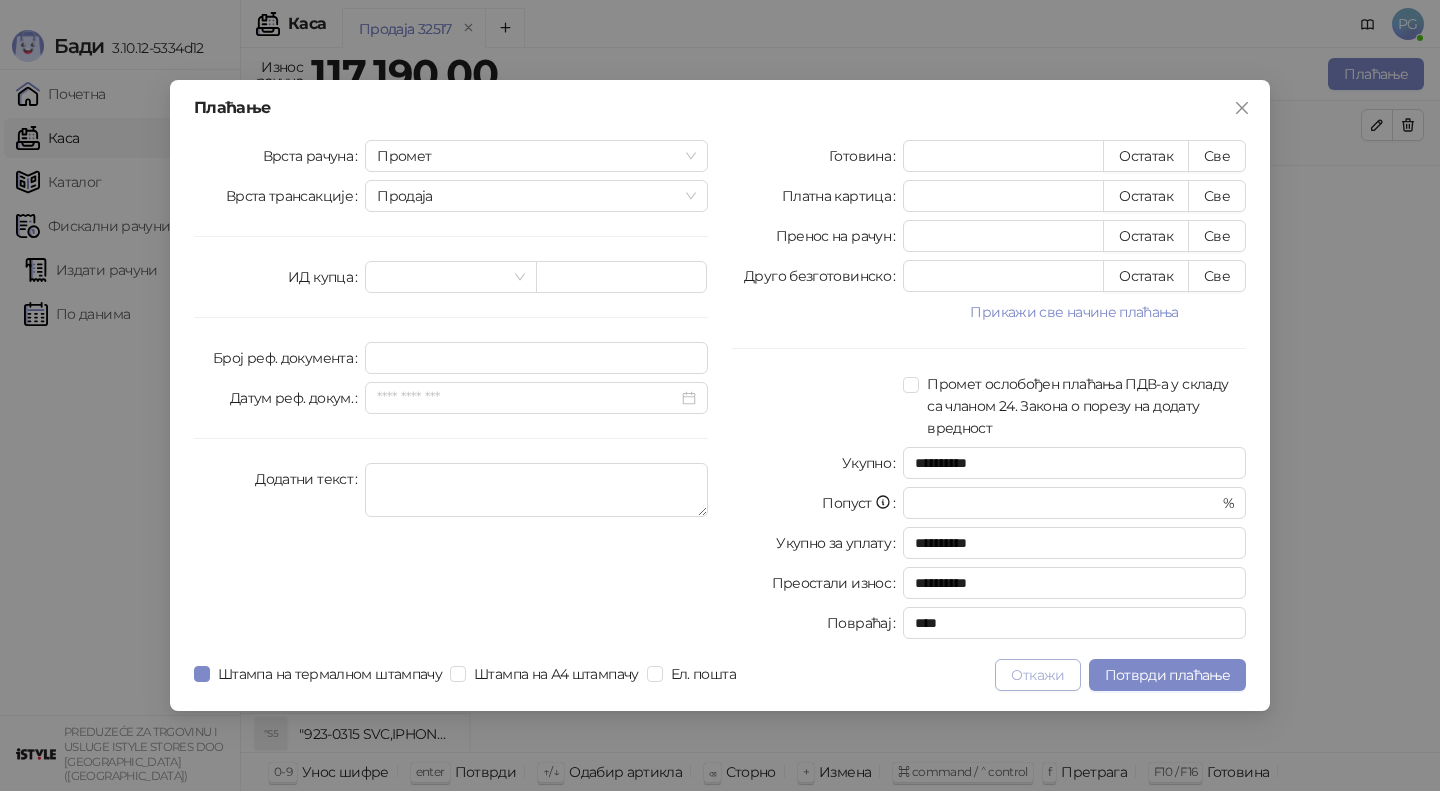 click on "Откажи" at bounding box center (1037, 675) 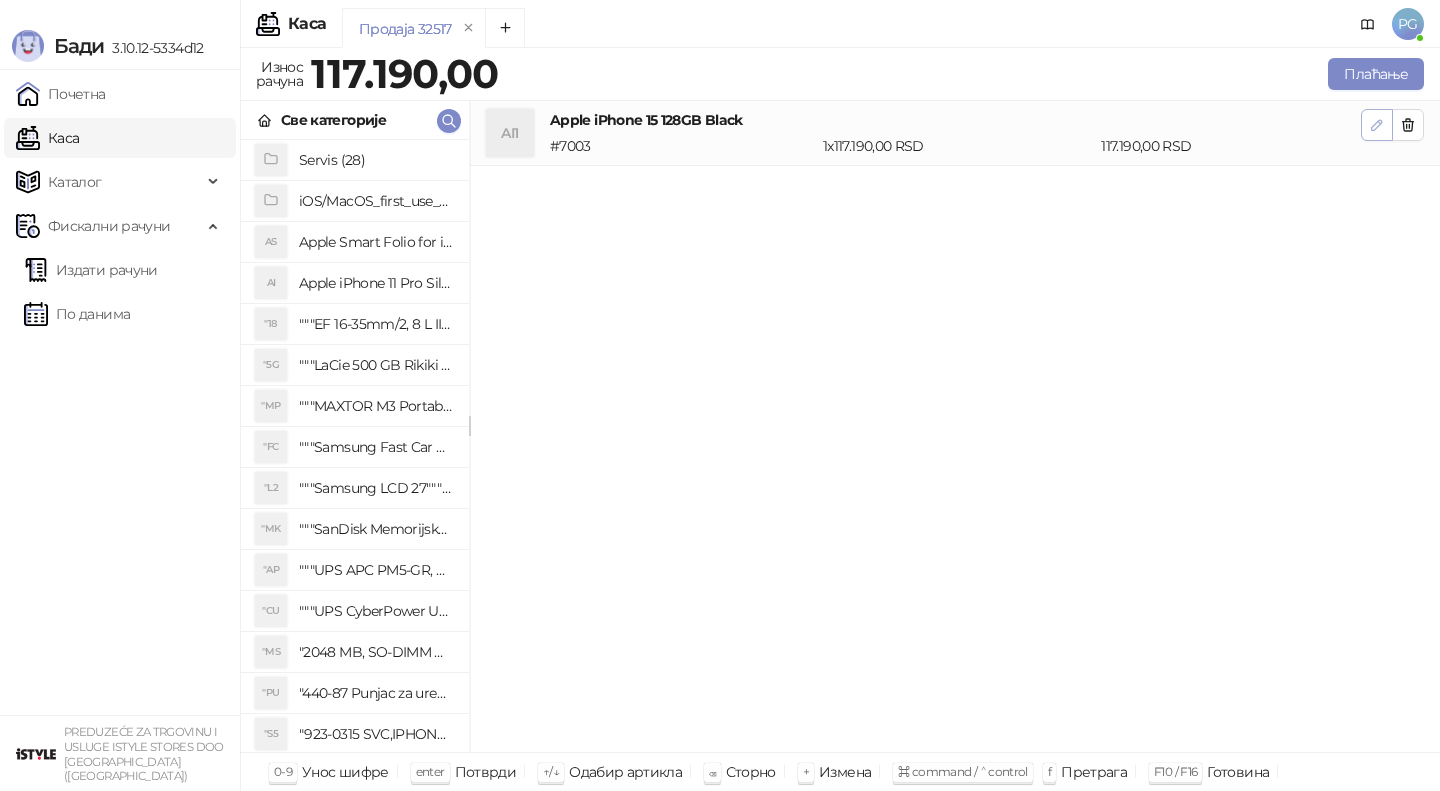 click at bounding box center (1377, 125) 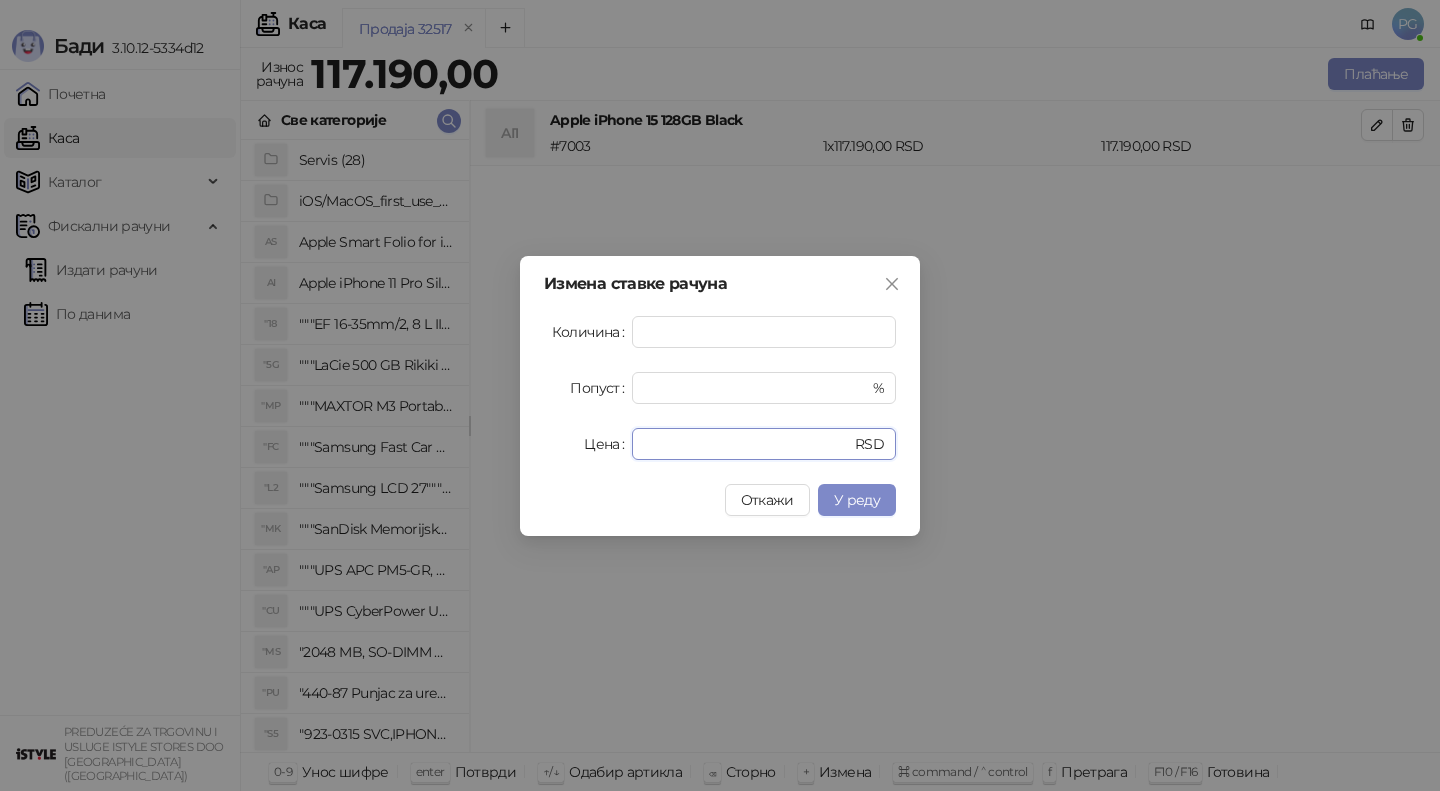 drag, startPoint x: 702, startPoint y: 449, endPoint x: 426, endPoint y: 445, distance: 276.029 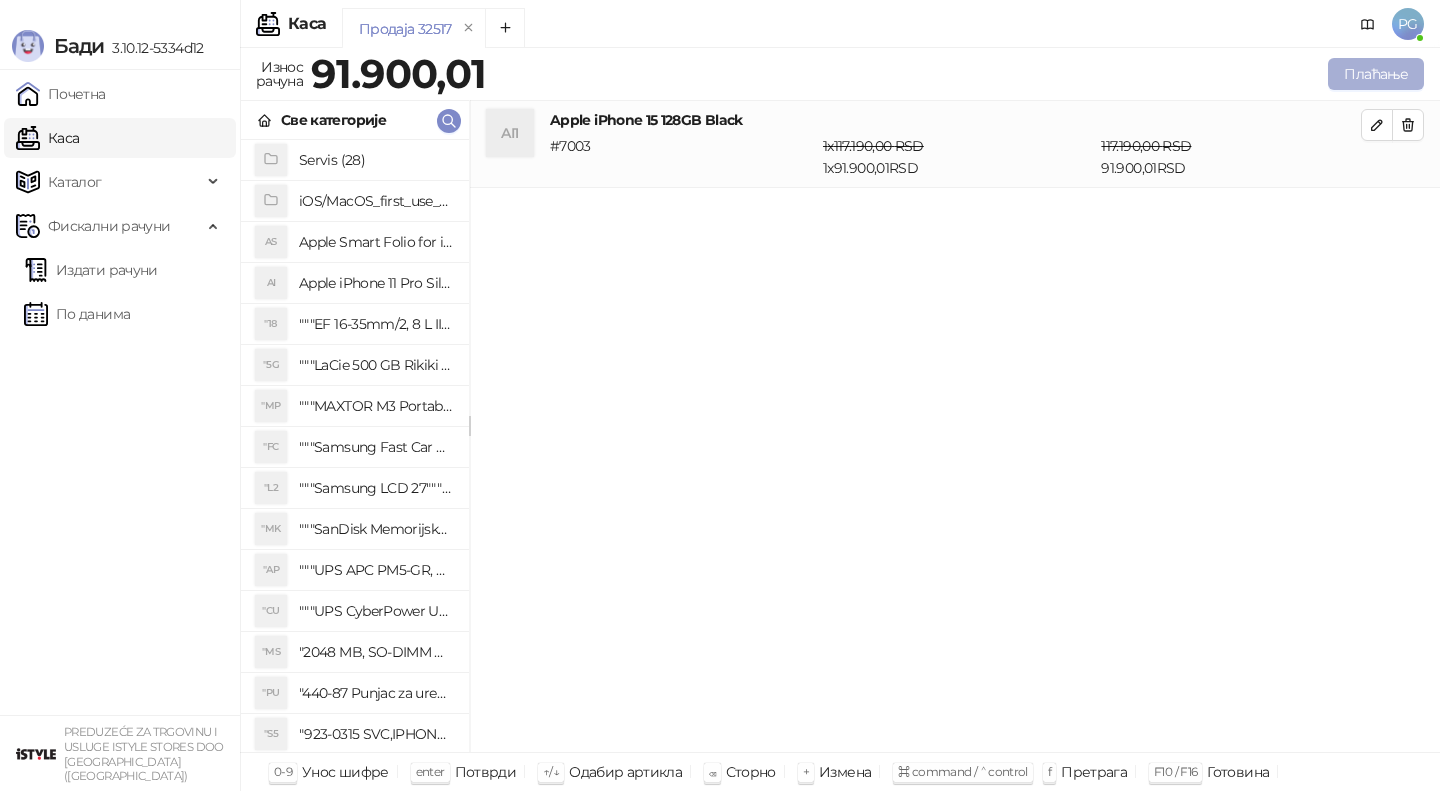 click on "Плаћање" at bounding box center [1376, 74] 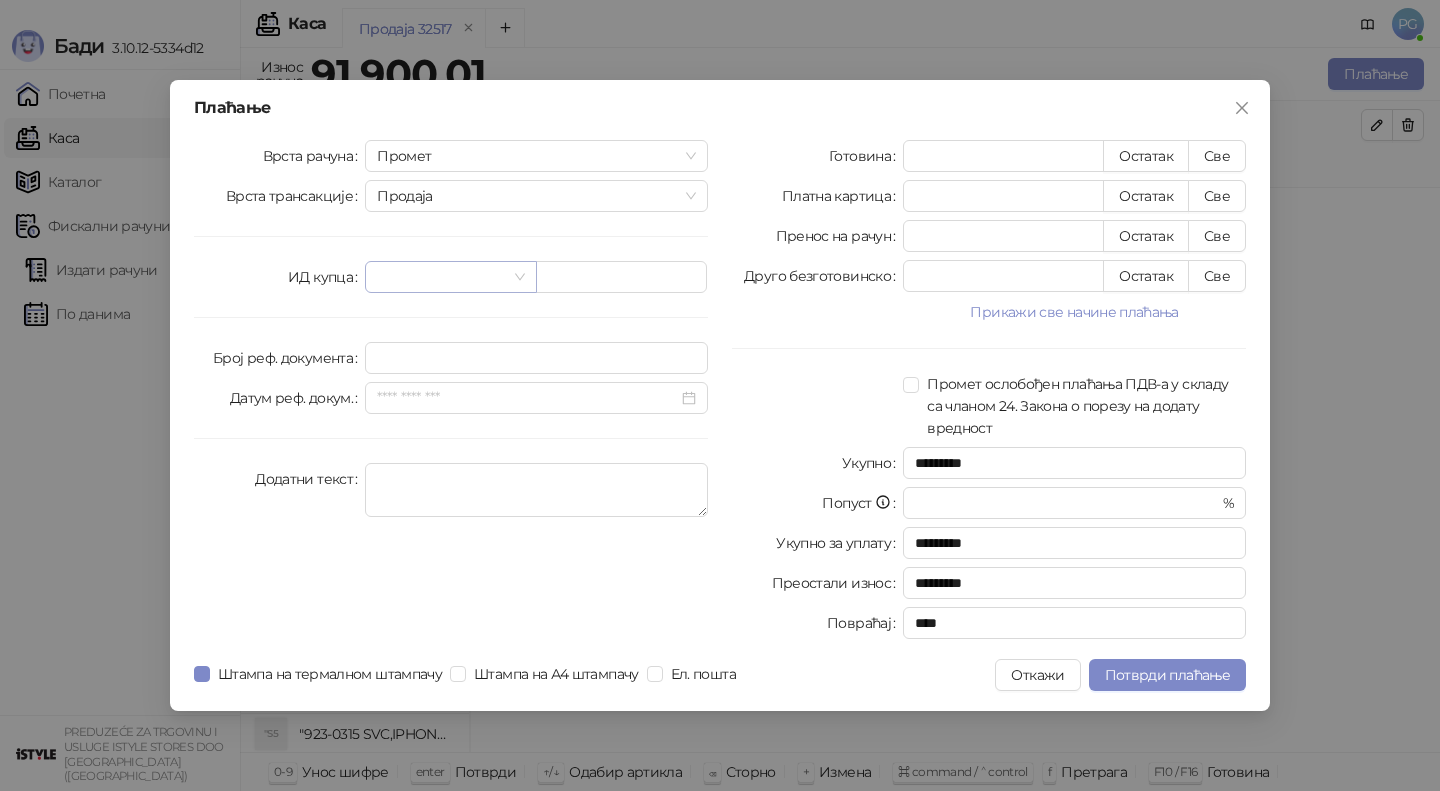 click at bounding box center [450, 277] 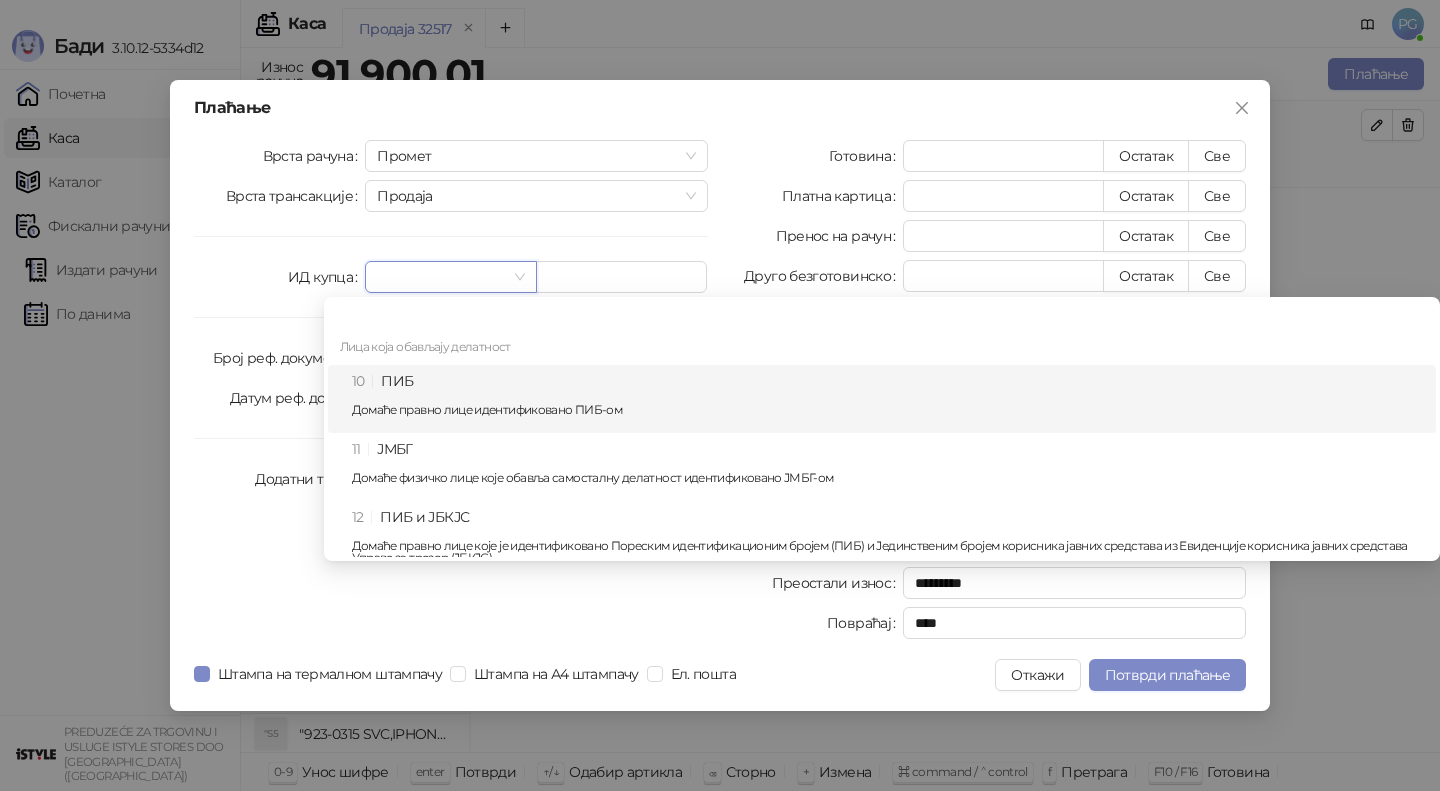 click on "10 ПИБ Домаће правно лице идентификовано ПИБ-ом" at bounding box center (888, 399) 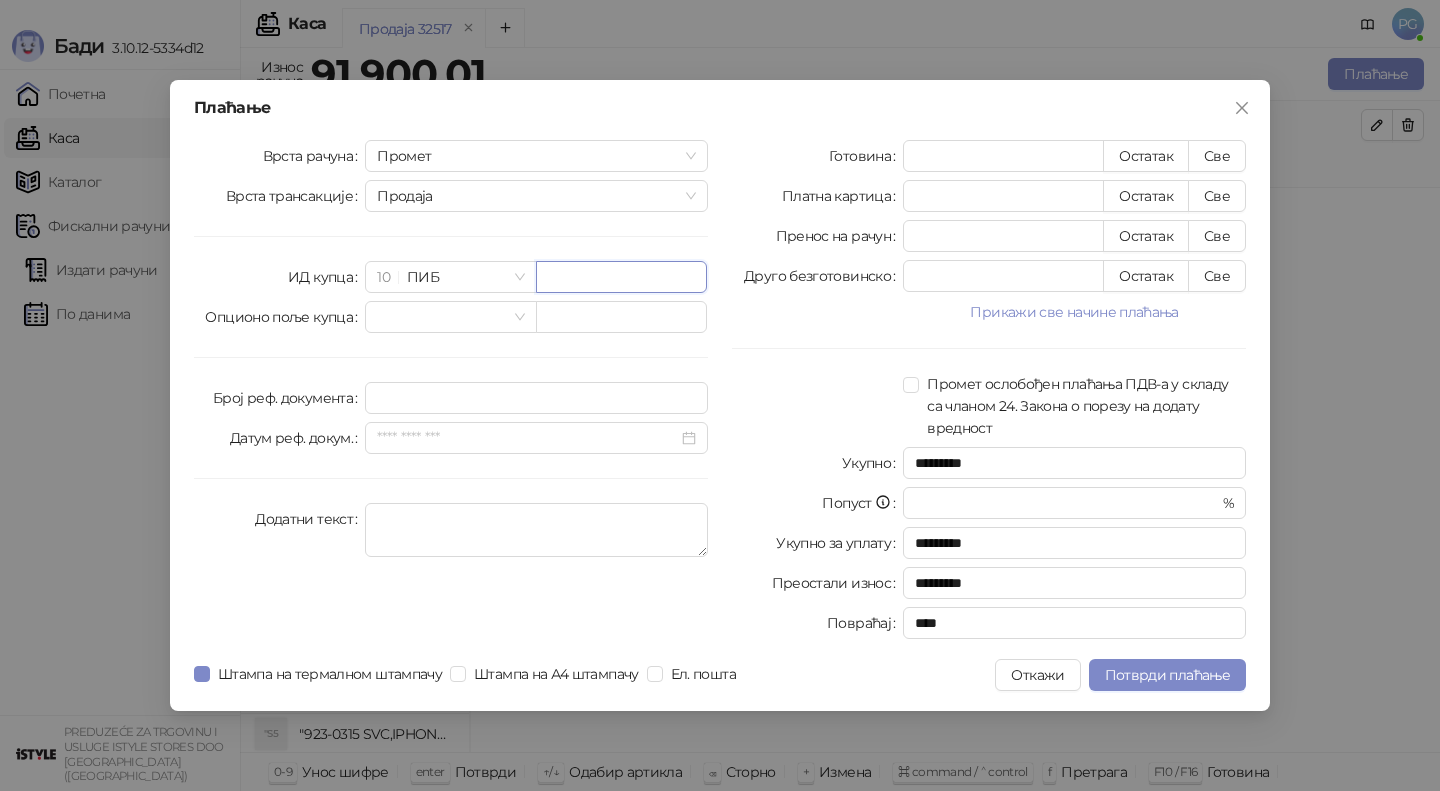 paste on "*********" 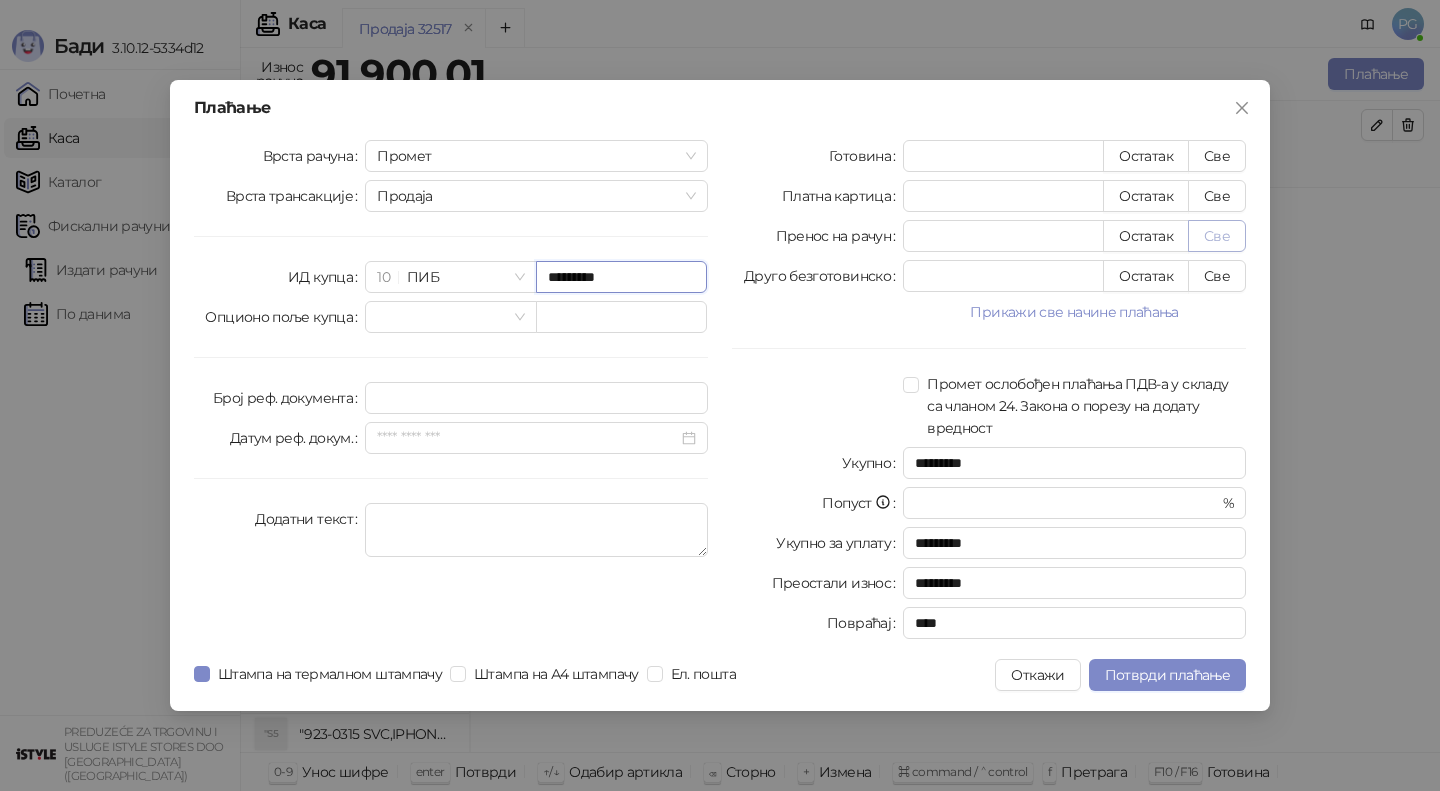 type on "*********" 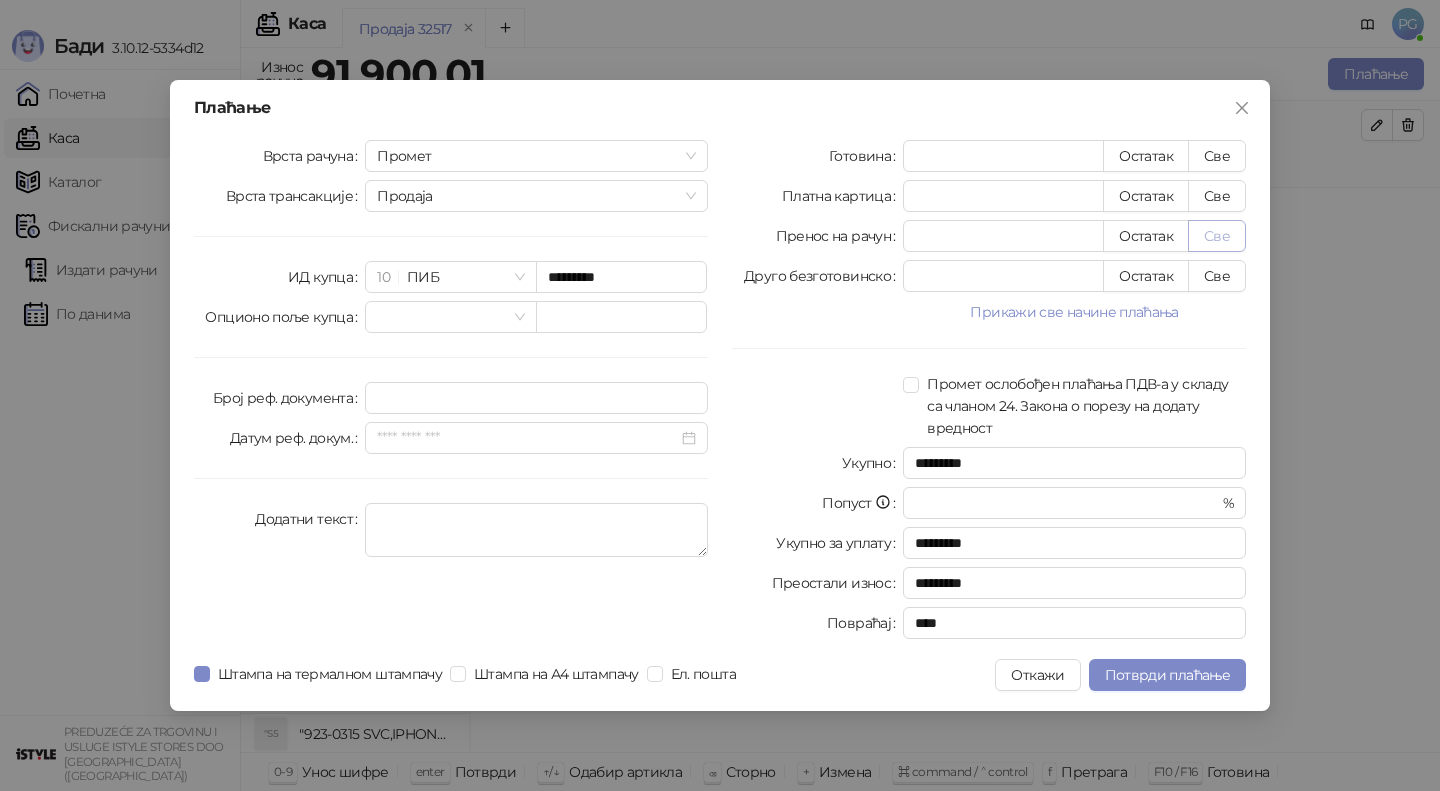 click on "Све" at bounding box center (1217, 236) 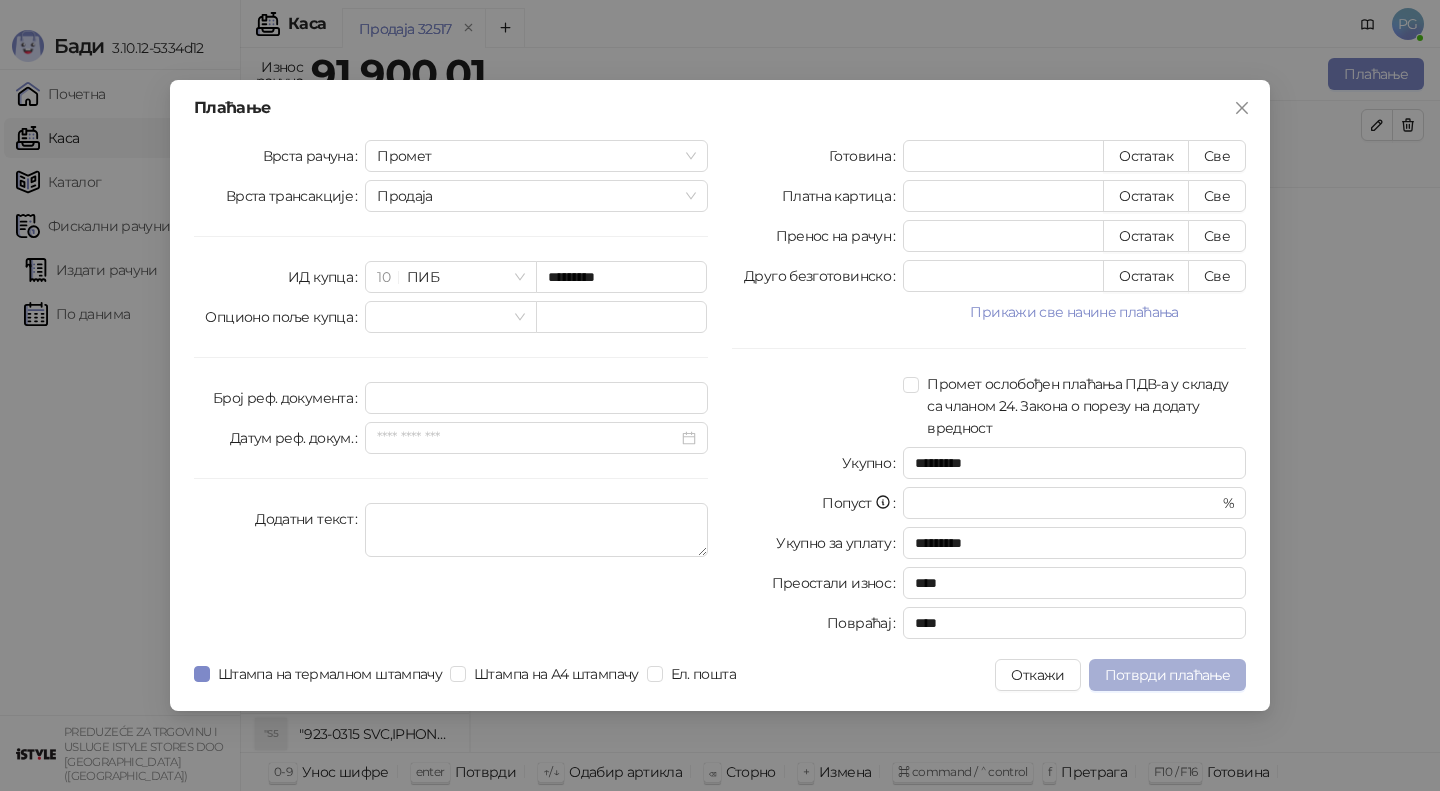 click on "Потврди плаћање" at bounding box center (1167, 675) 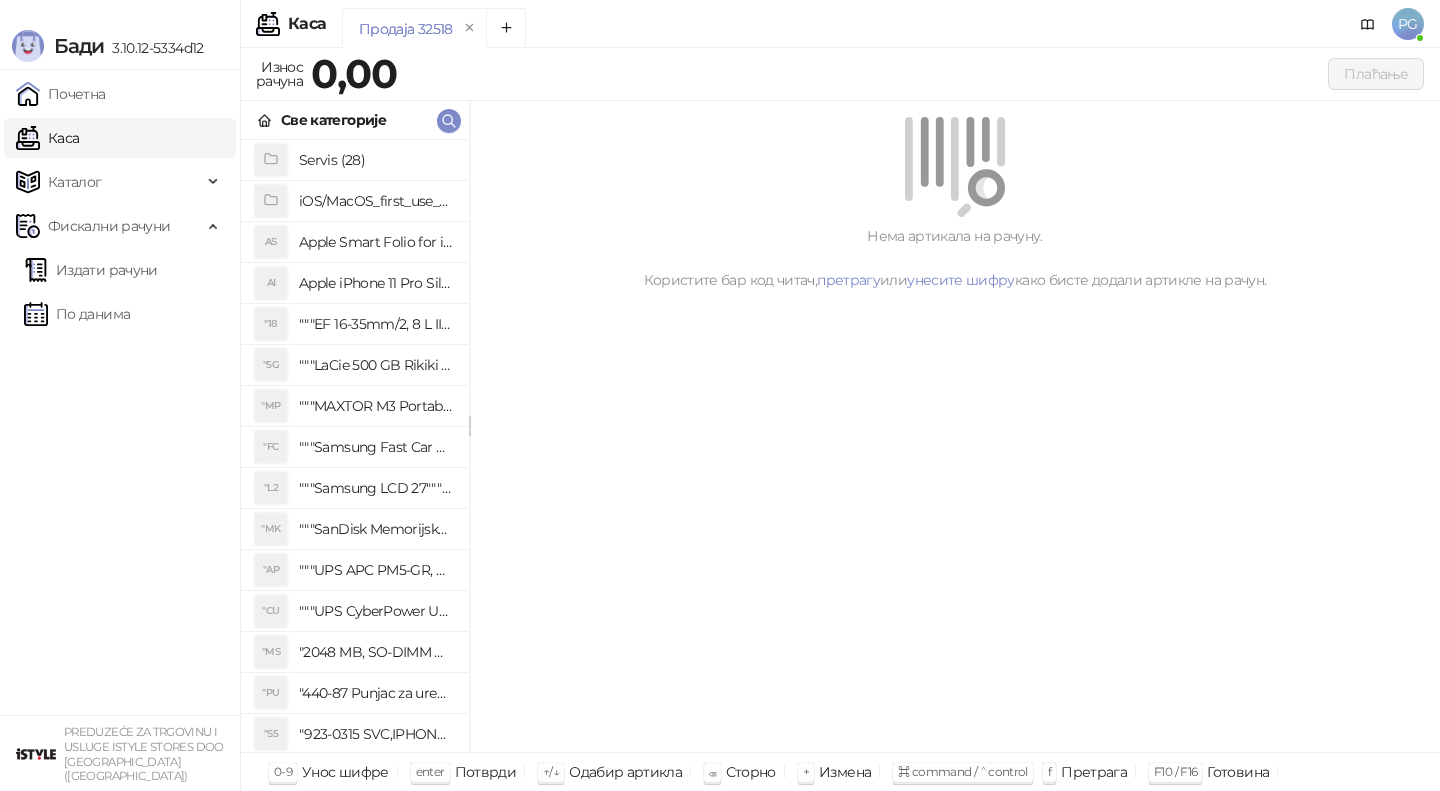 click on "Све категорије" at bounding box center [355, 120] 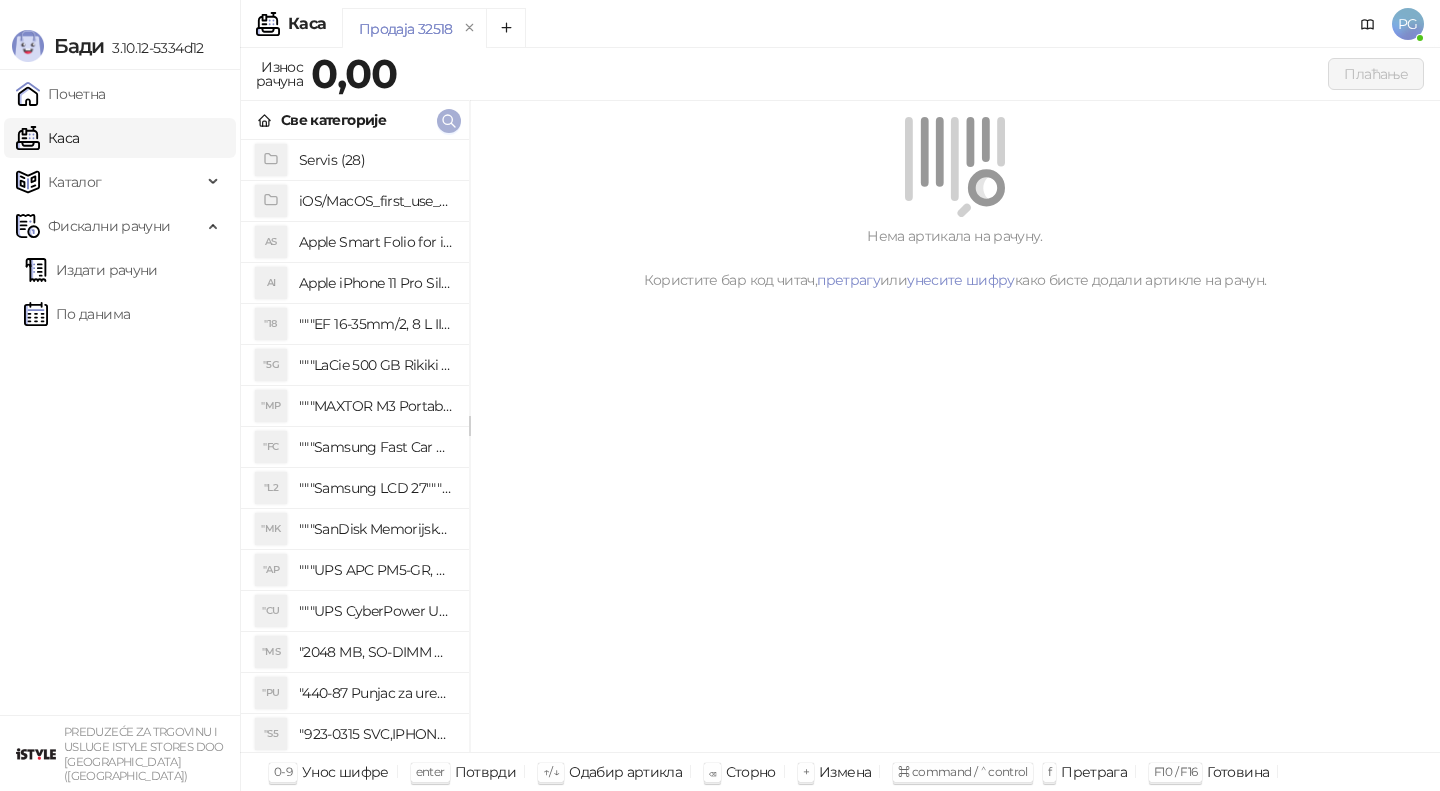 click 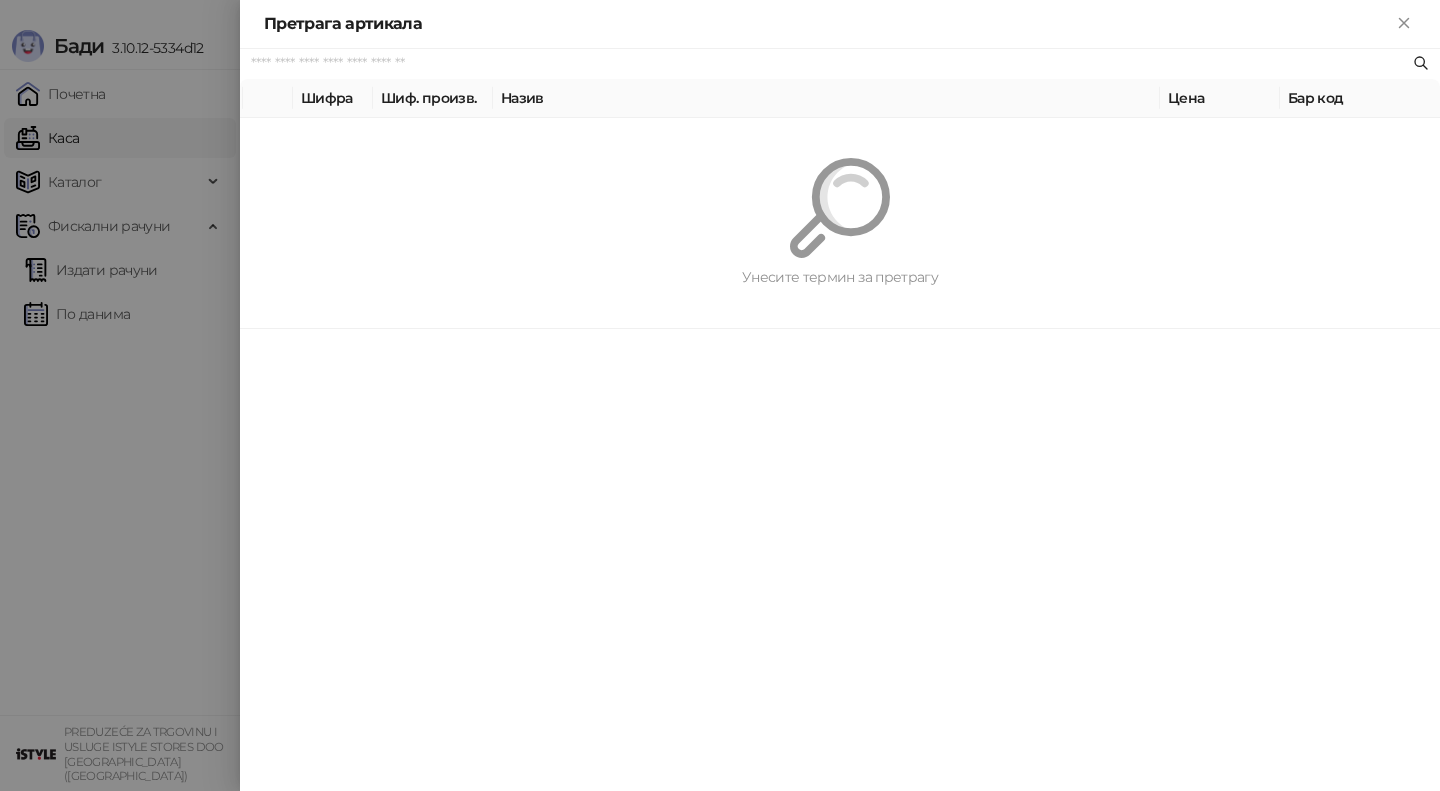paste on "**********" 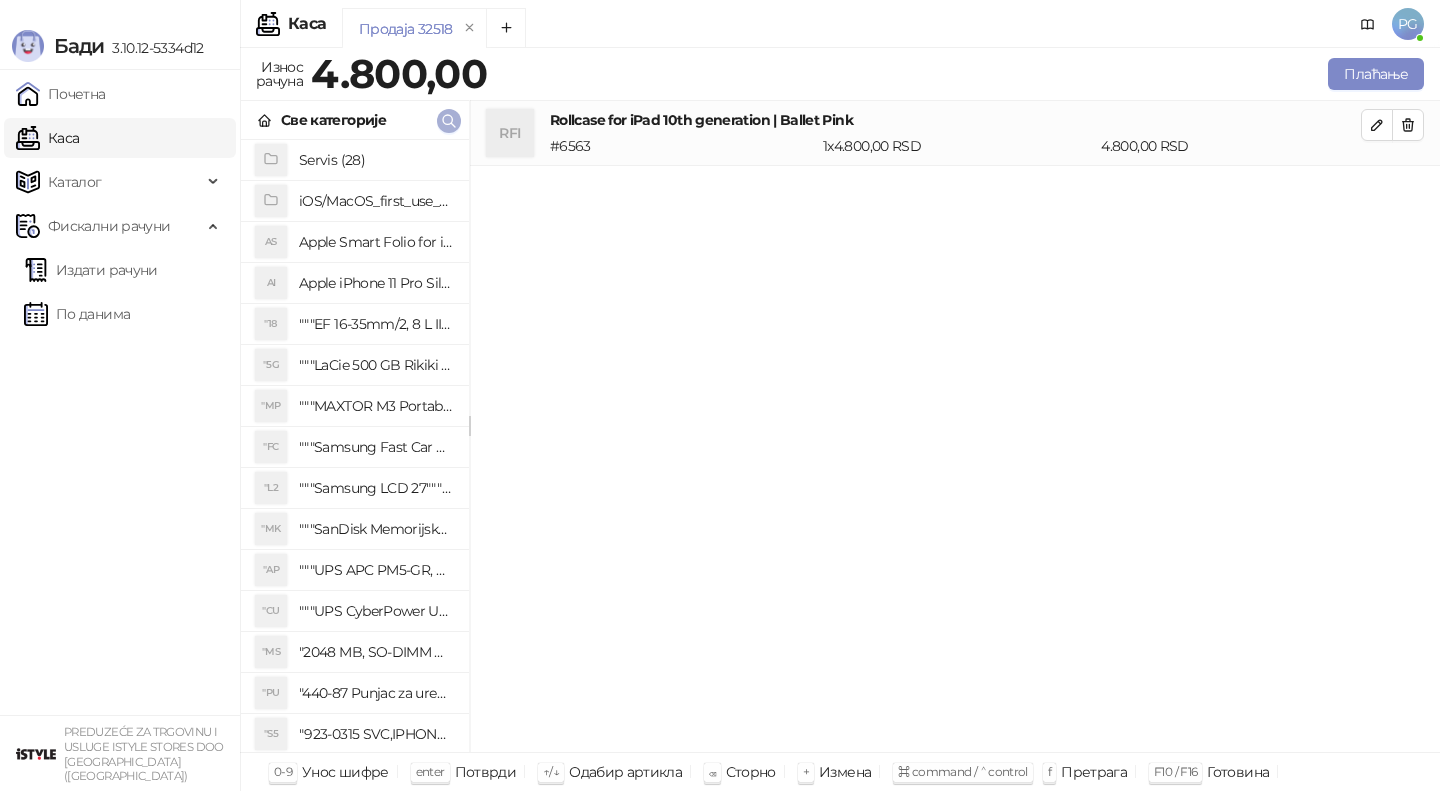 click 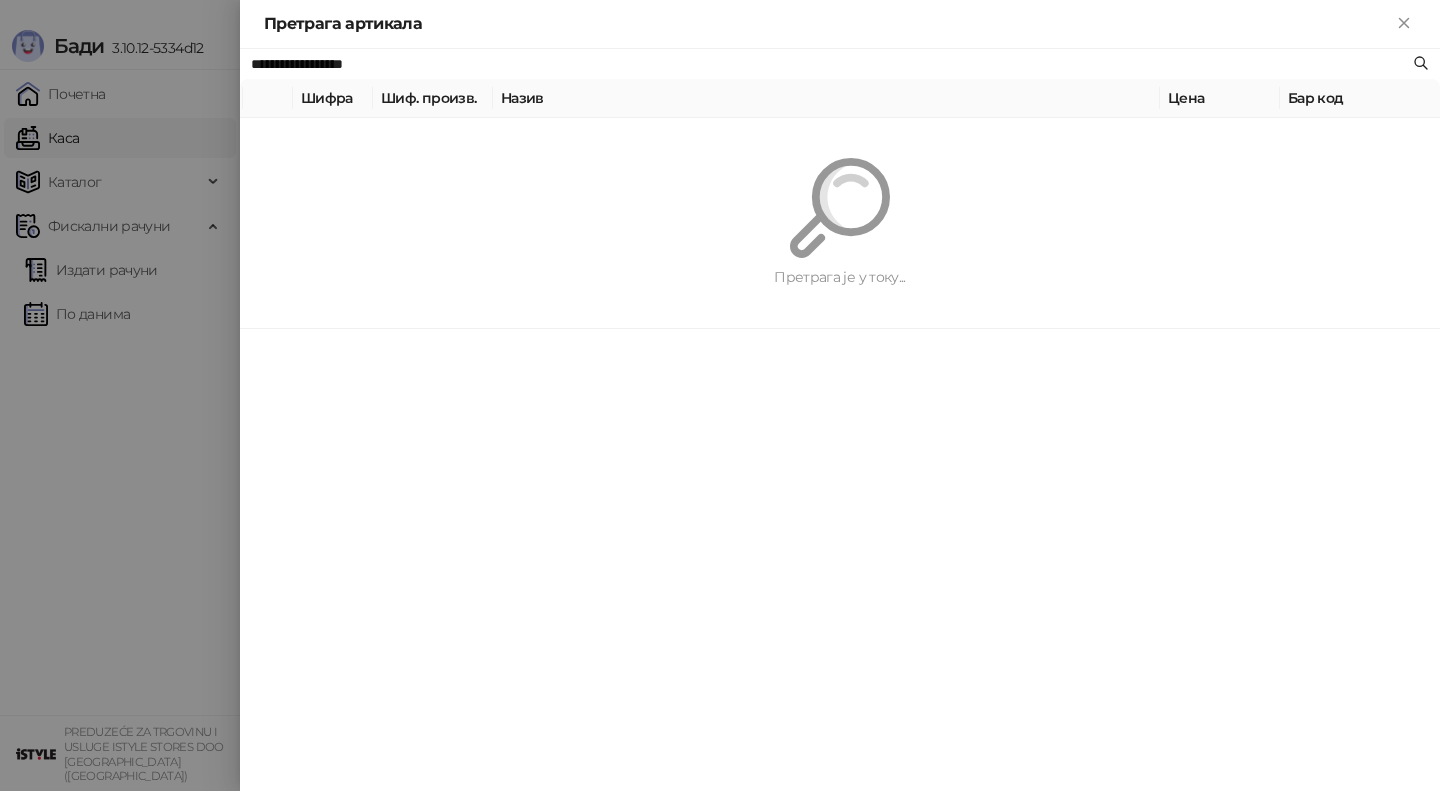 paste on "*****" 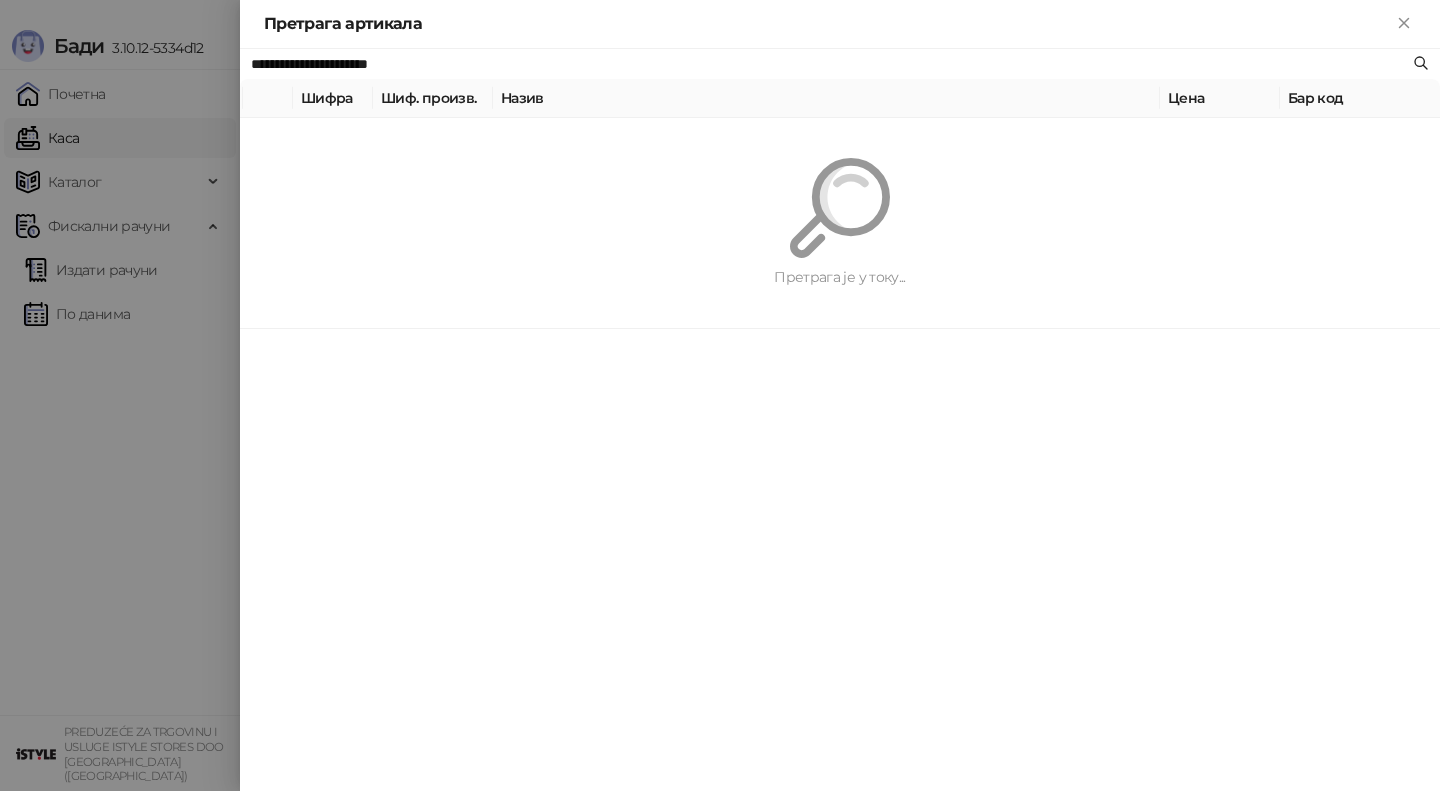 type on "**********" 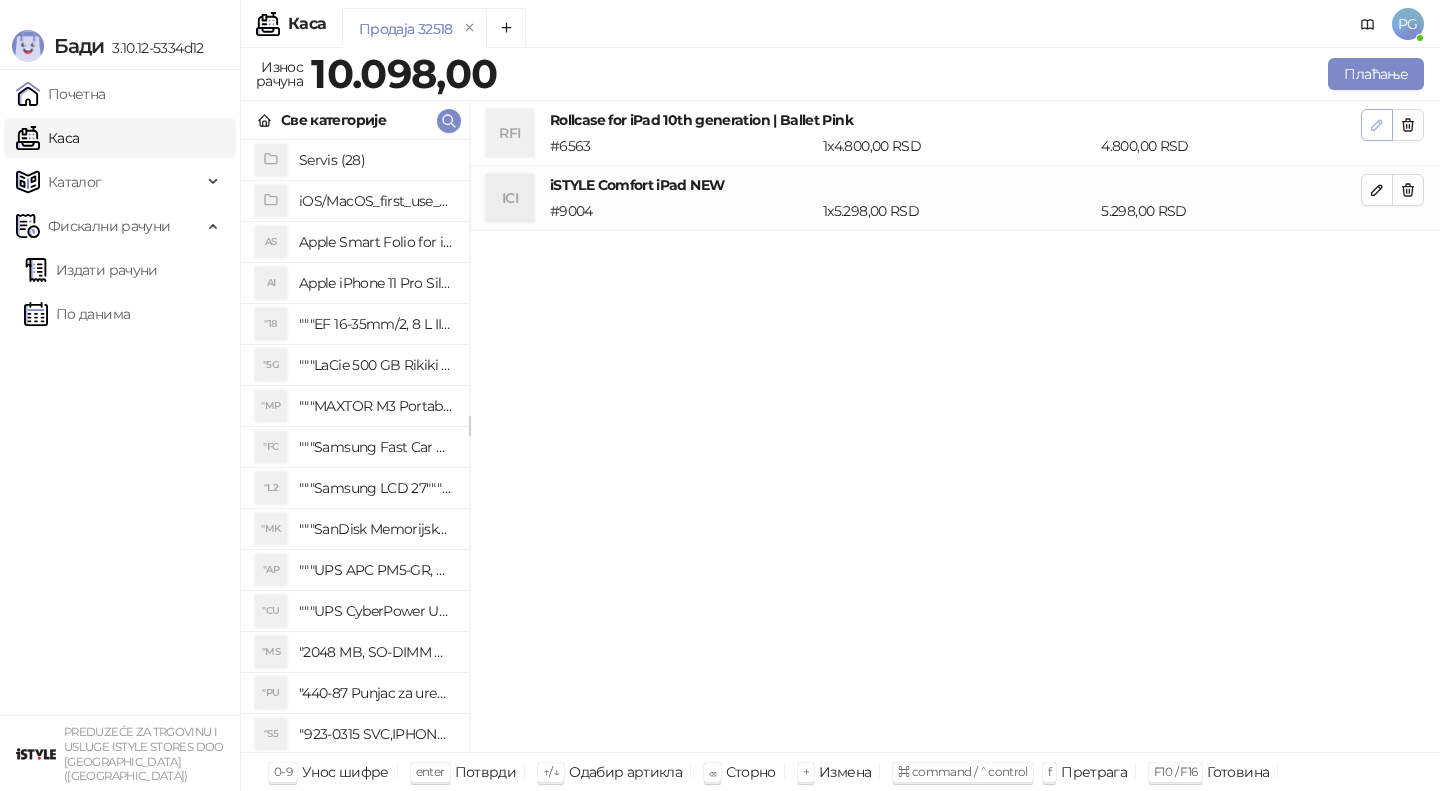 click 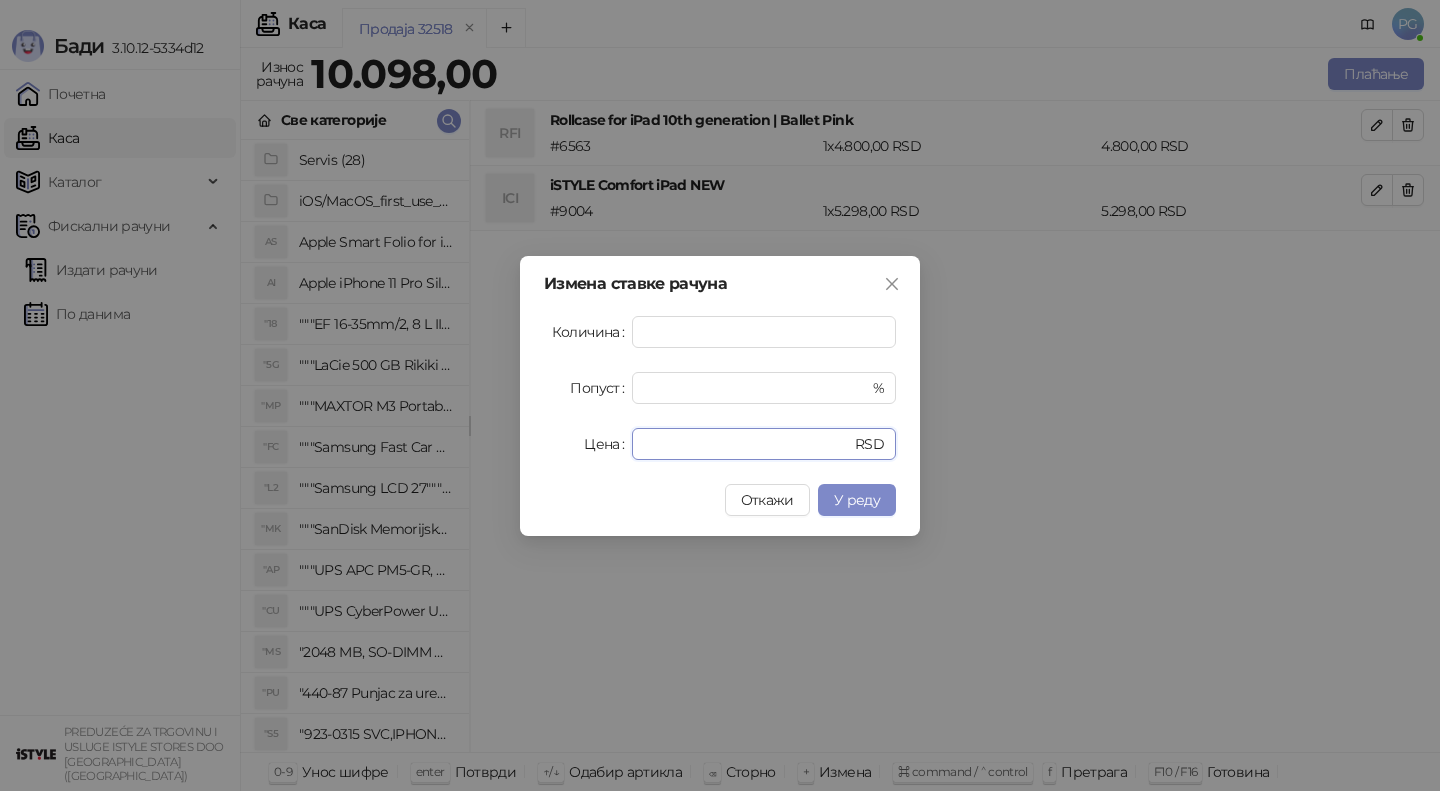 drag, startPoint x: 724, startPoint y: 446, endPoint x: 621, endPoint y: 446, distance: 103 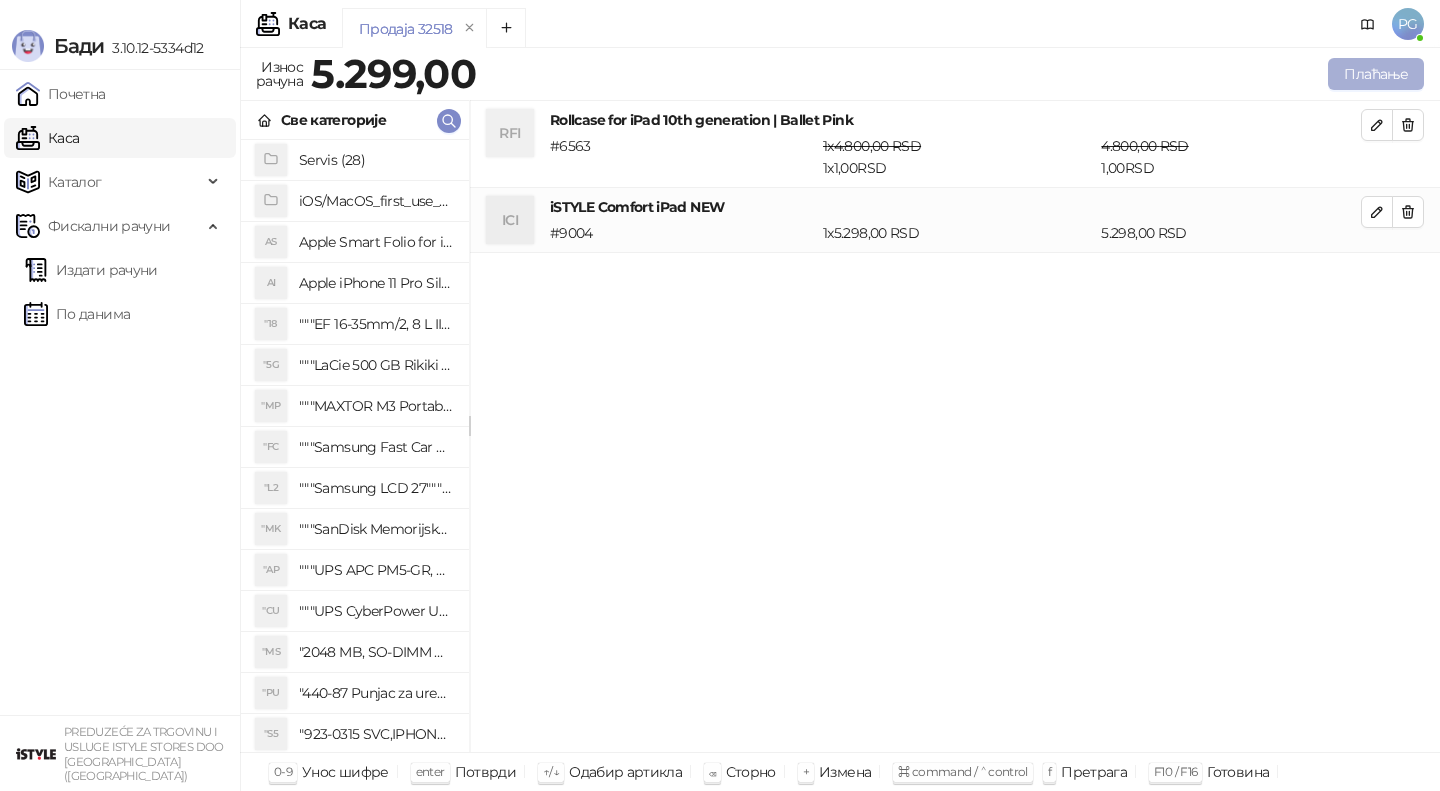 click on "Плаћање" at bounding box center (1376, 74) 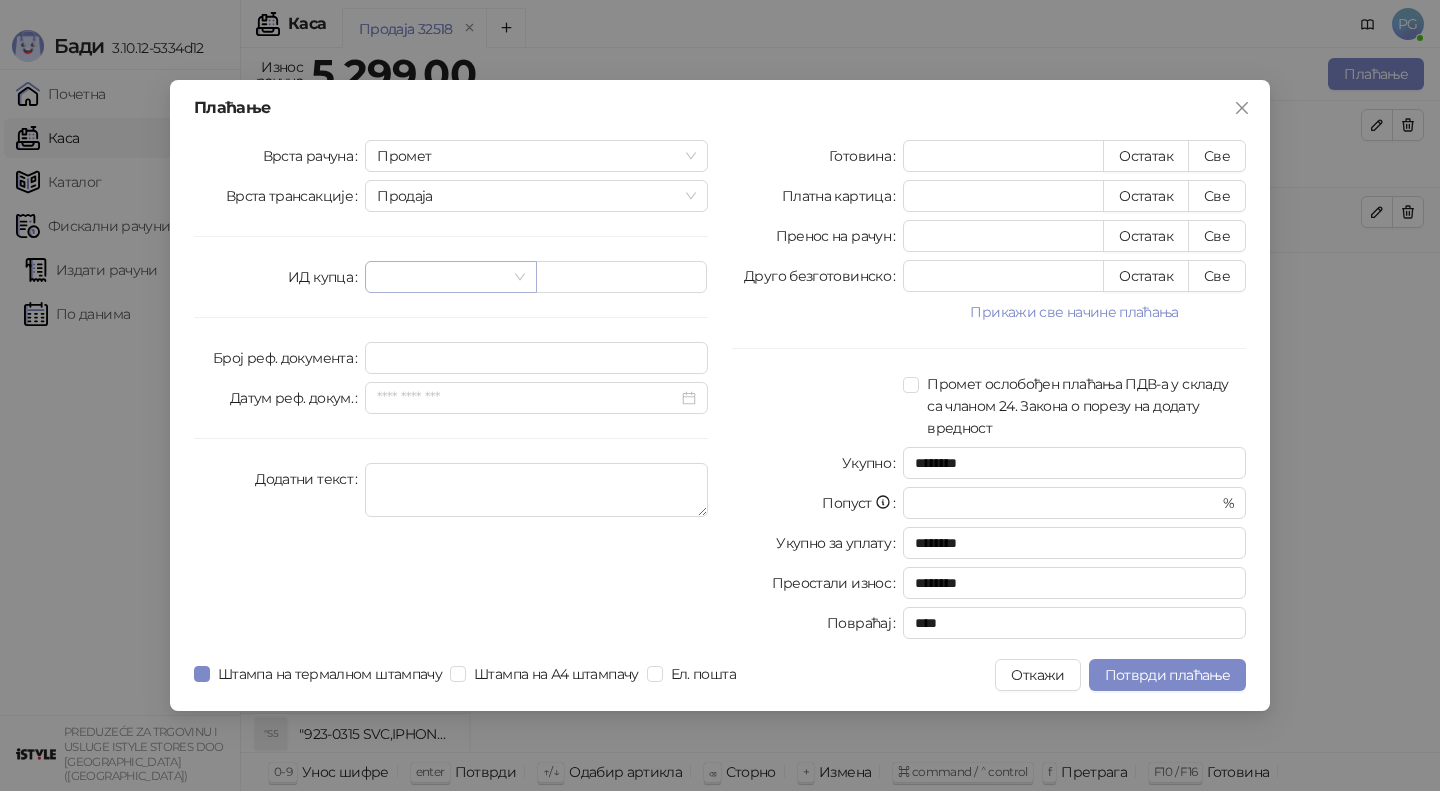 click at bounding box center (441, 277) 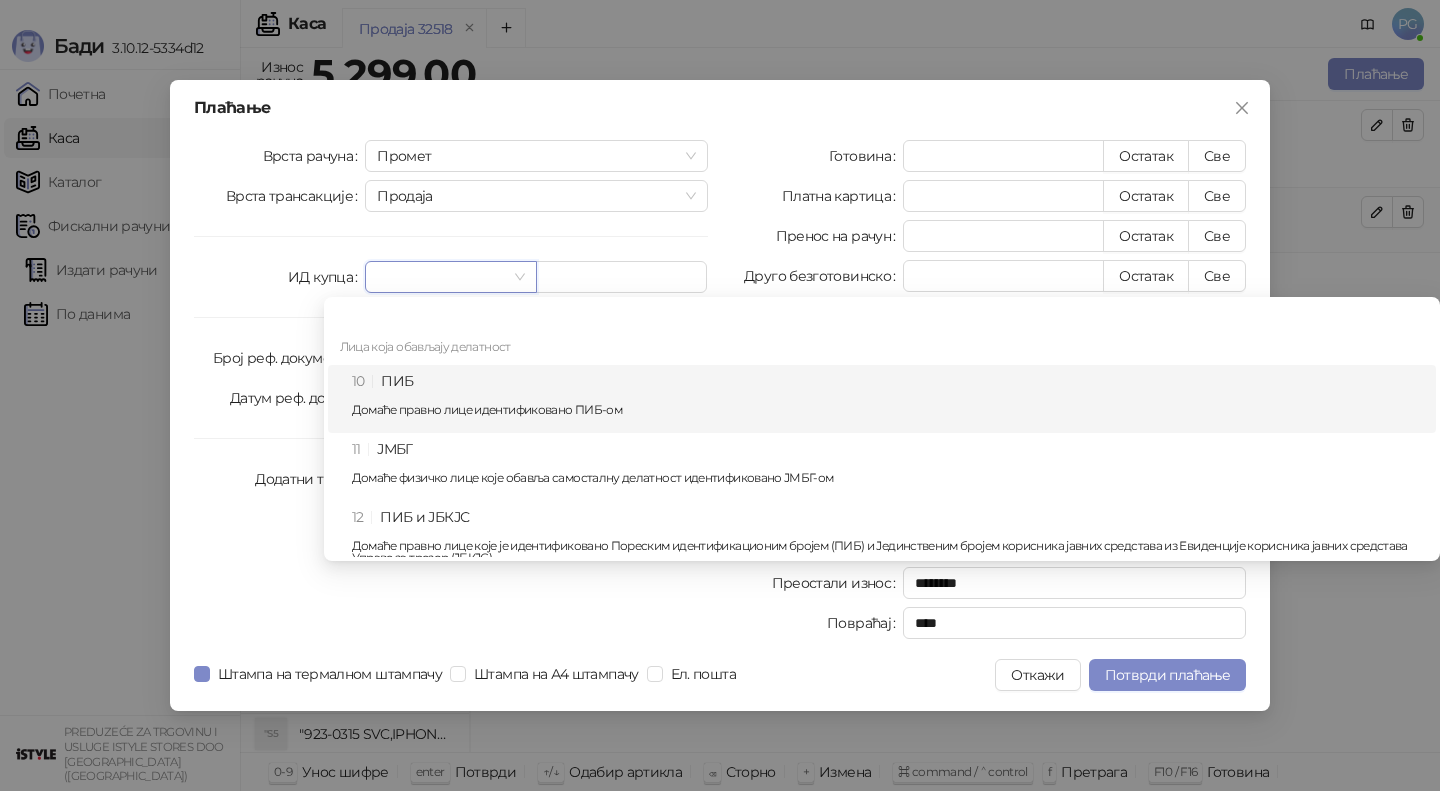 click on "10 ПИБ Домаће правно лице идентификовано ПИБ-ом" at bounding box center [882, 399] 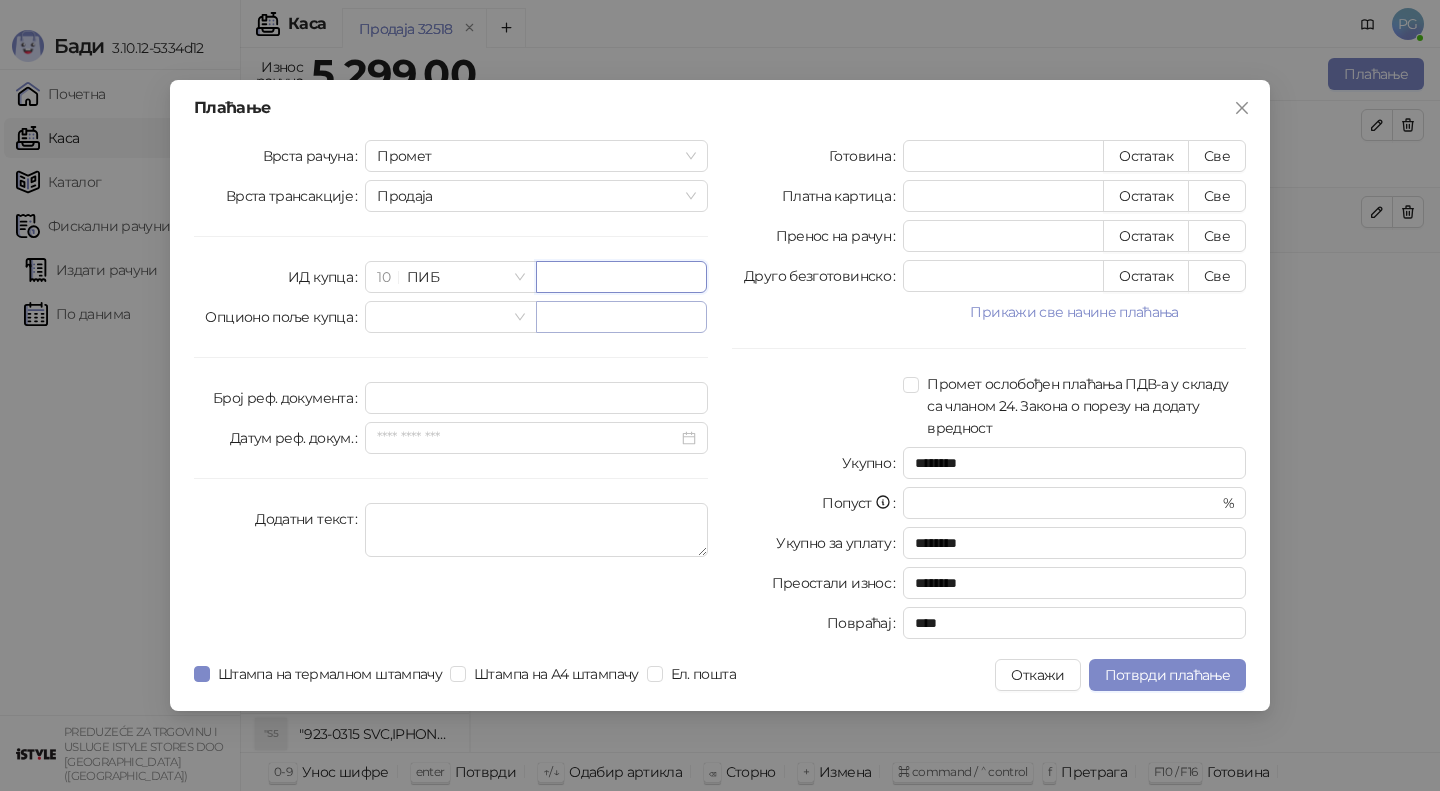 paste on "*********" 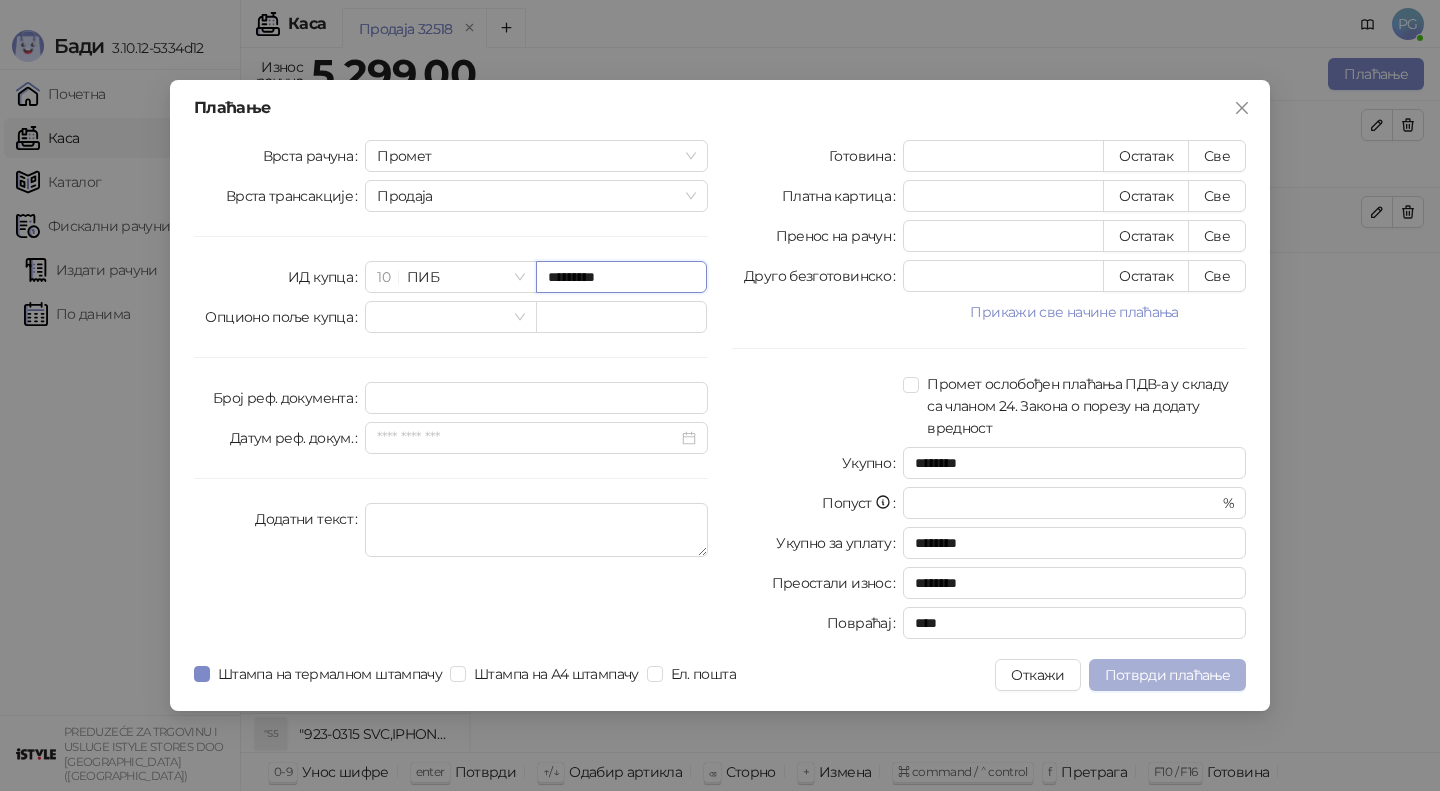 type on "*********" 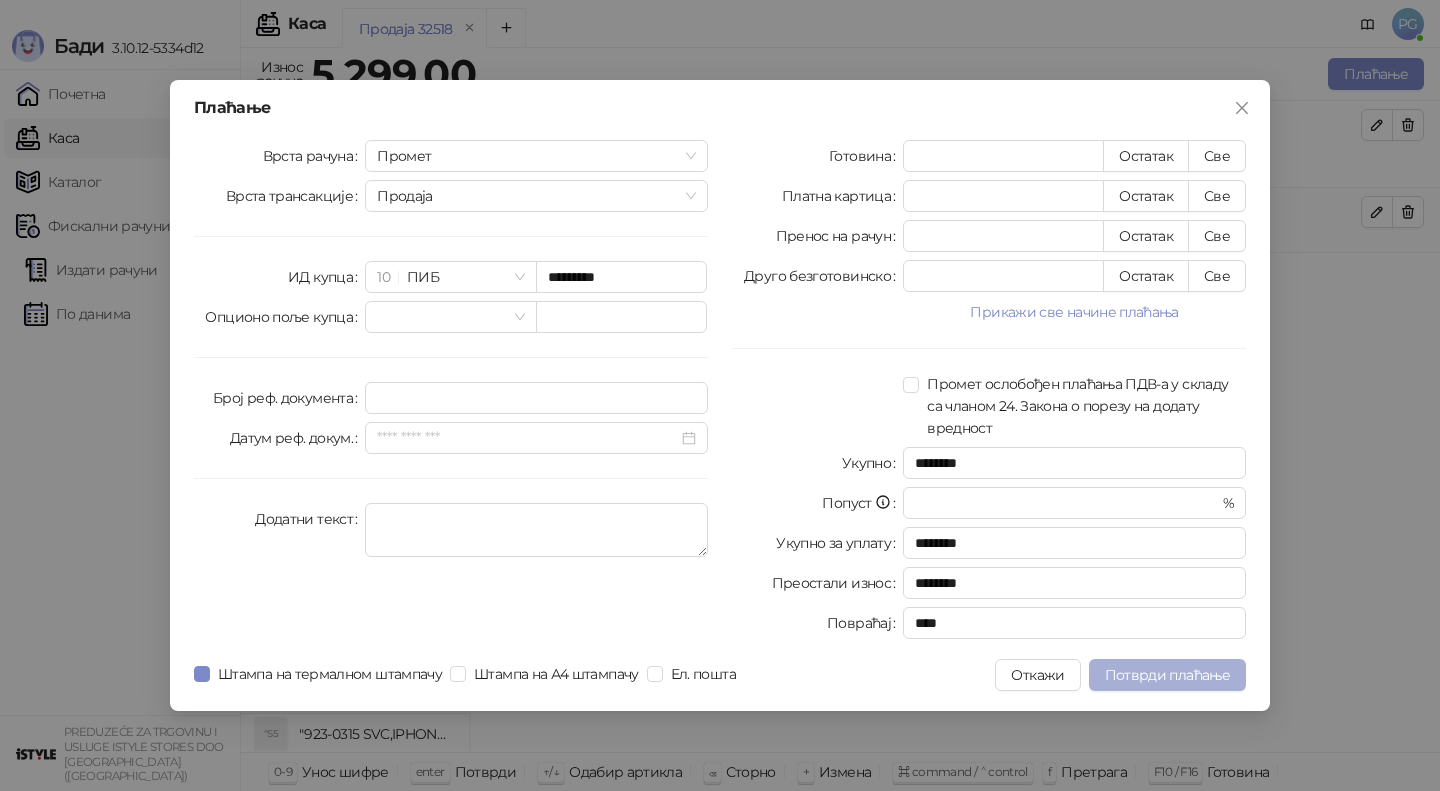 click on "Потврди плаћање" at bounding box center (1167, 675) 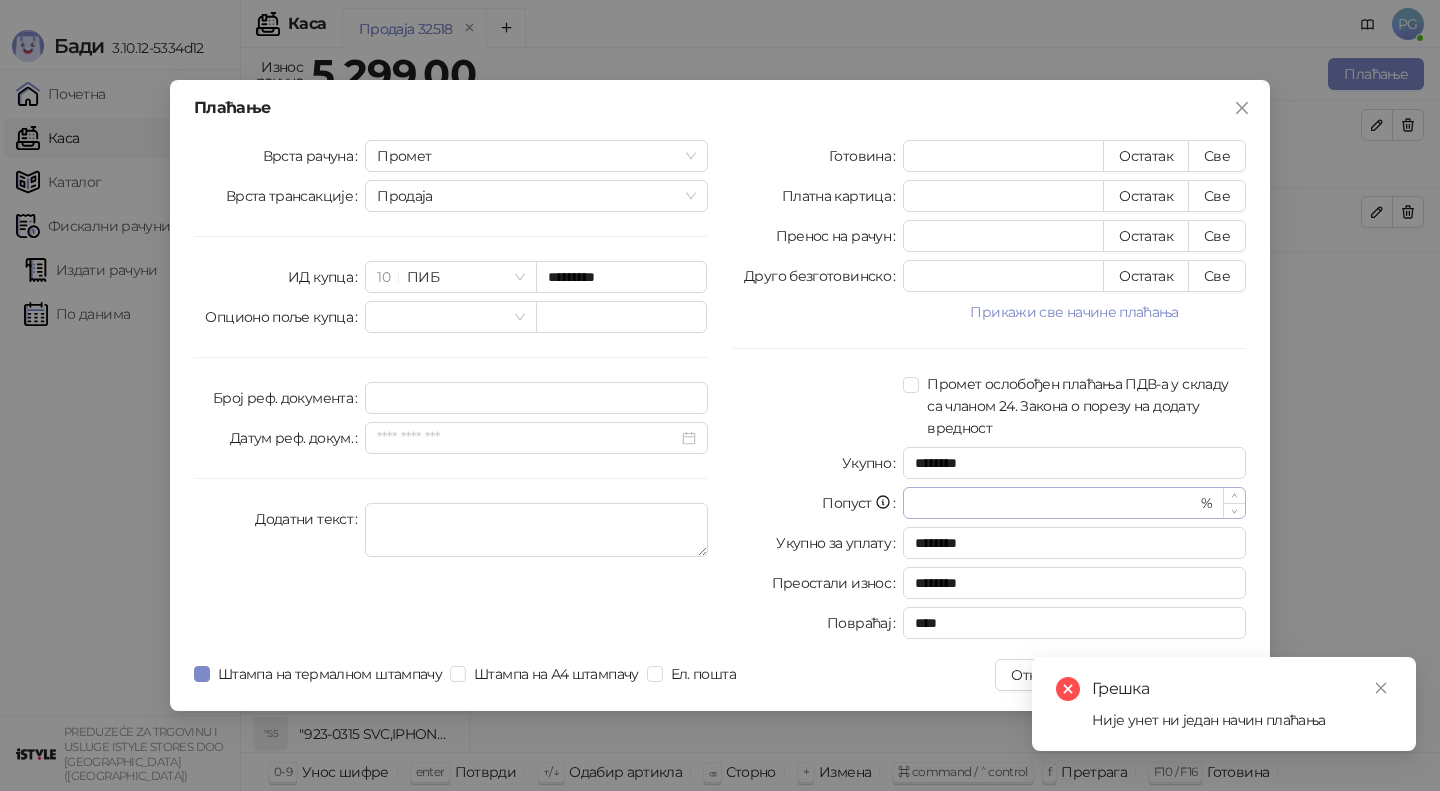 drag, startPoint x: 1157, startPoint y: 673, endPoint x: 1157, endPoint y: 502, distance: 171 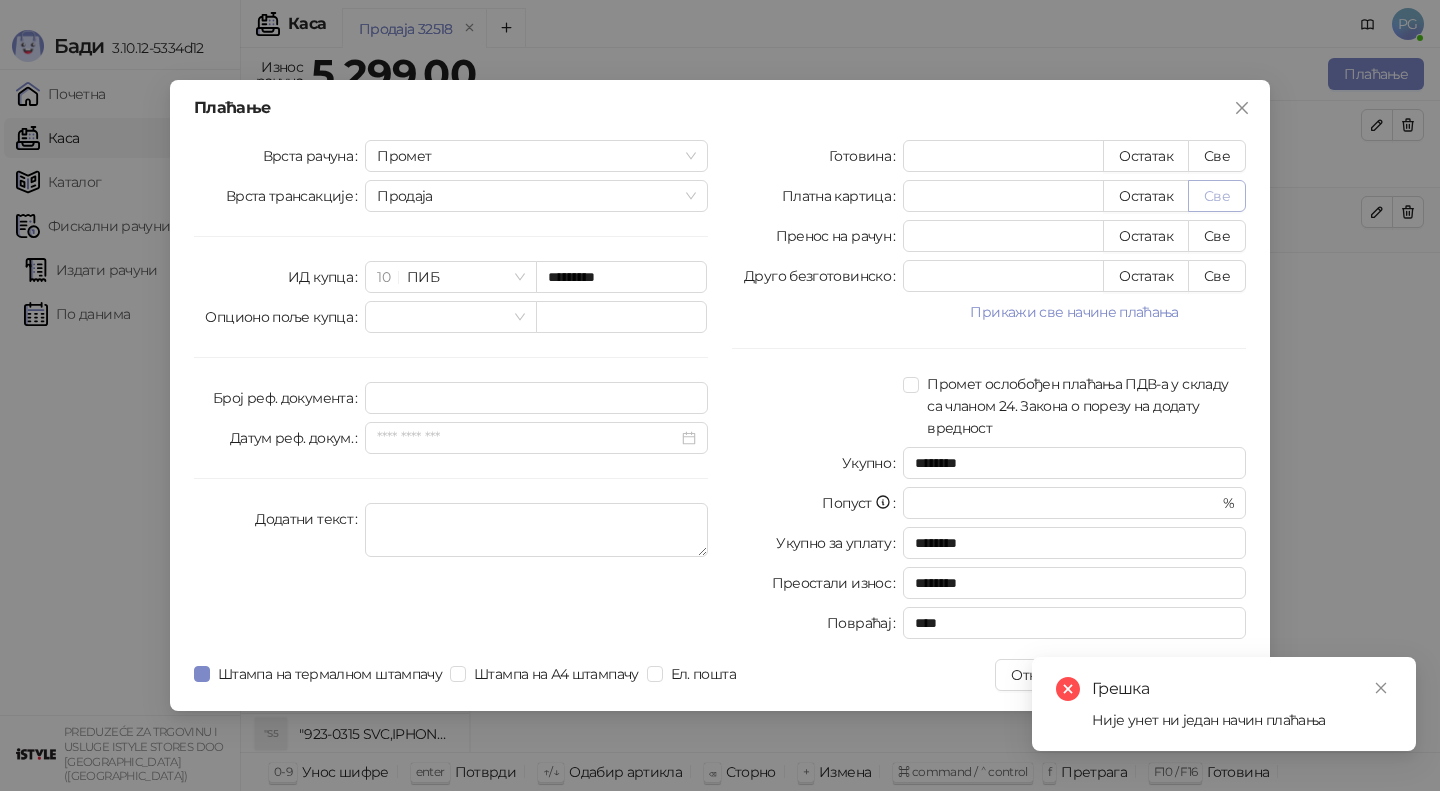 click on "Све" at bounding box center [1217, 196] 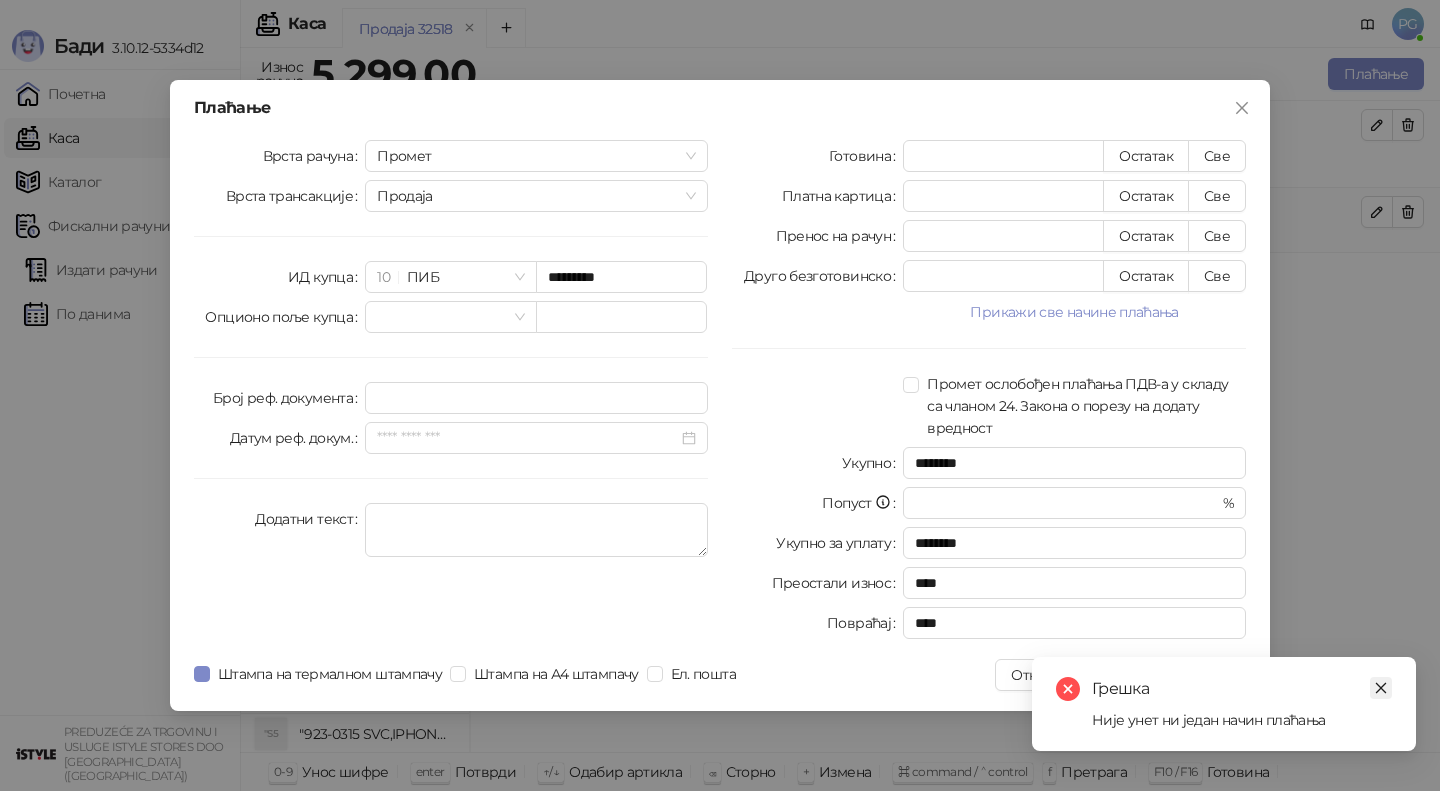 click 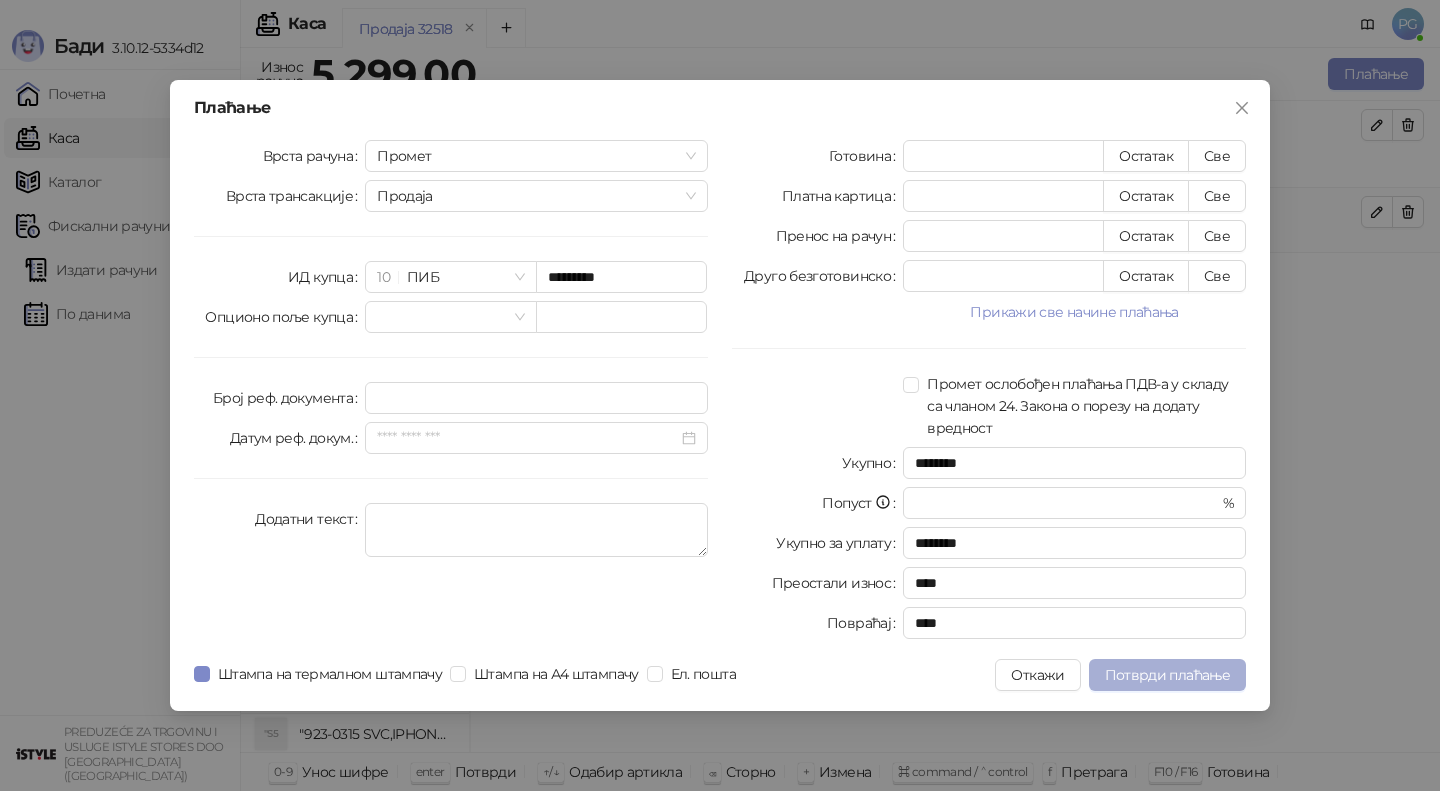 click on "Потврди плаћање" at bounding box center [1167, 675] 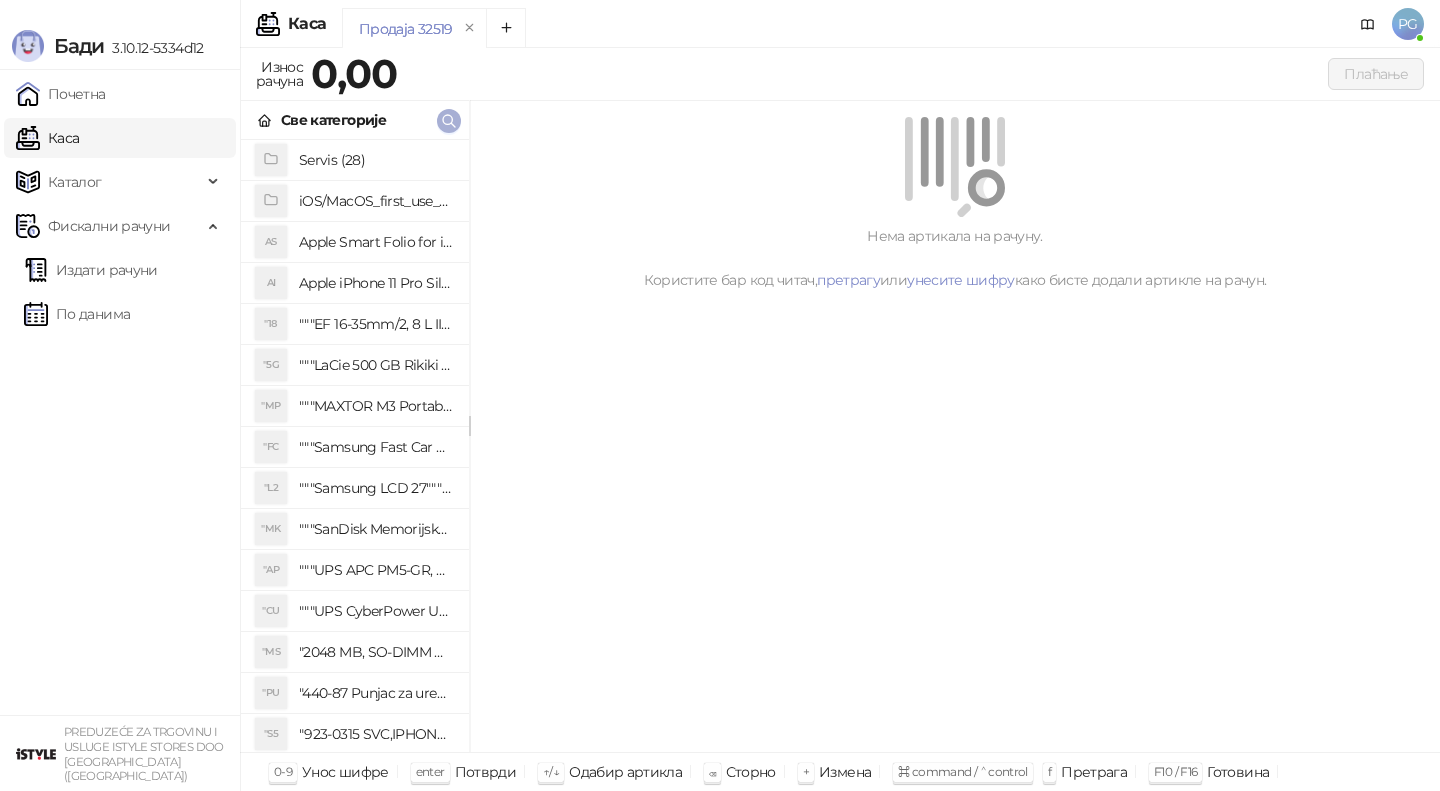 click 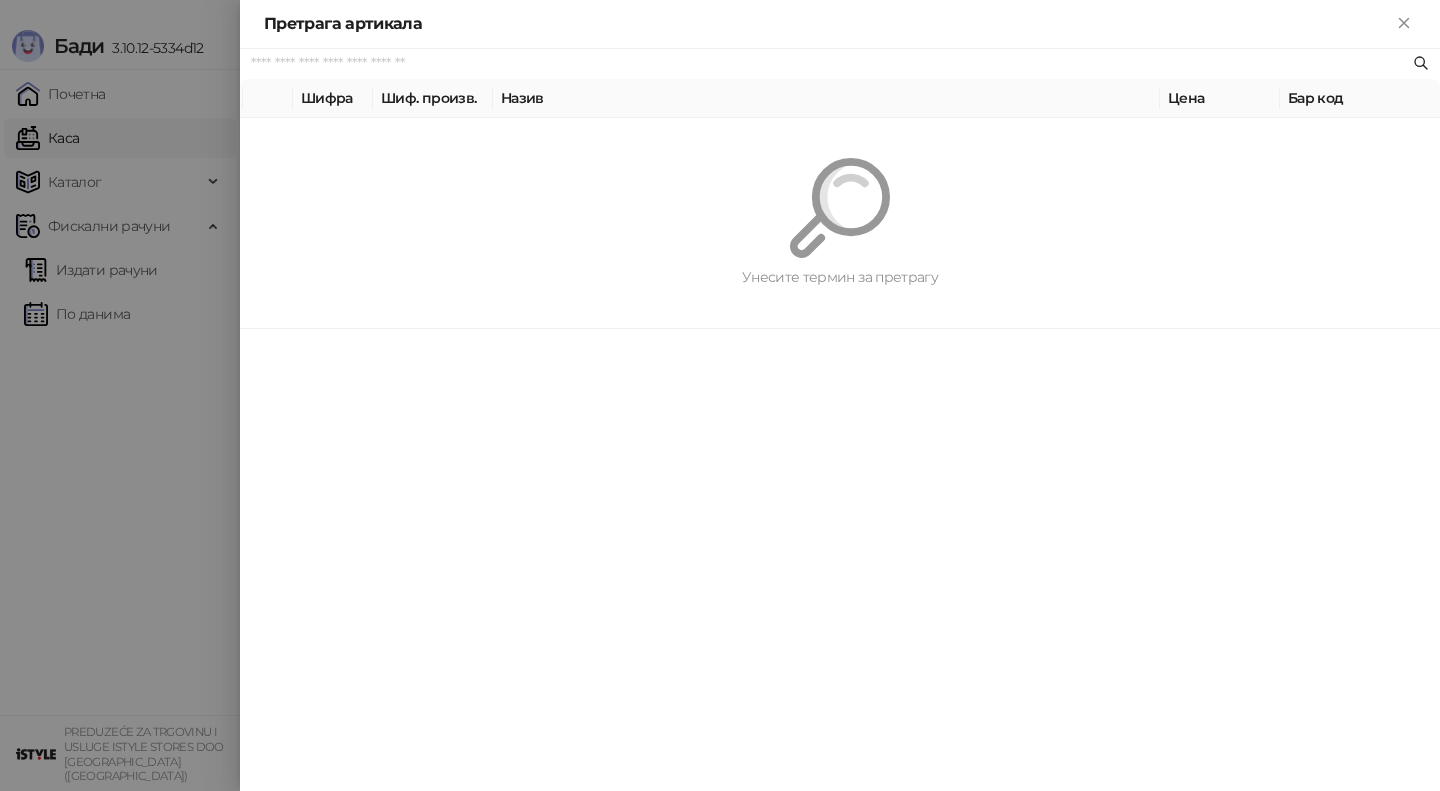 paste on "**********" 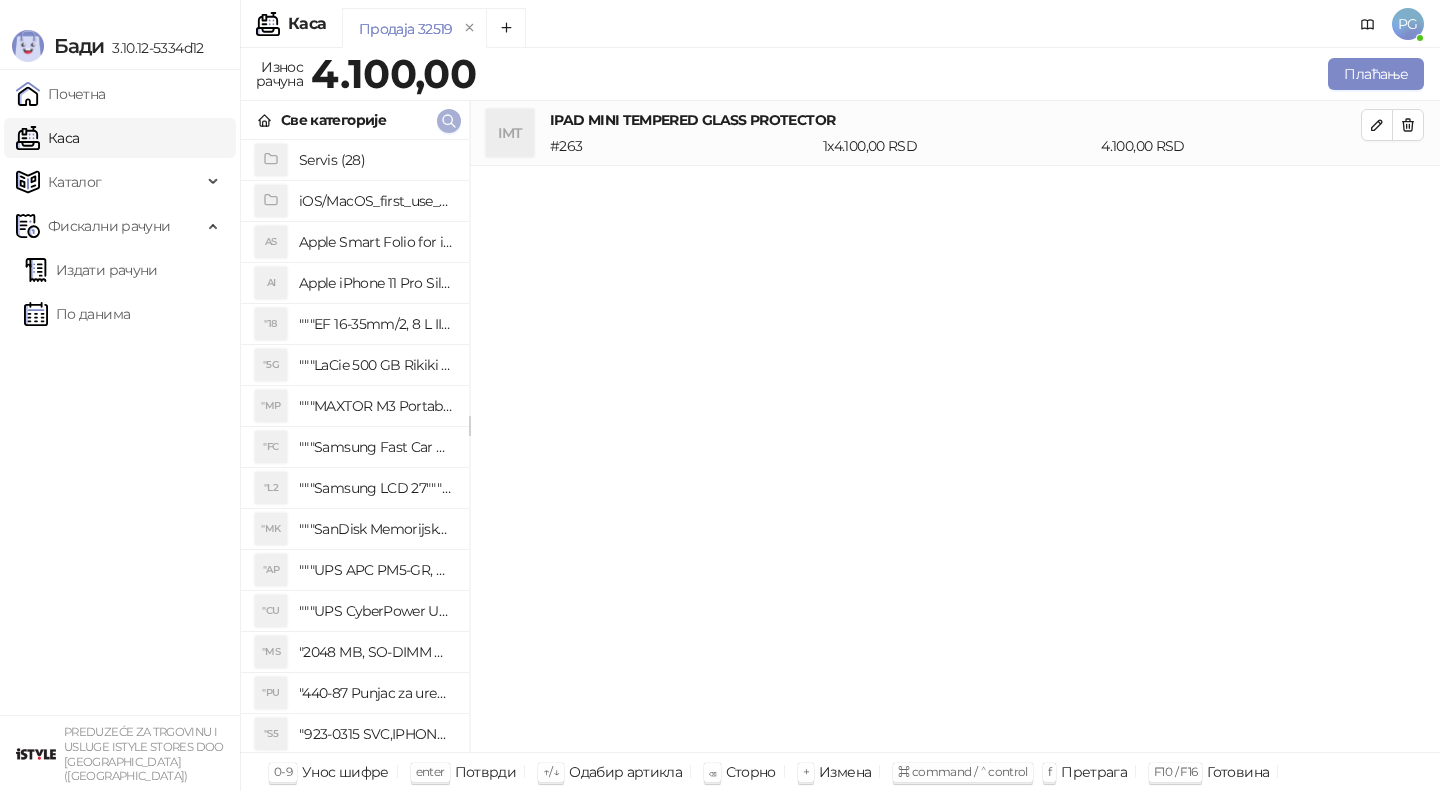 click 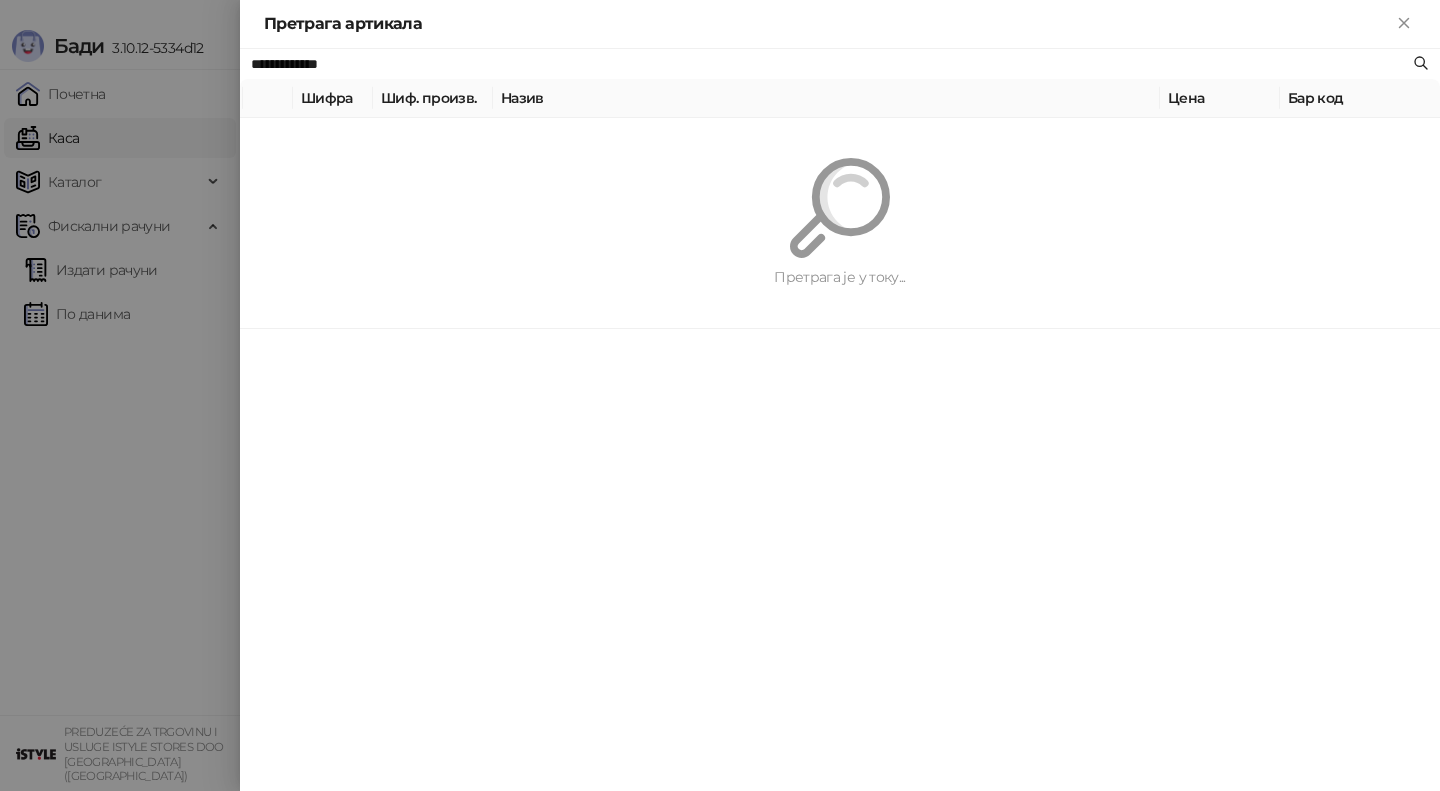 paste on "**********" 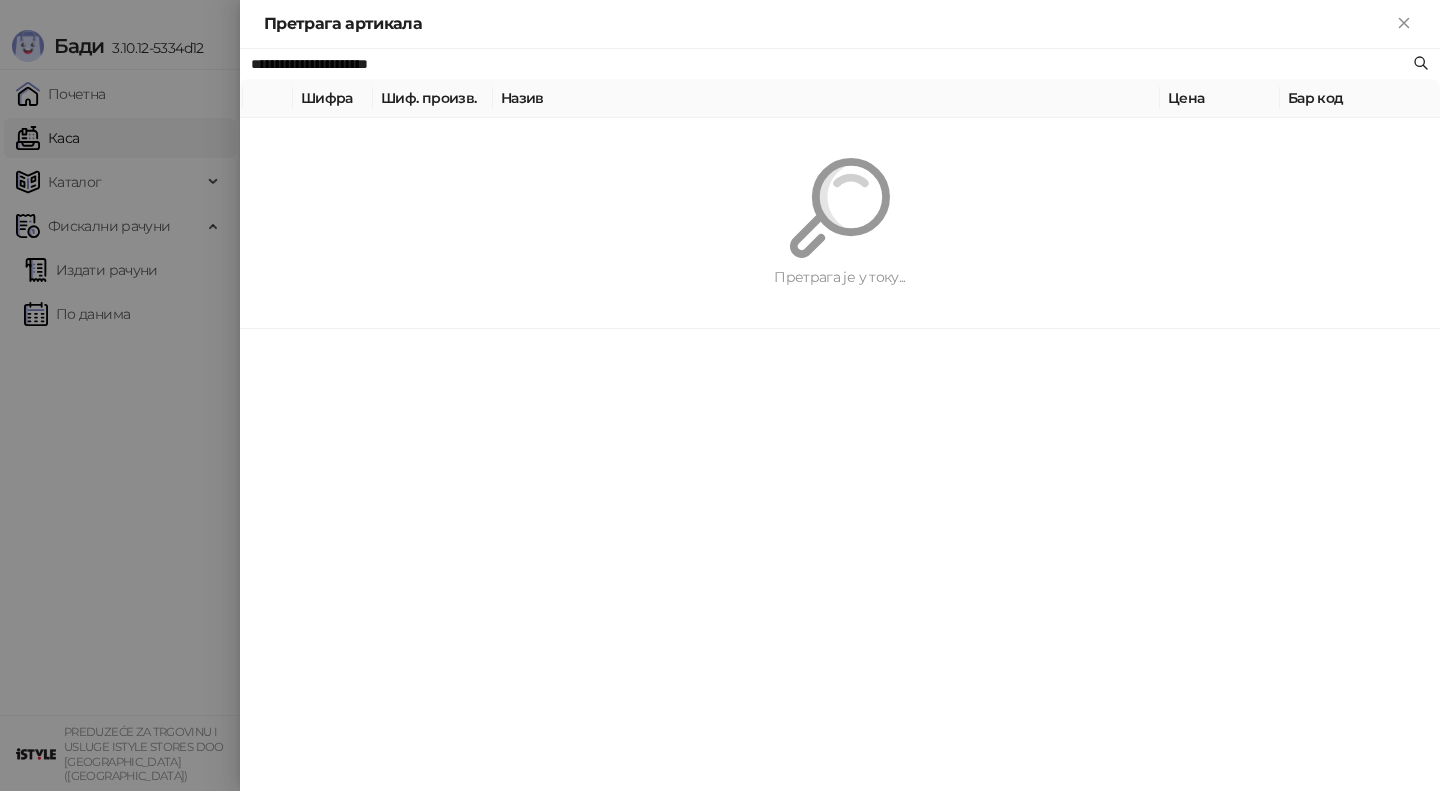 type on "**********" 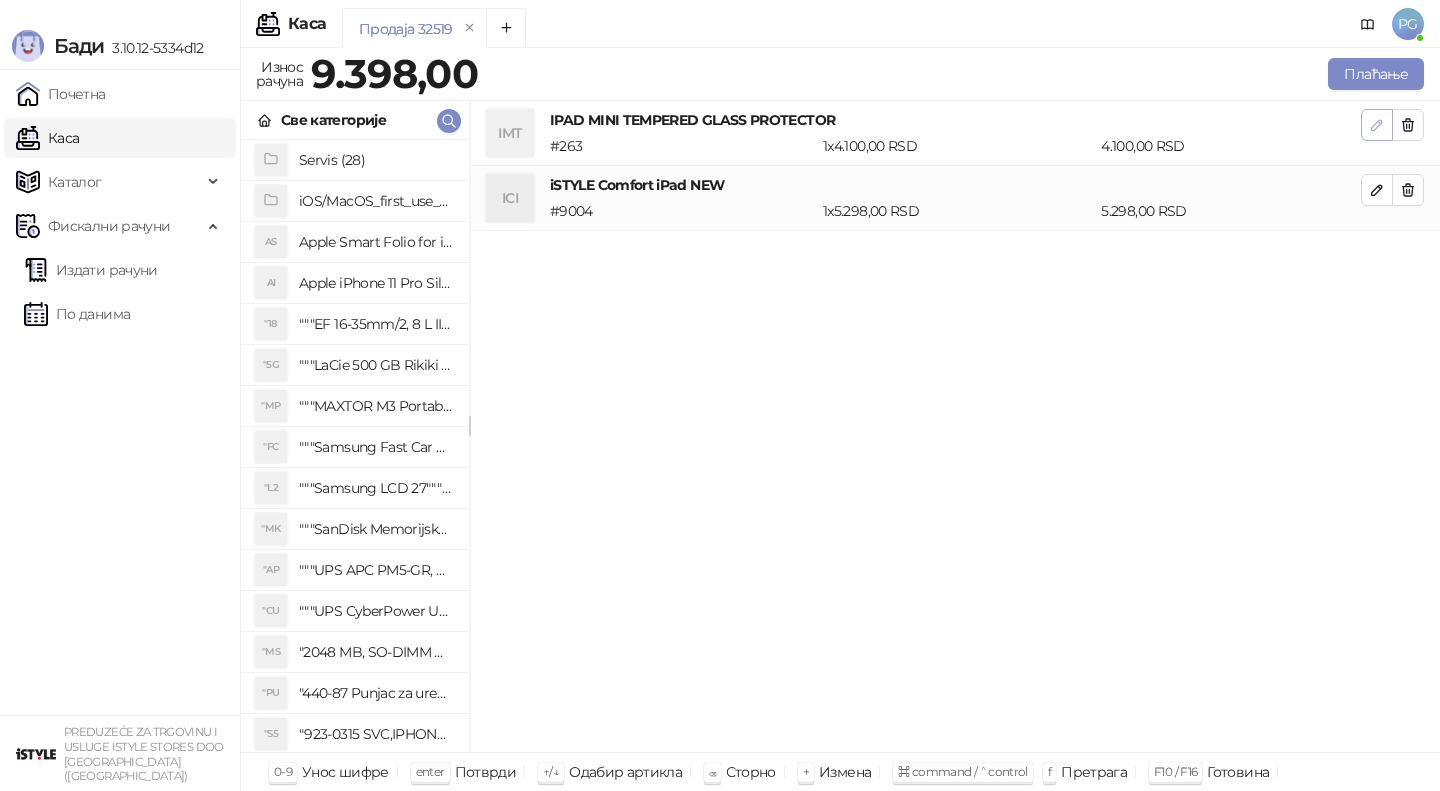 click at bounding box center (1377, 125) 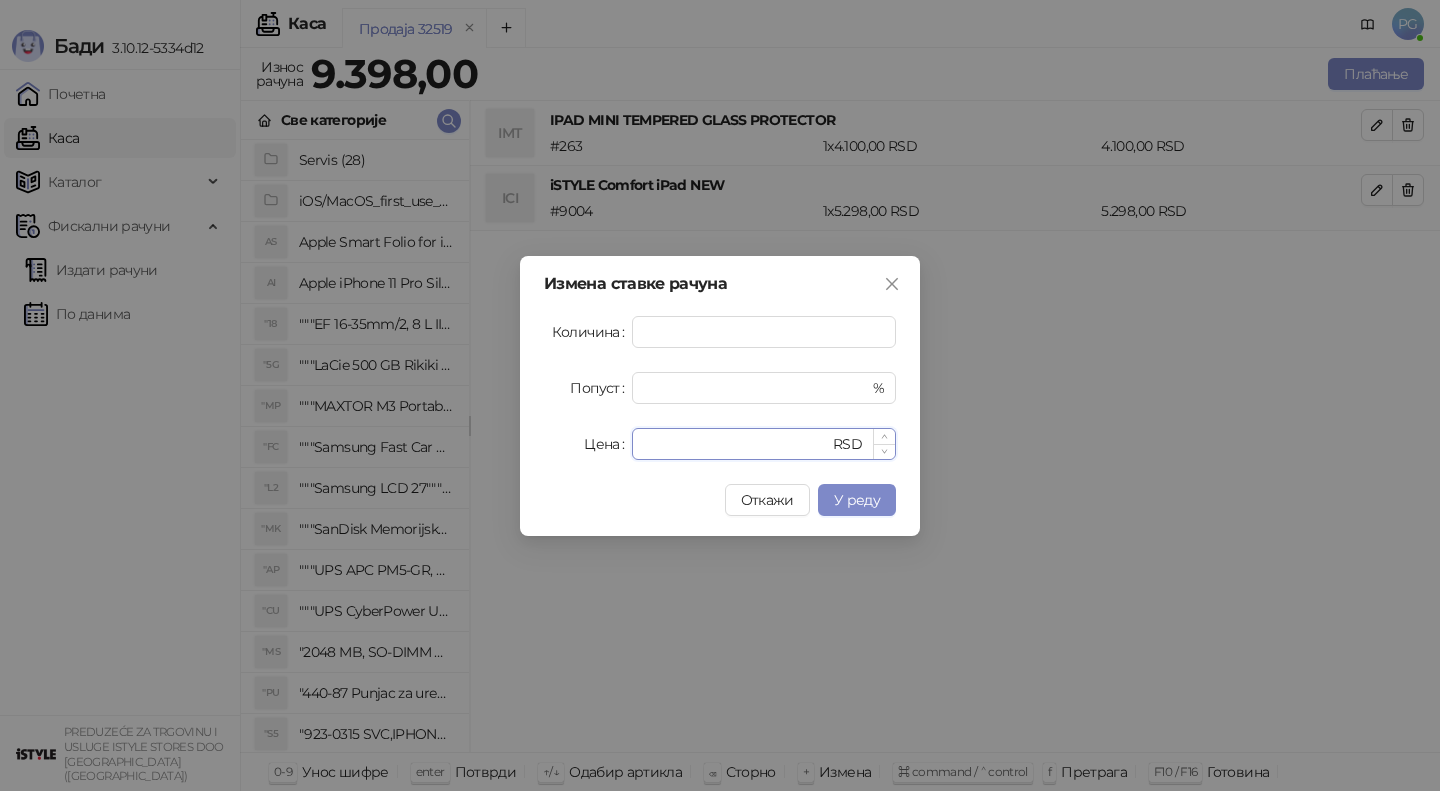 drag, startPoint x: 726, startPoint y: 430, endPoint x: 633, endPoint y: 430, distance: 93 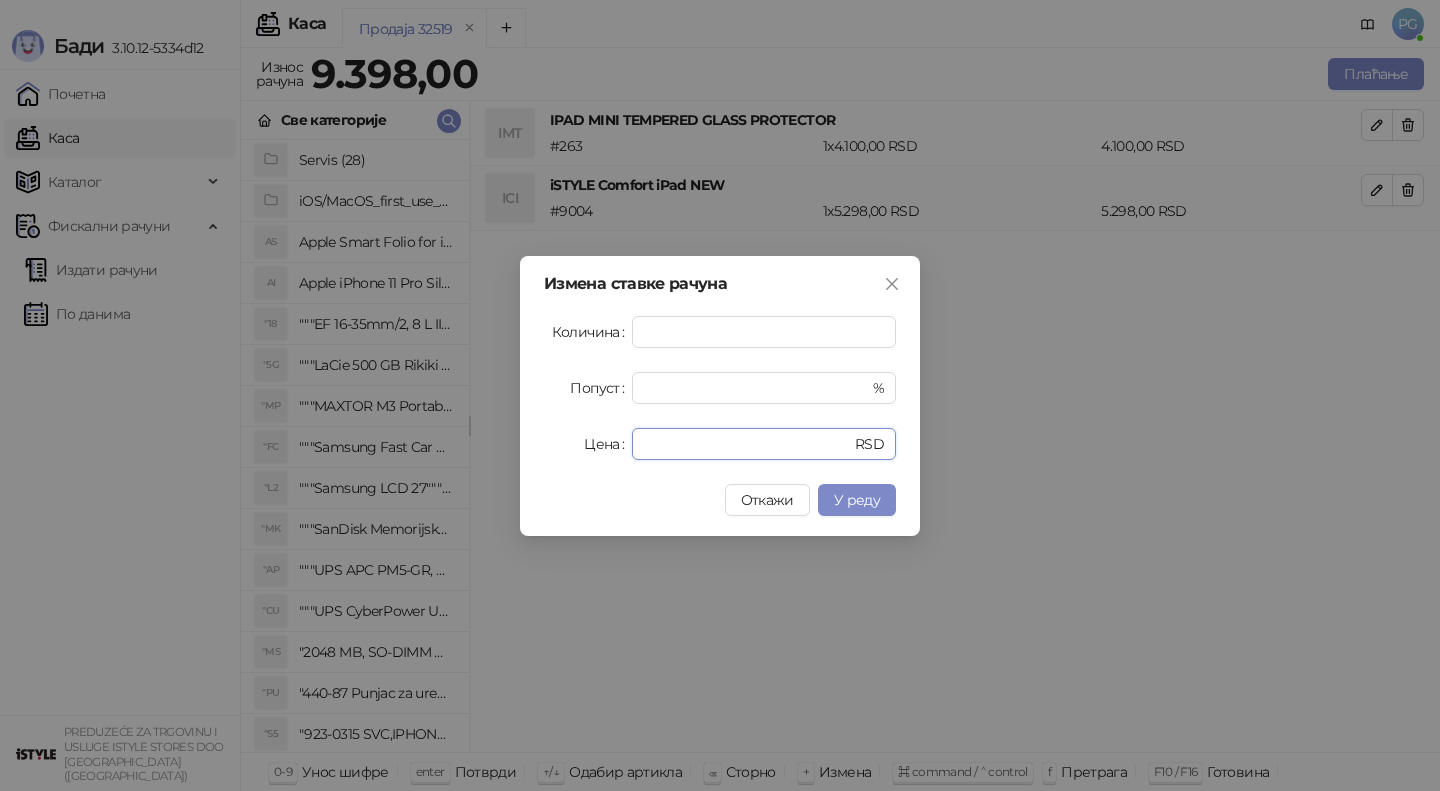 drag, startPoint x: 717, startPoint y: 435, endPoint x: 588, endPoint y: 435, distance: 129 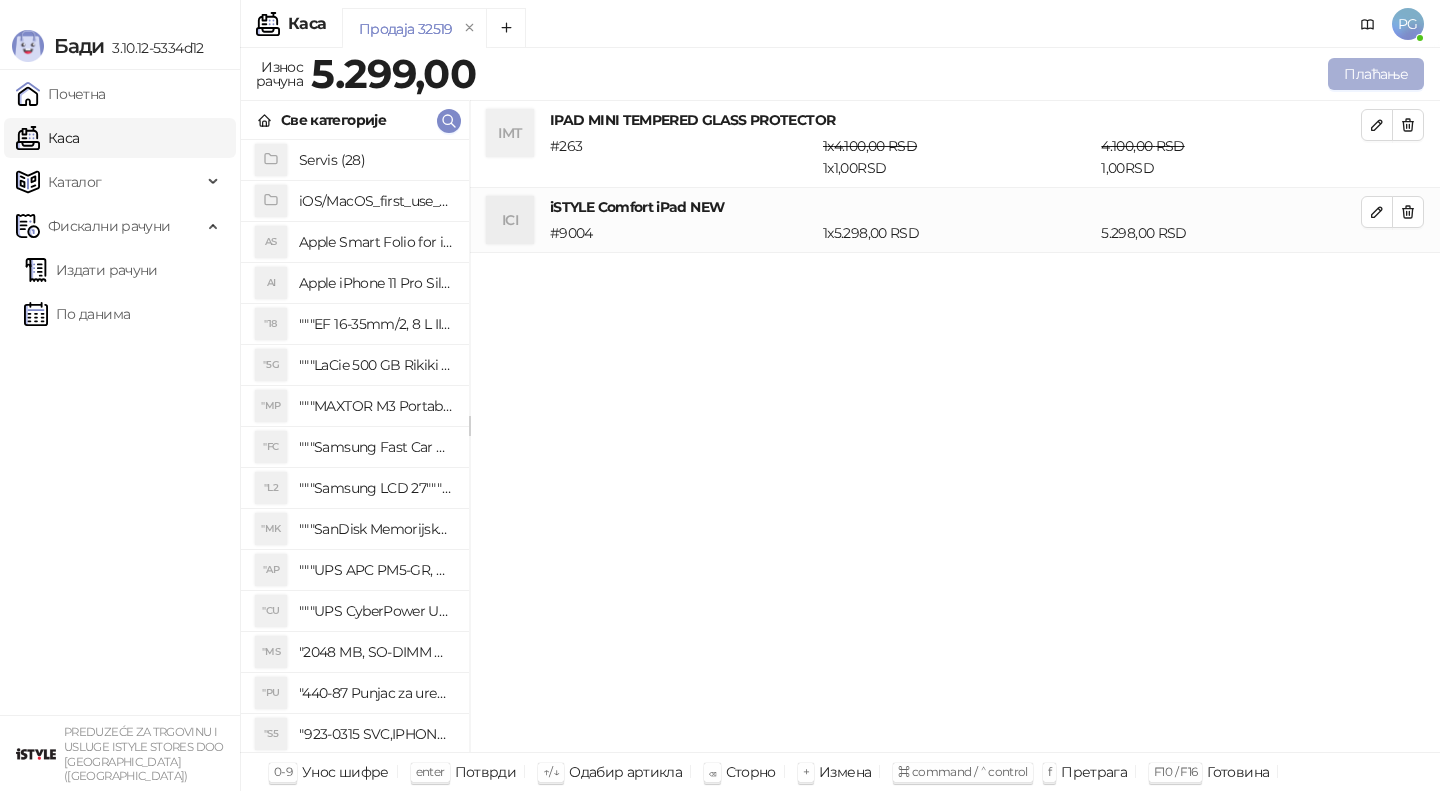 click on "Плаћање" at bounding box center [1376, 74] 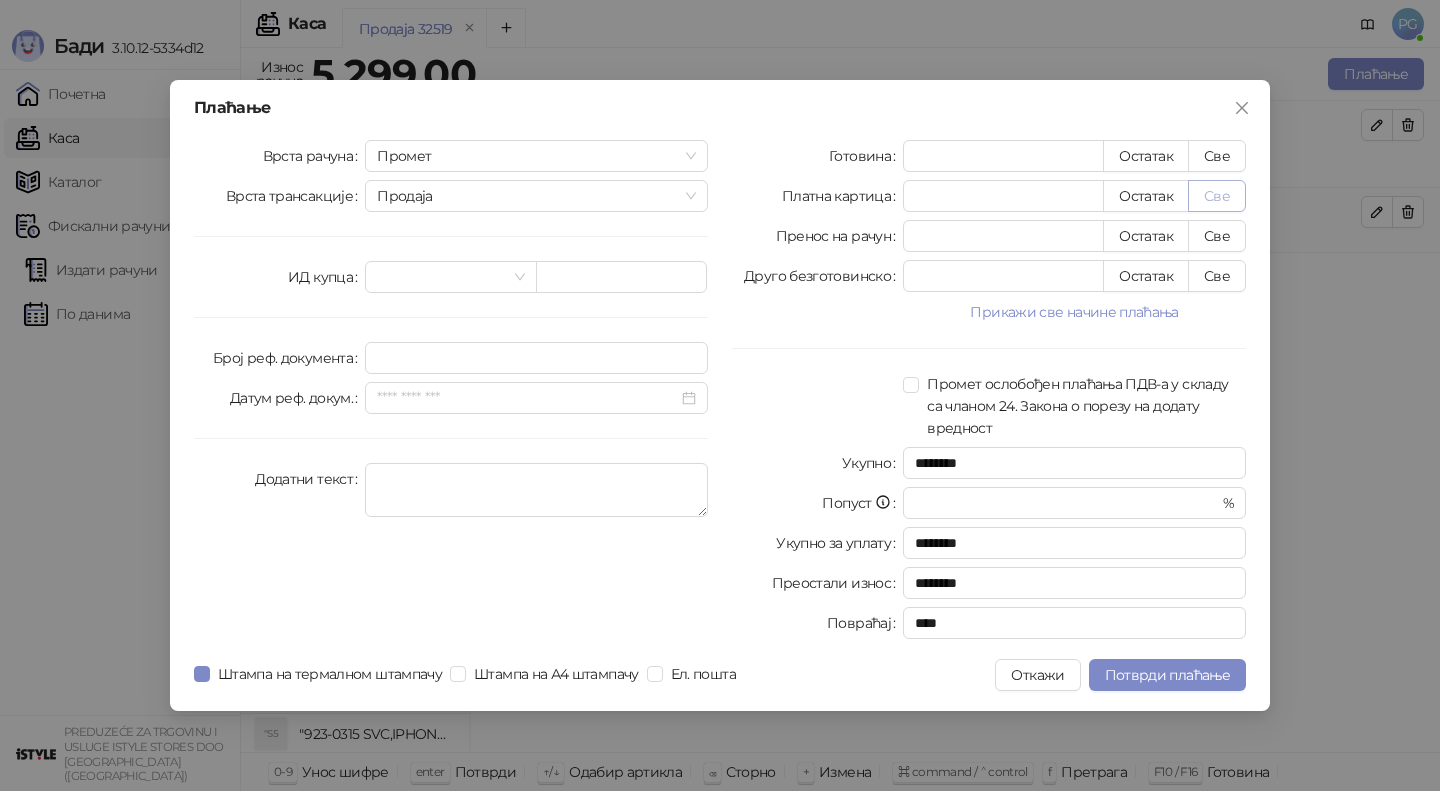 click on "Све" at bounding box center (1217, 196) 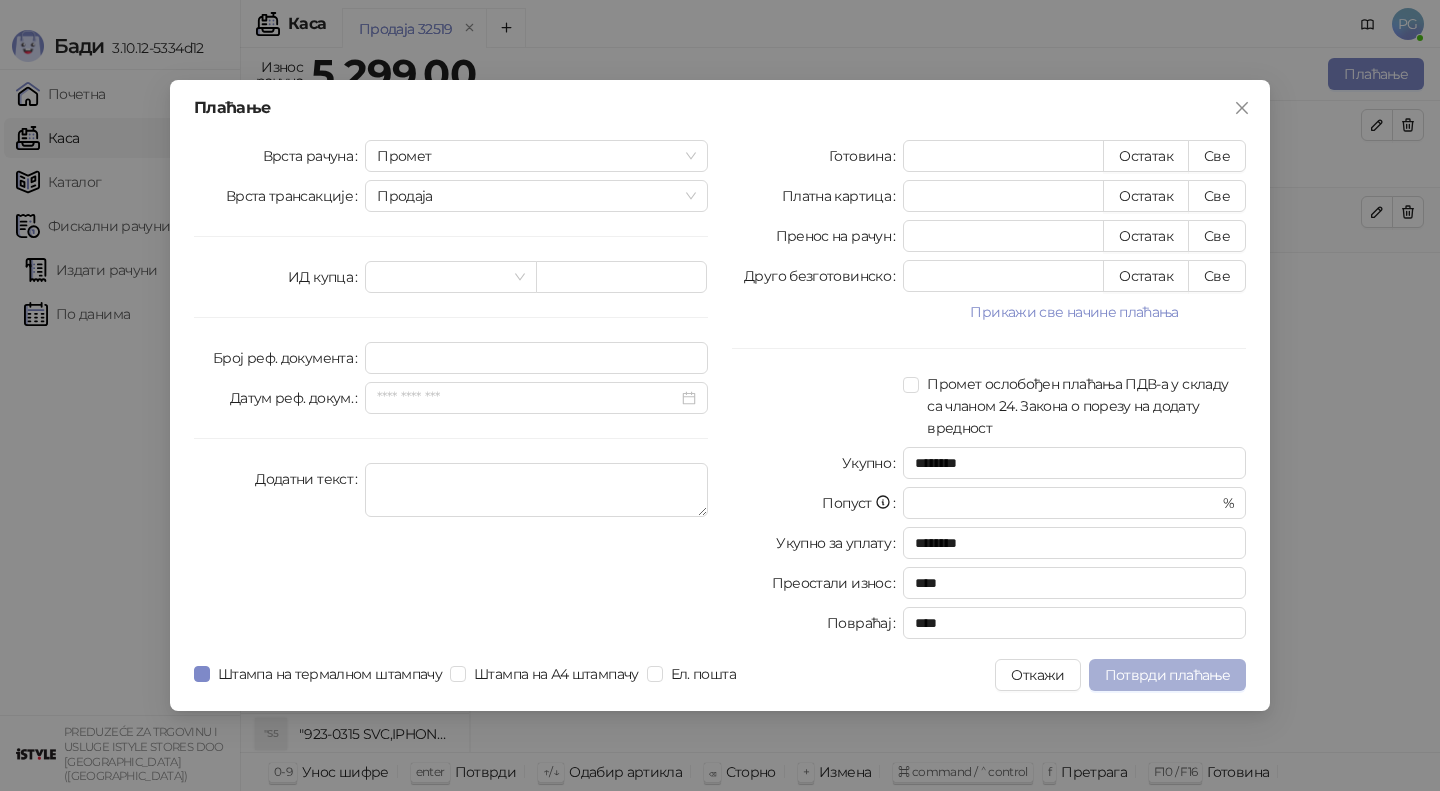 click on "Потврди плаћање" at bounding box center [1167, 675] 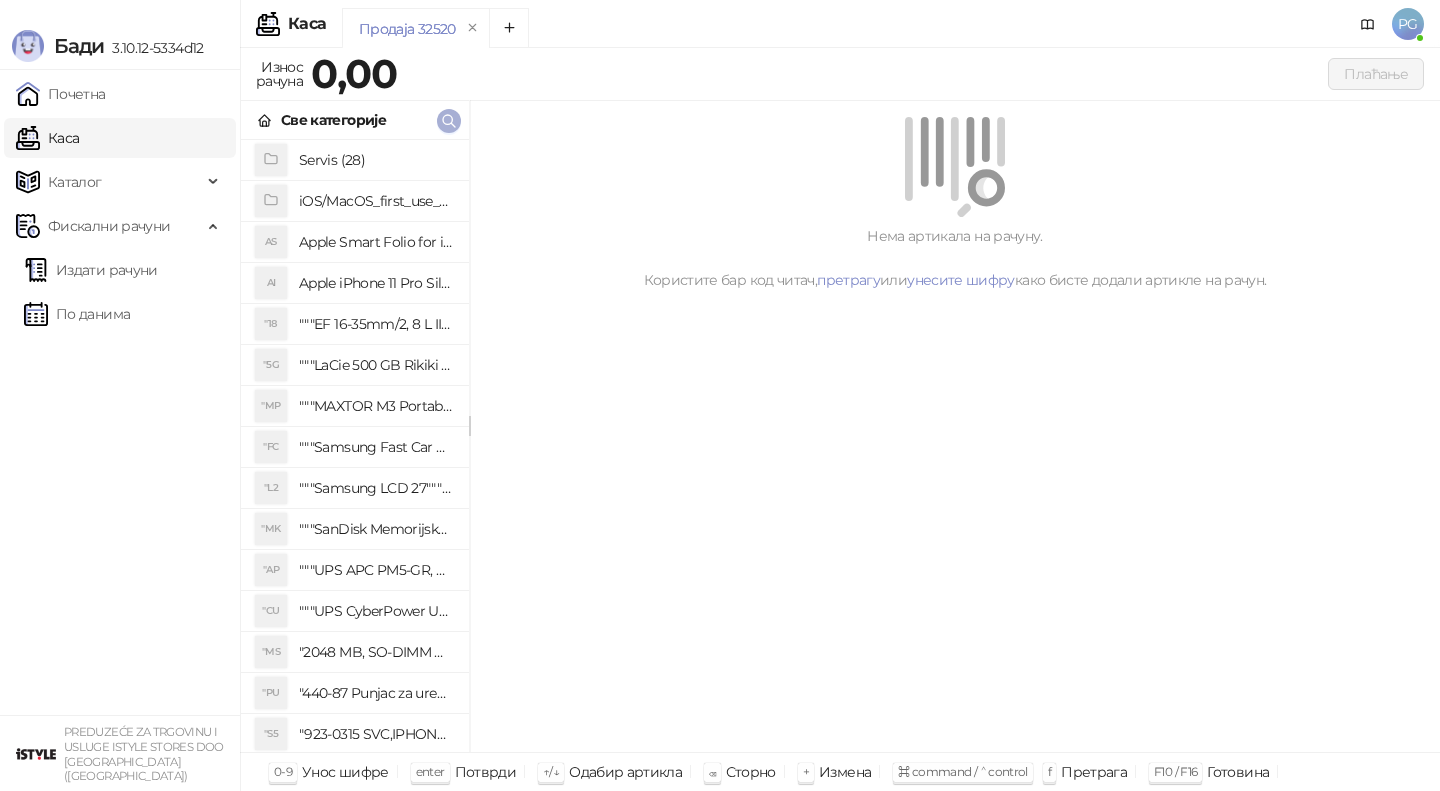 click 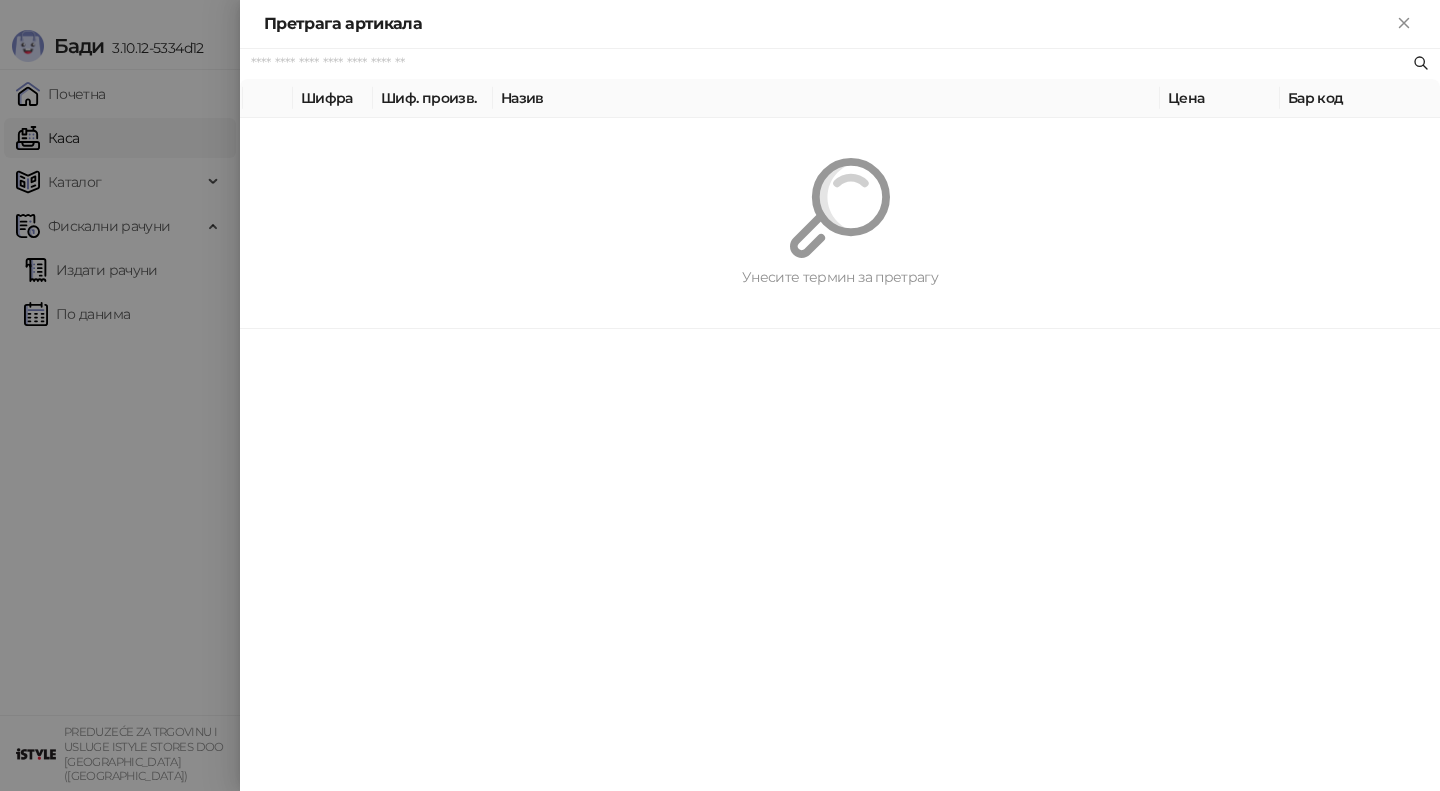 paste on "**********" 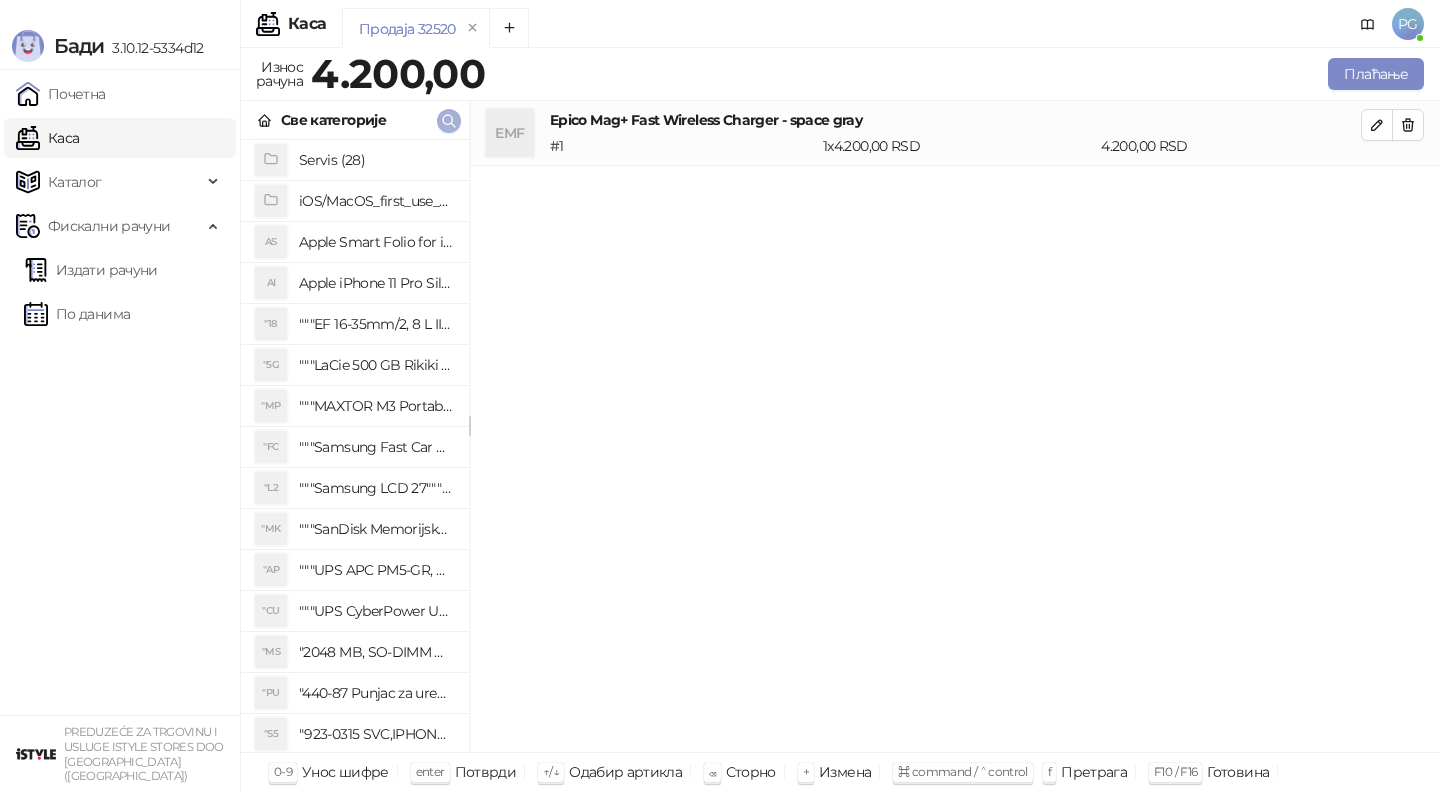 click 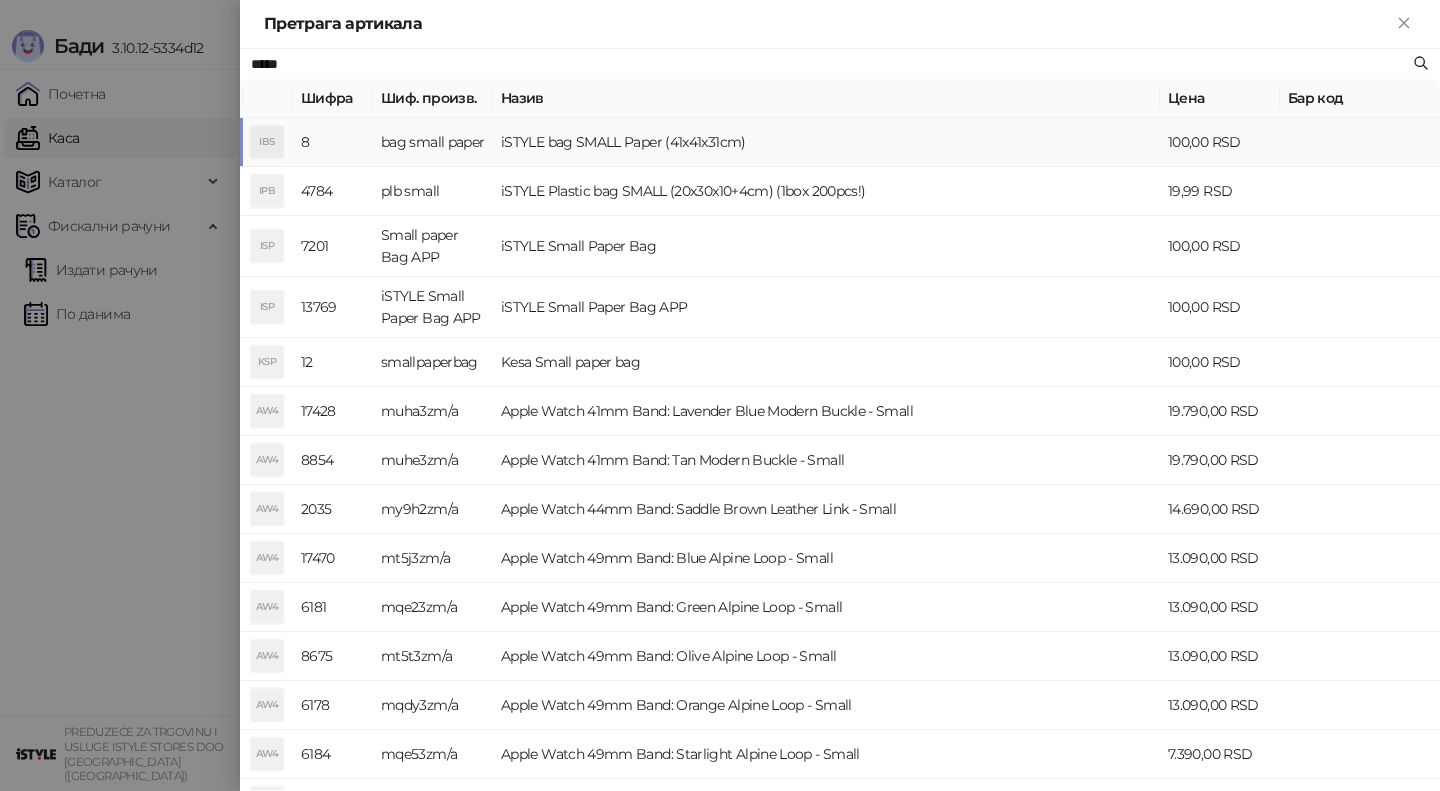 type on "*****" 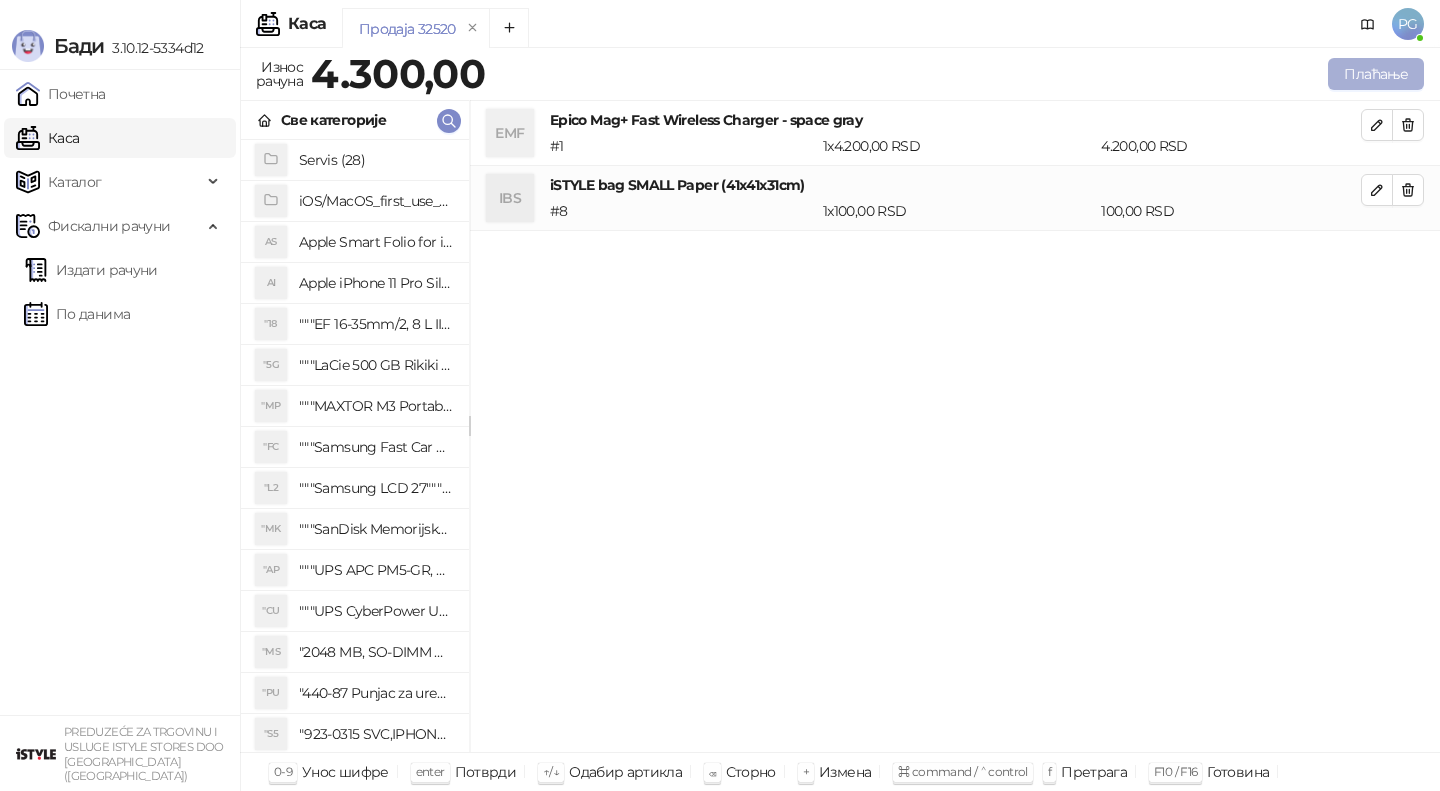 click on "Плаћање" at bounding box center (1376, 74) 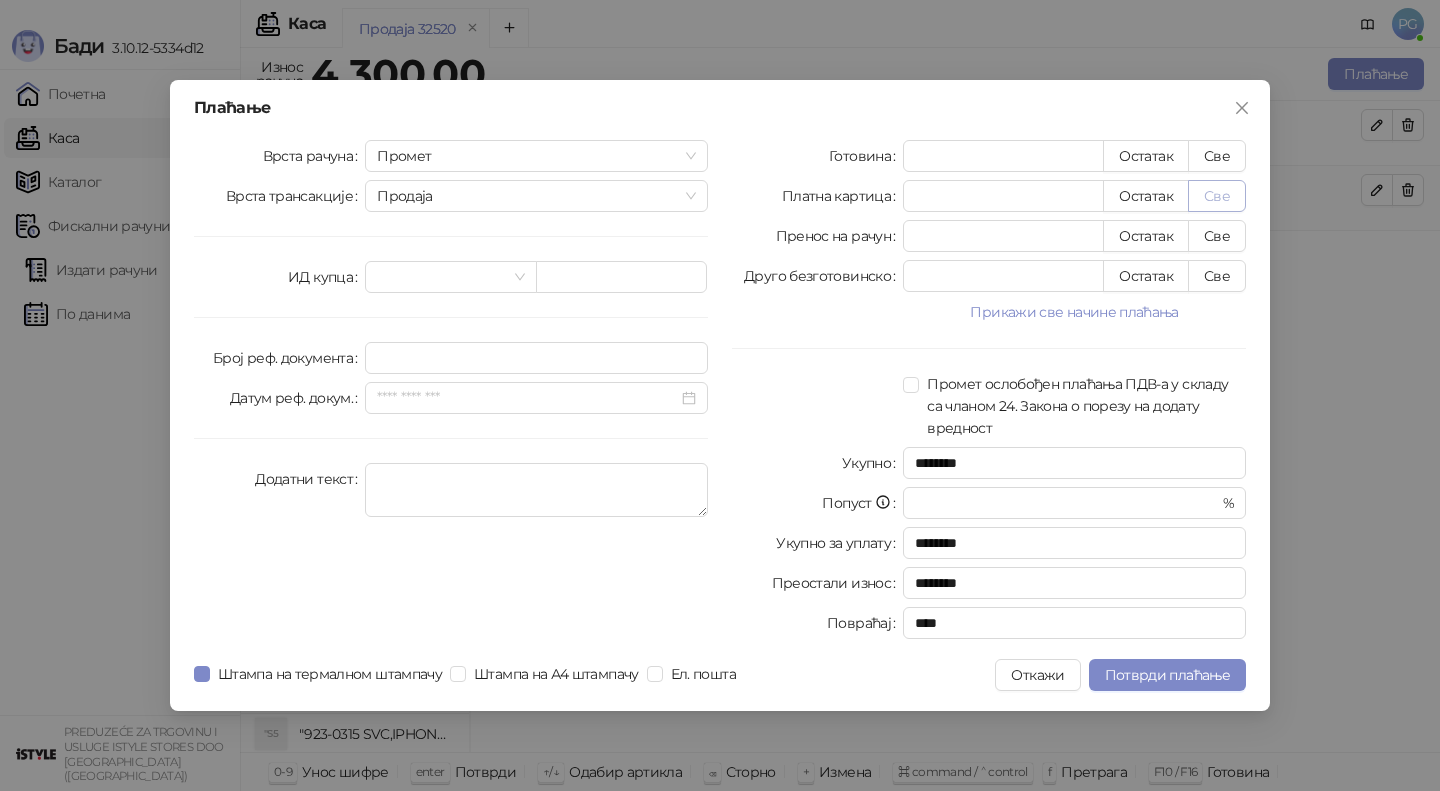 click on "Све" at bounding box center (1217, 196) 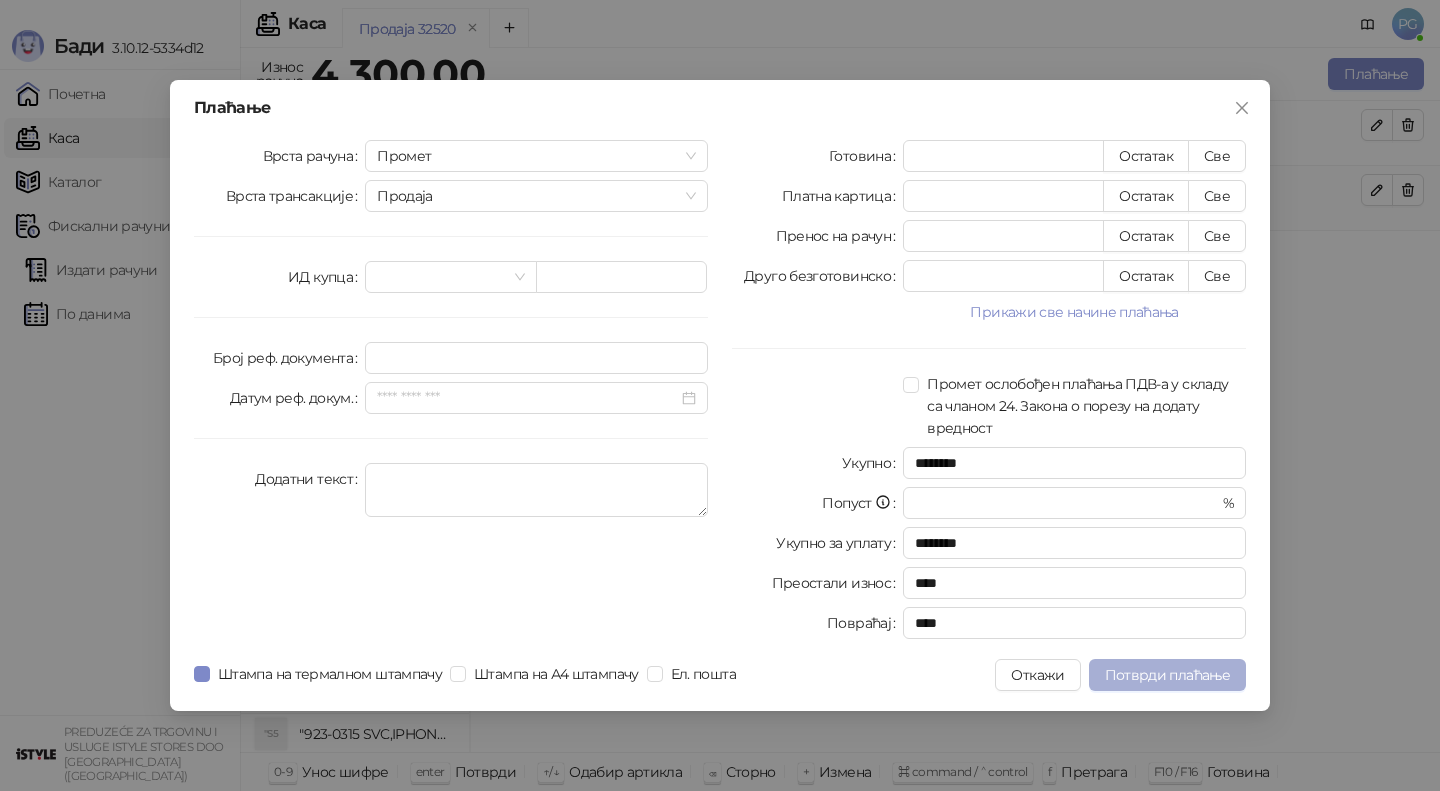 click on "Потврди плаћање" at bounding box center [1167, 675] 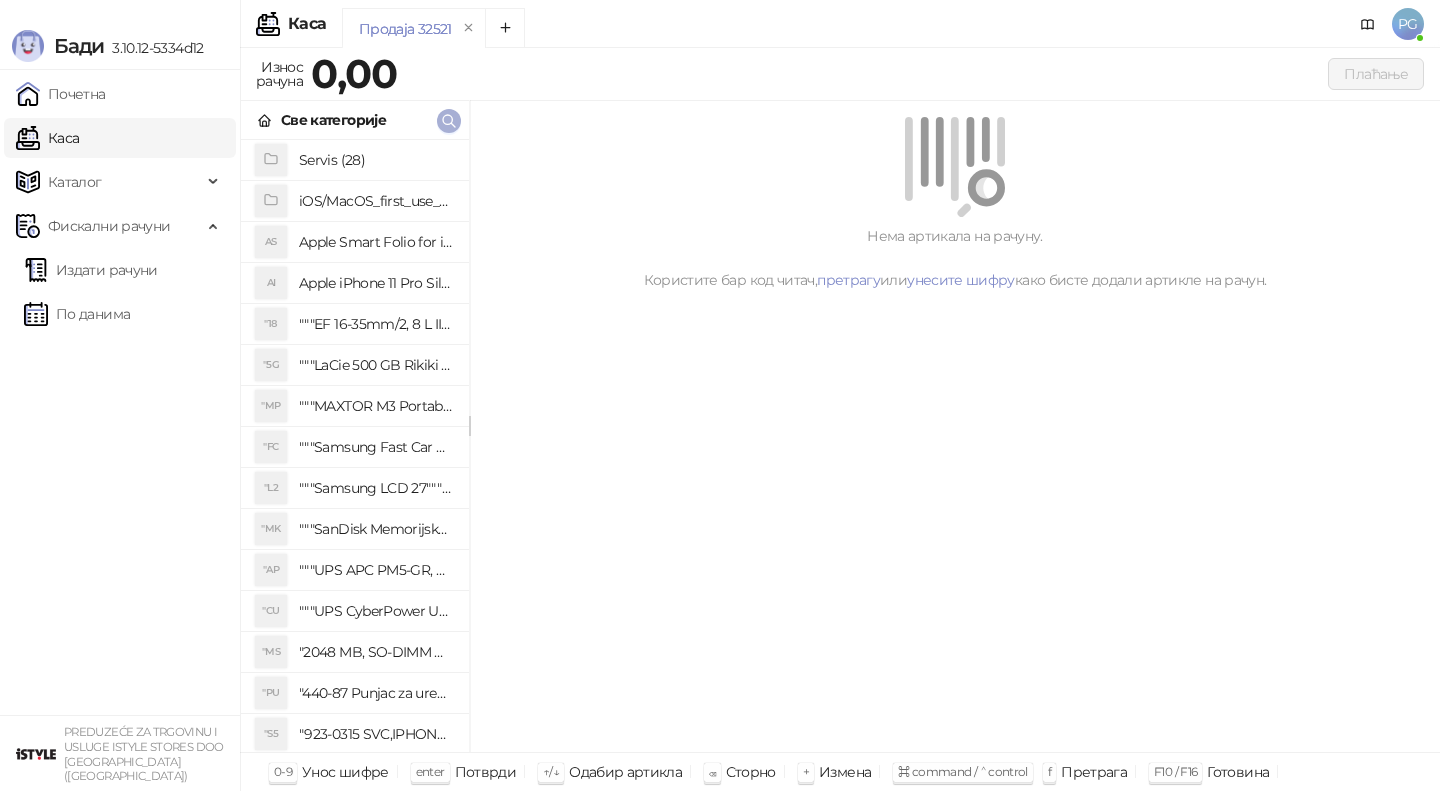click at bounding box center (449, 121) 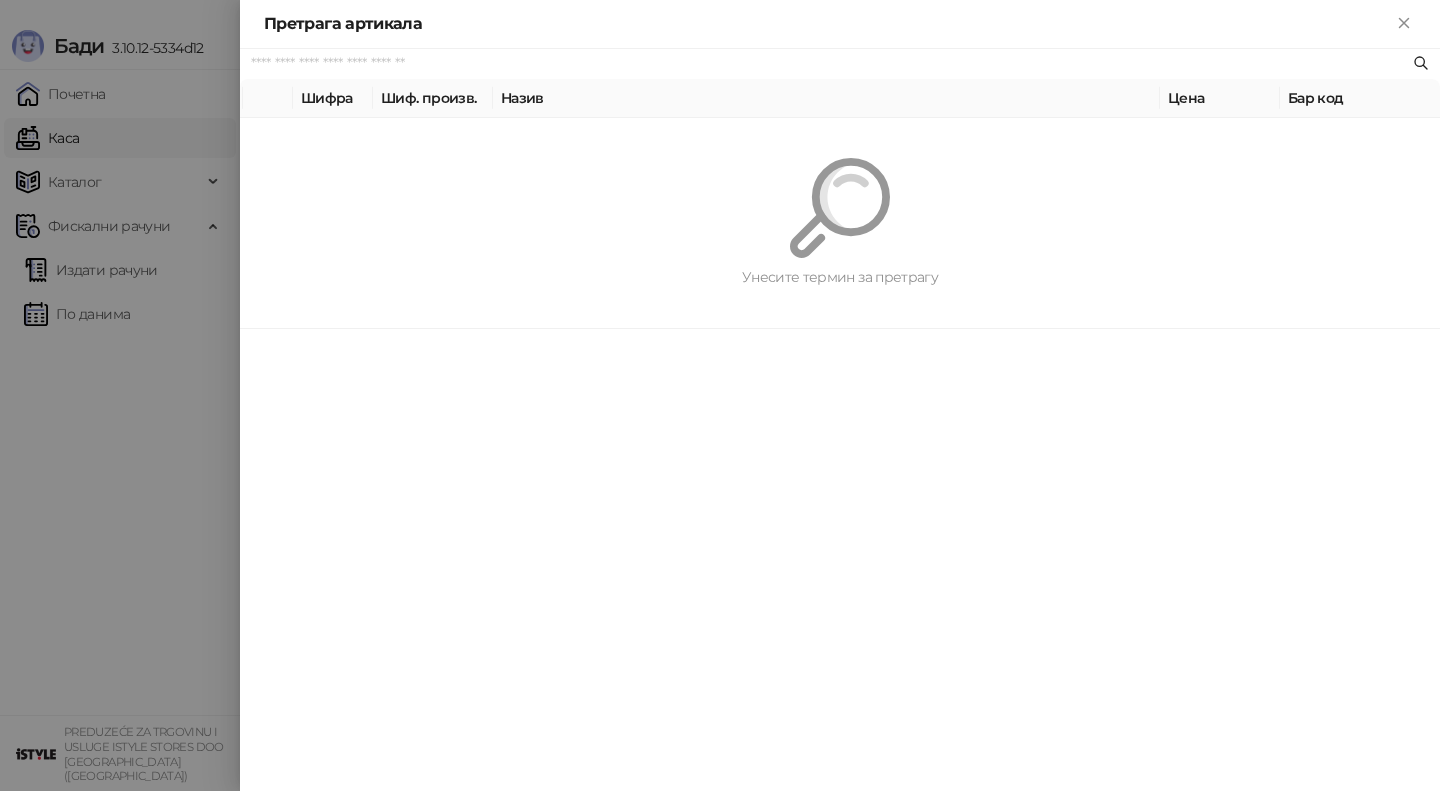 paste on "*********" 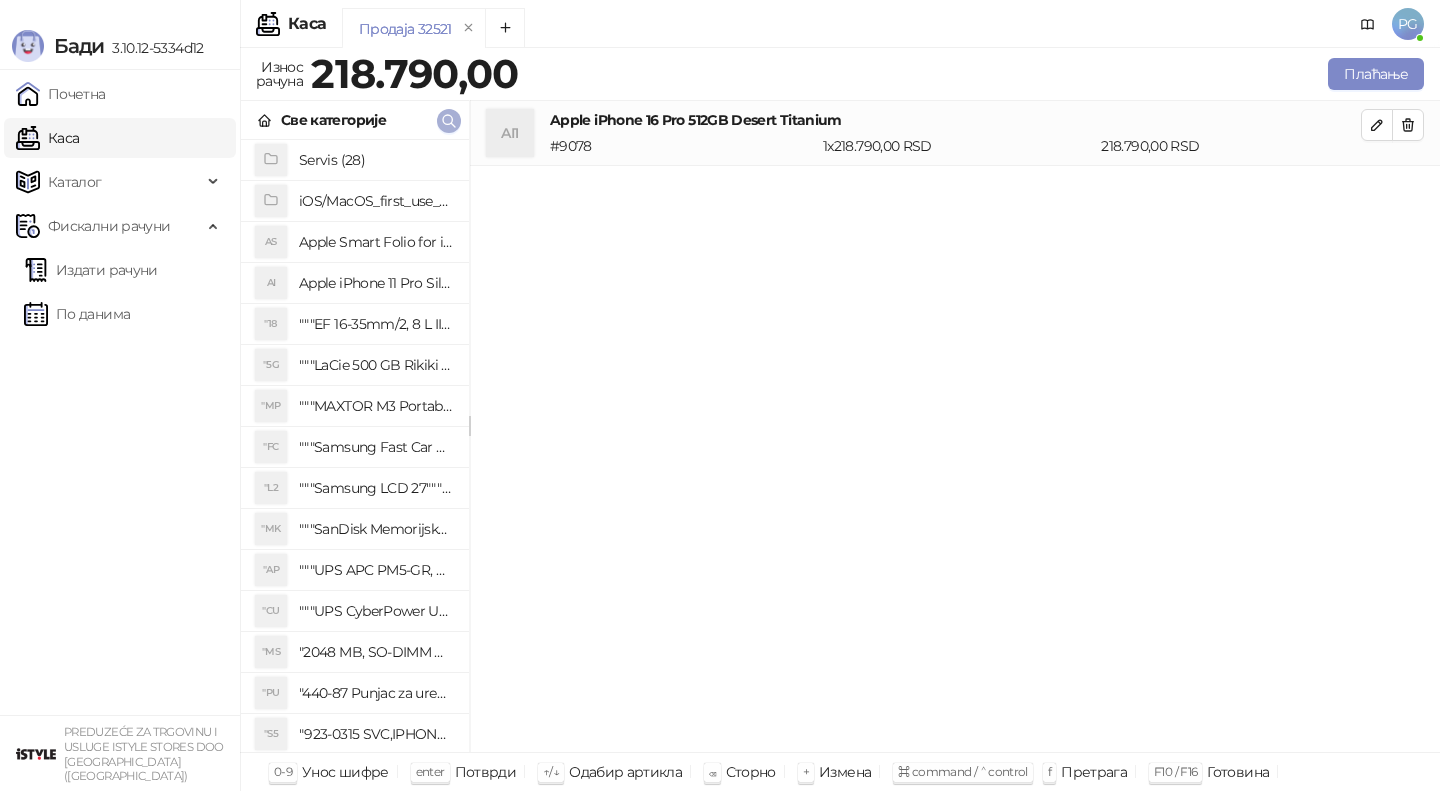 click 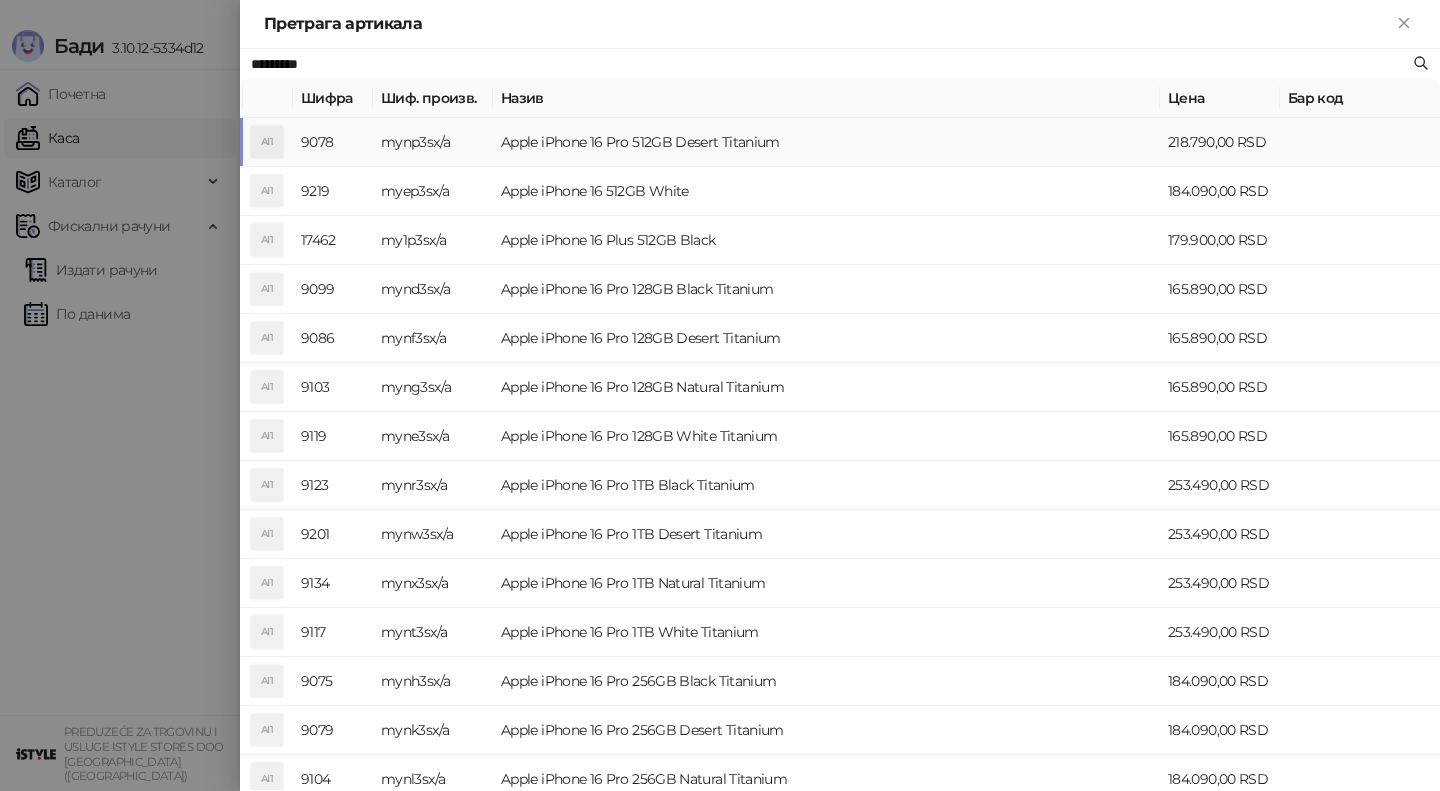 paste on "**********" 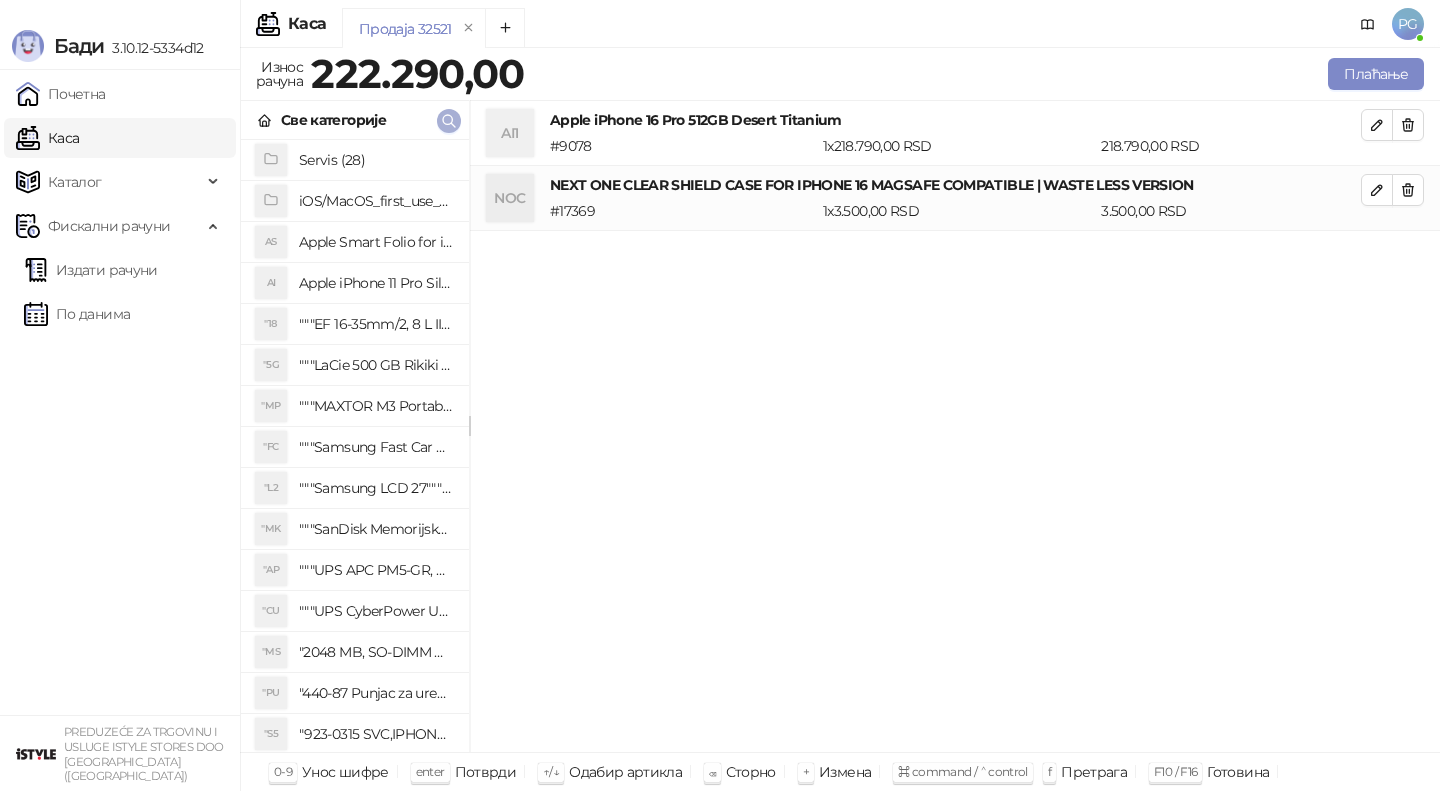 click 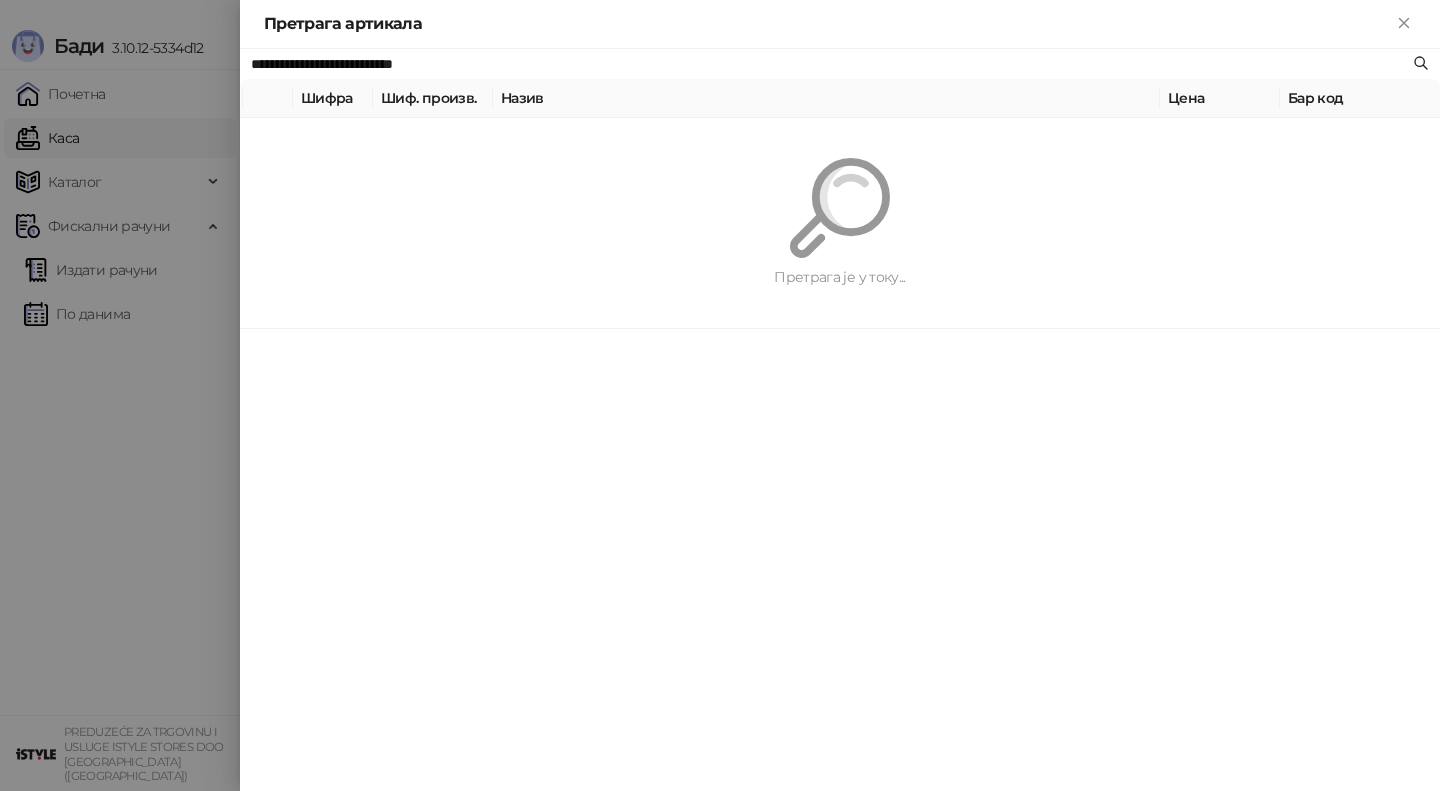 paste 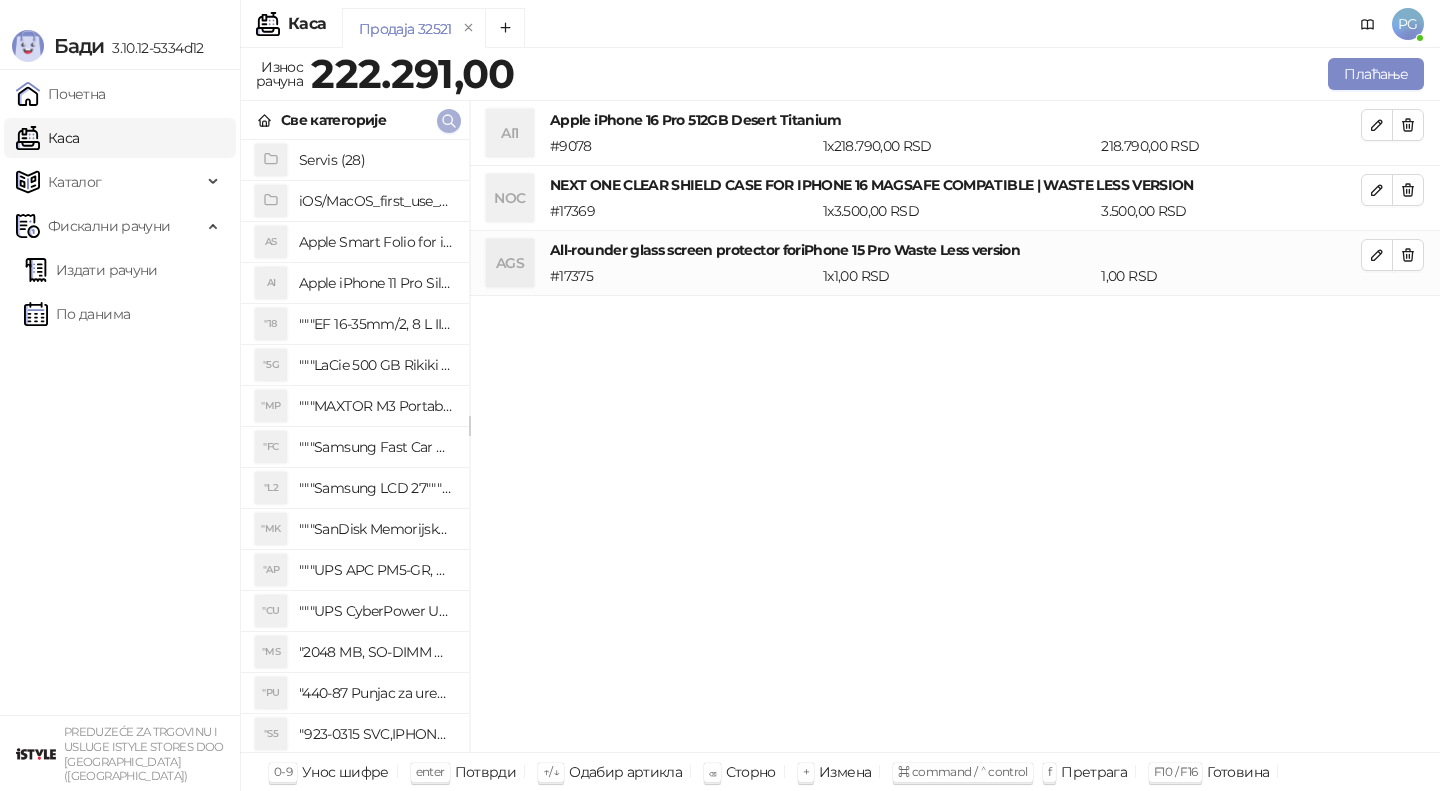 click at bounding box center (449, 120) 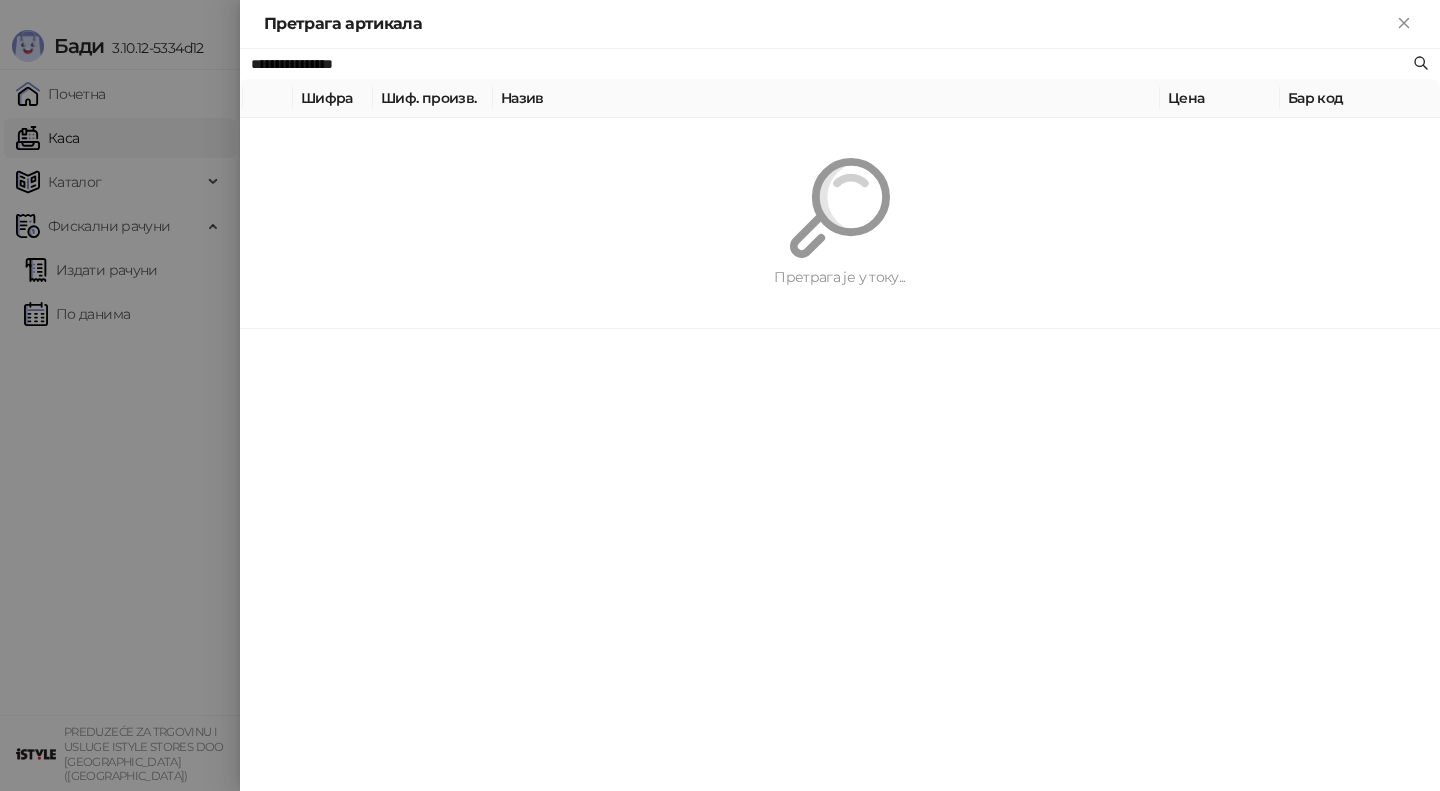 paste on "**********" 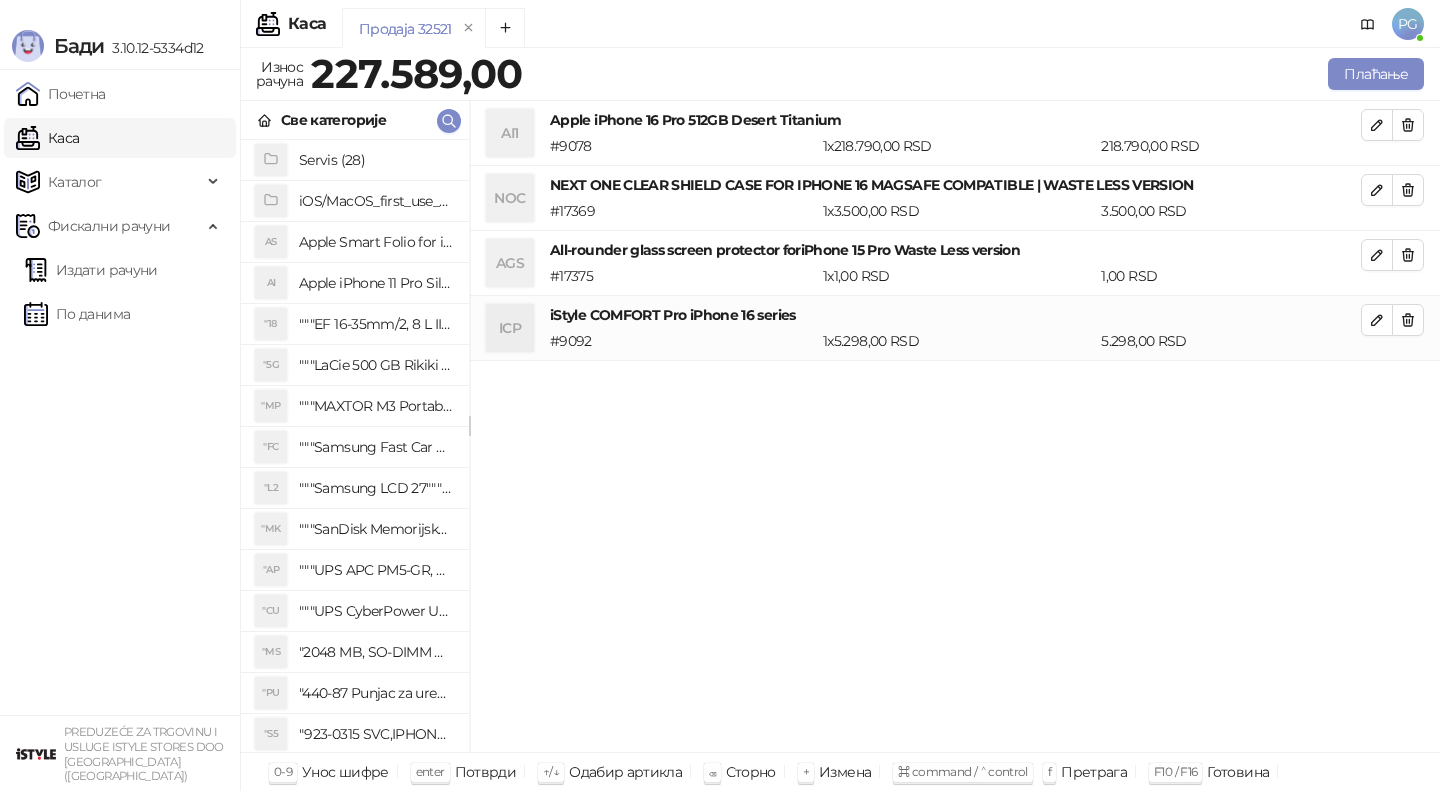 click on "Све категорије" at bounding box center (355, 120) 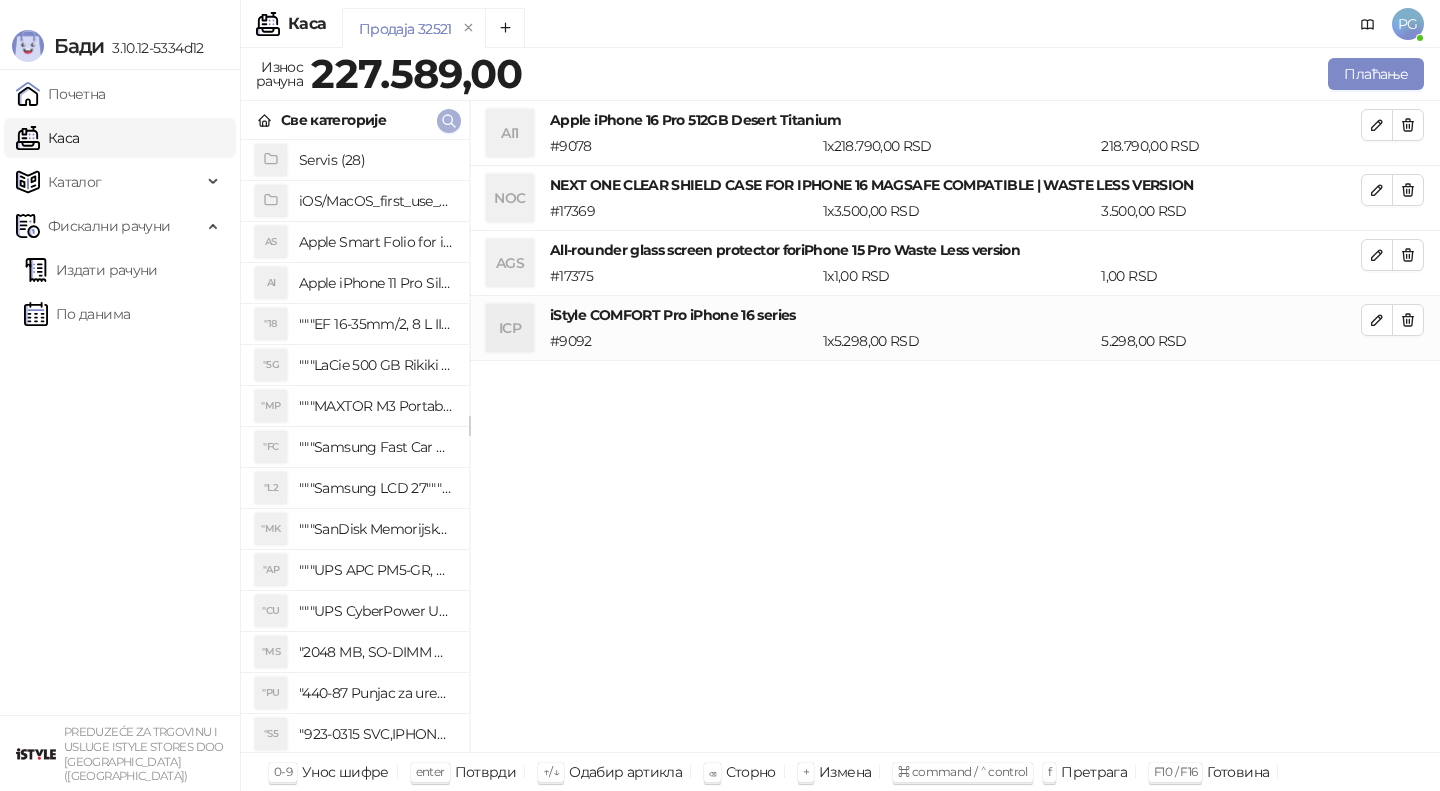 click 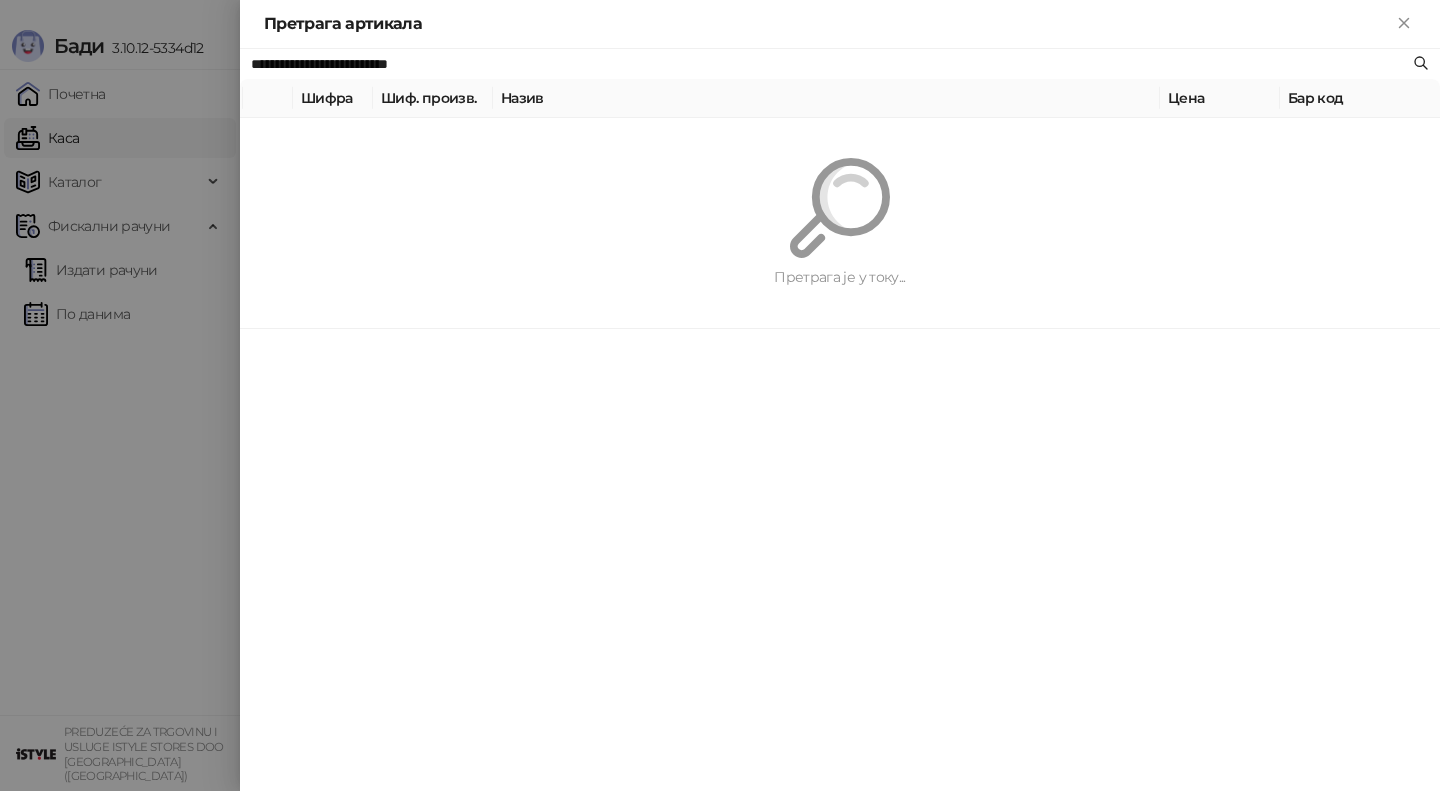 paste 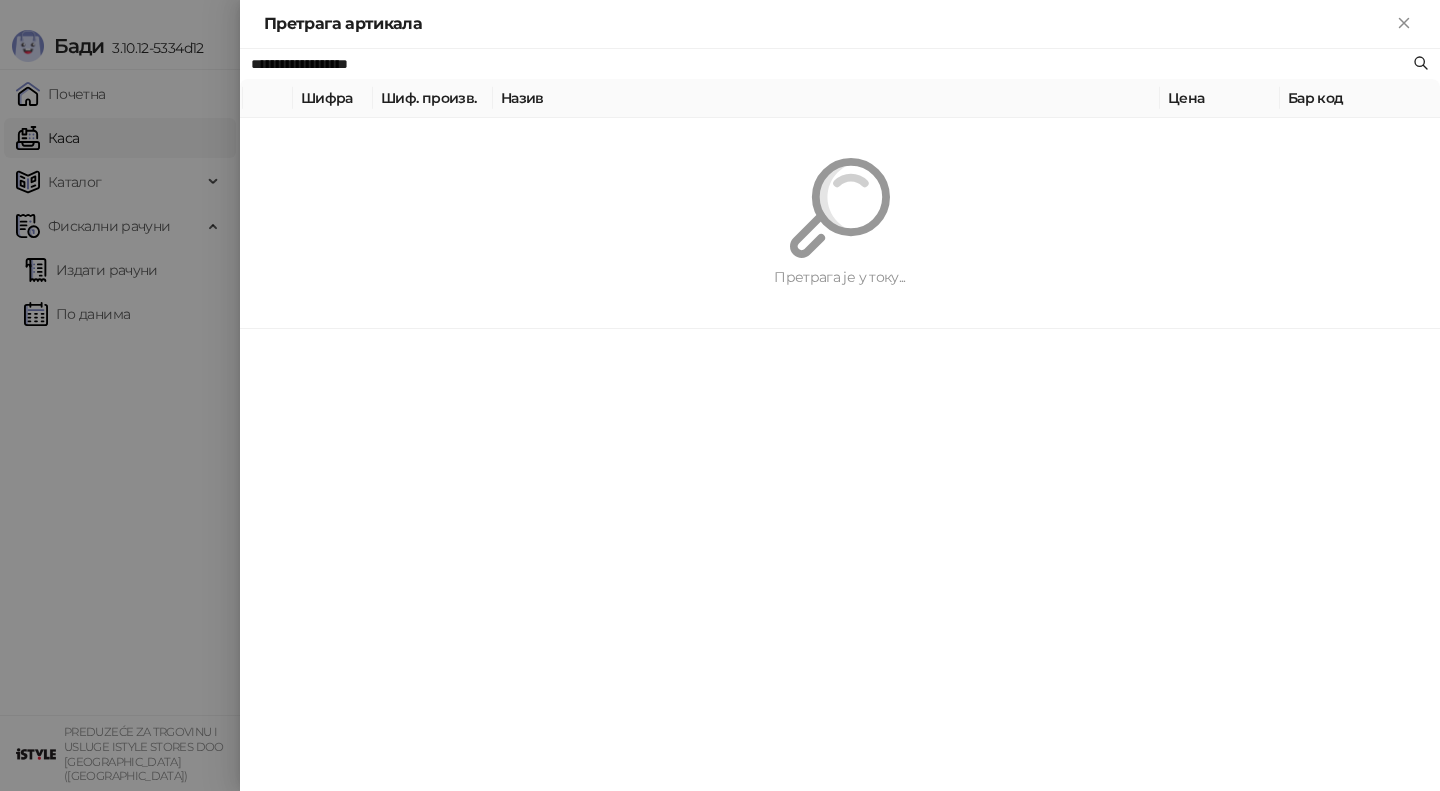 type on "**********" 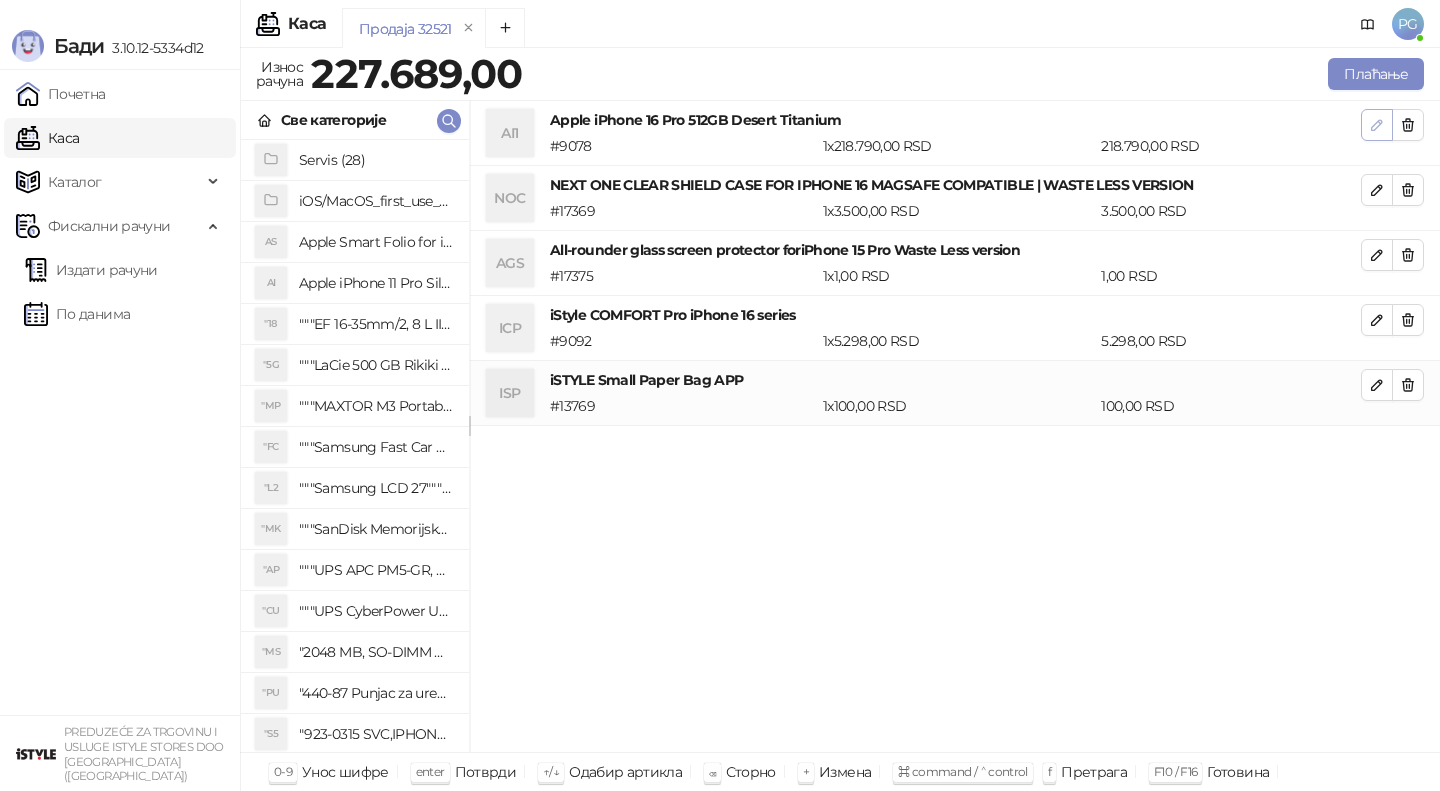 click 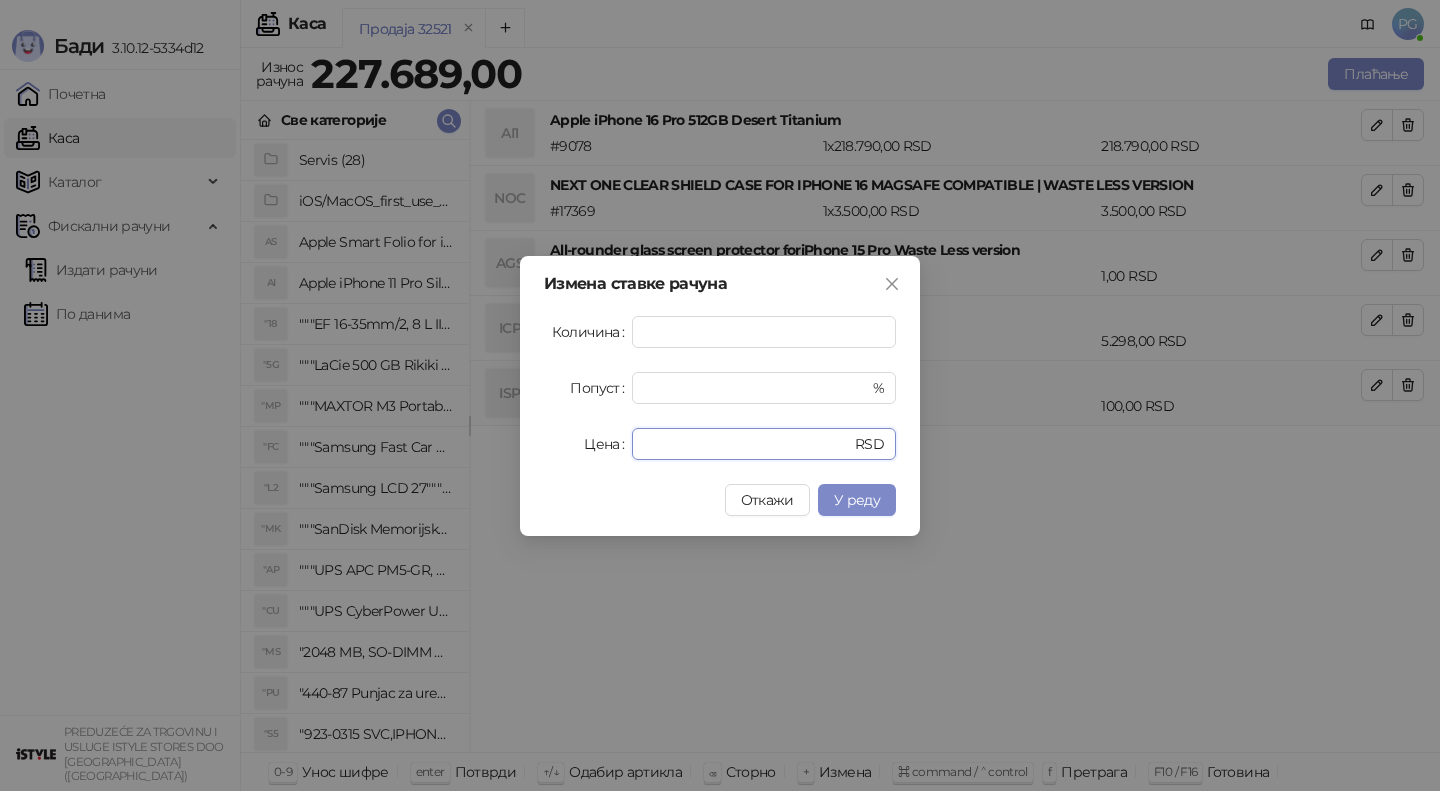 drag, startPoint x: 719, startPoint y: 434, endPoint x: 549, endPoint y: 433, distance: 170.00294 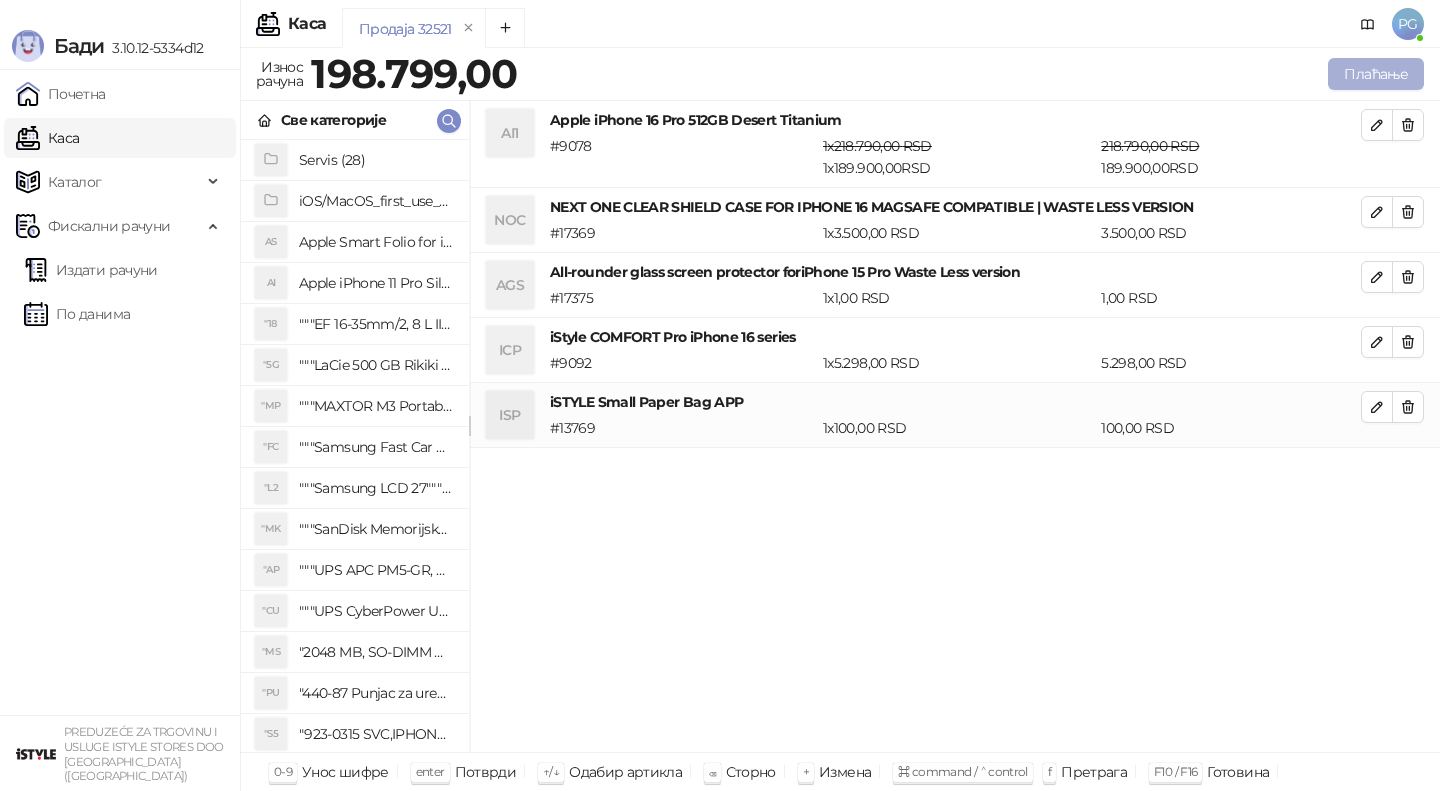 click on "Плаћање" at bounding box center (1376, 74) 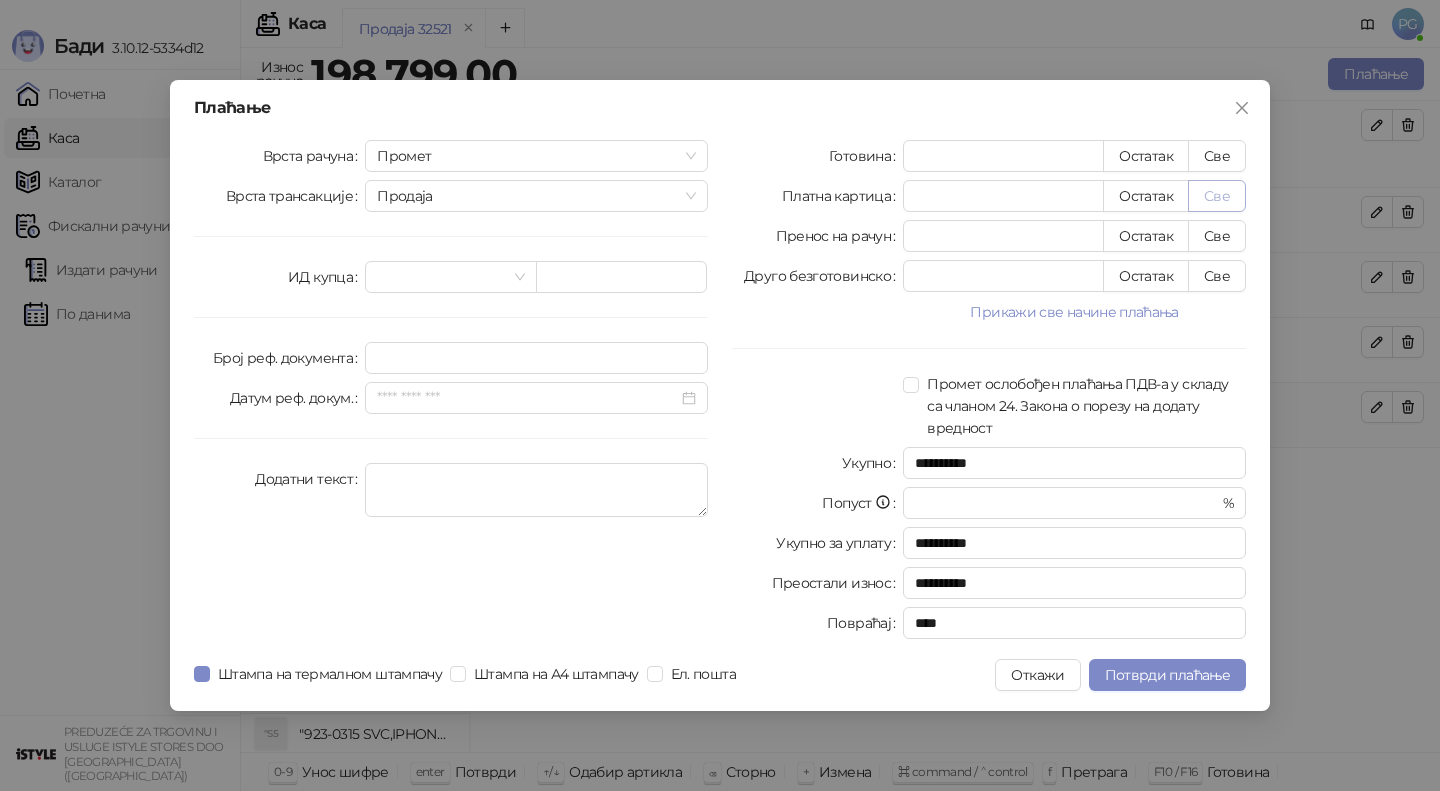 click on "Све" at bounding box center [1217, 196] 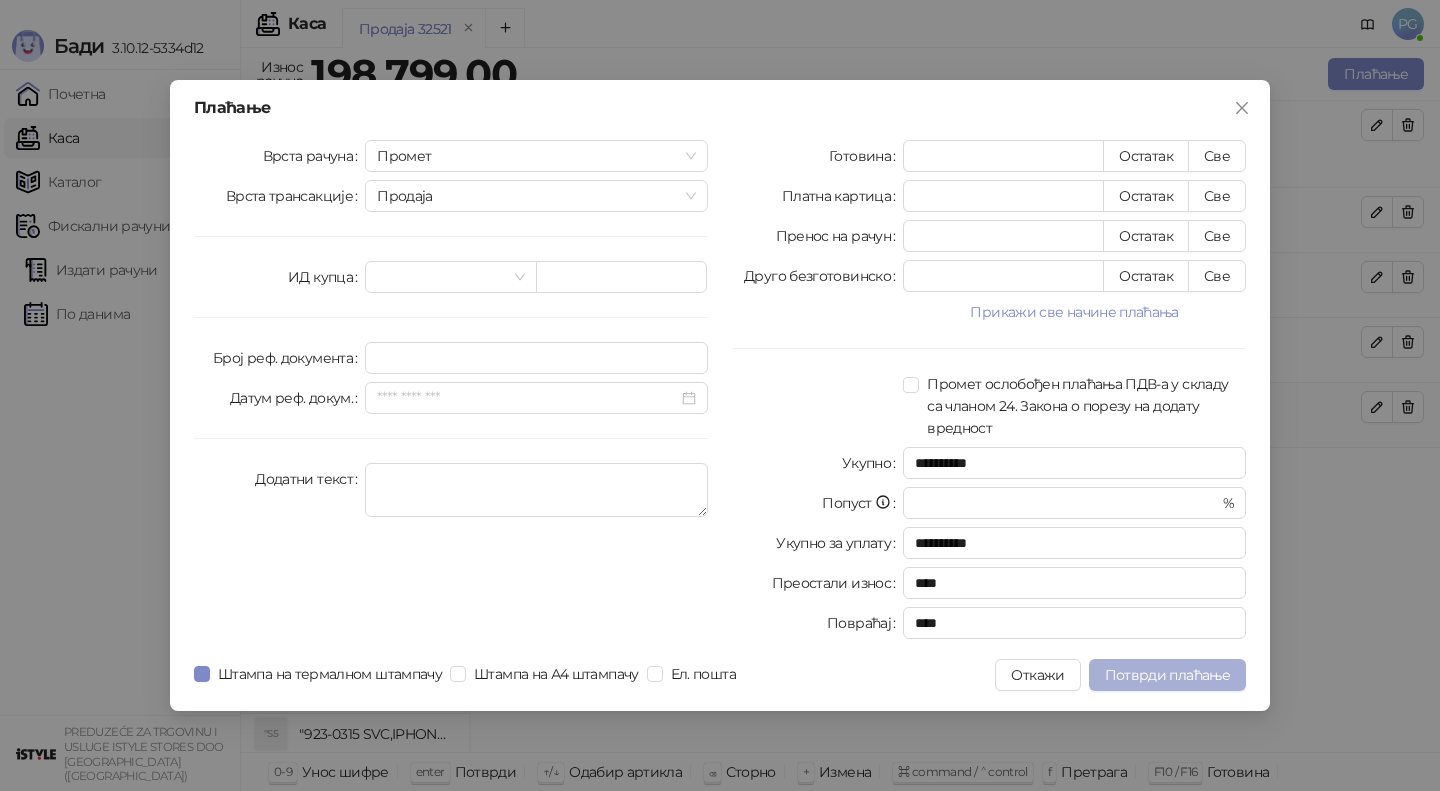 click on "Потврди плаћање" at bounding box center [1167, 675] 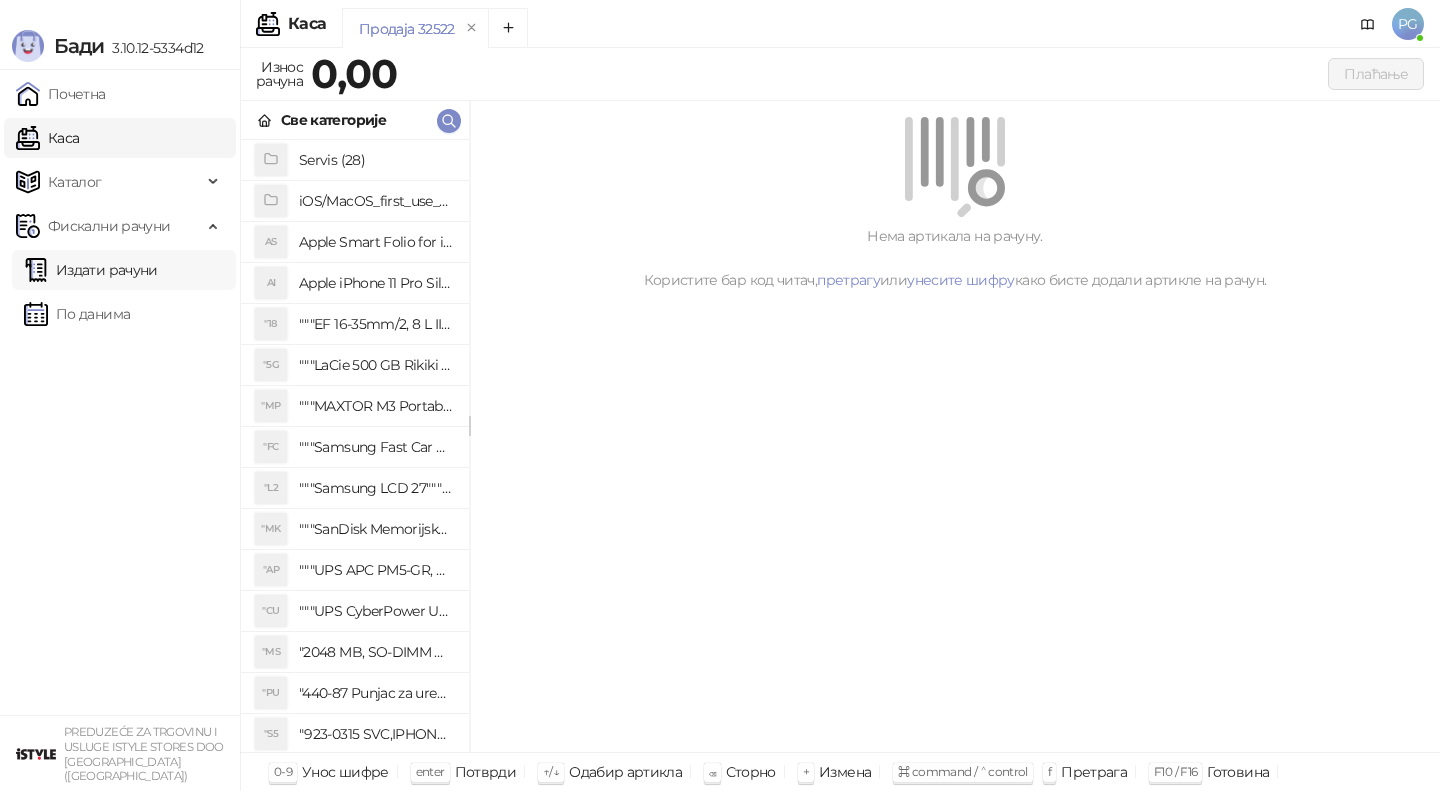click on "Издати рачуни" at bounding box center [91, 270] 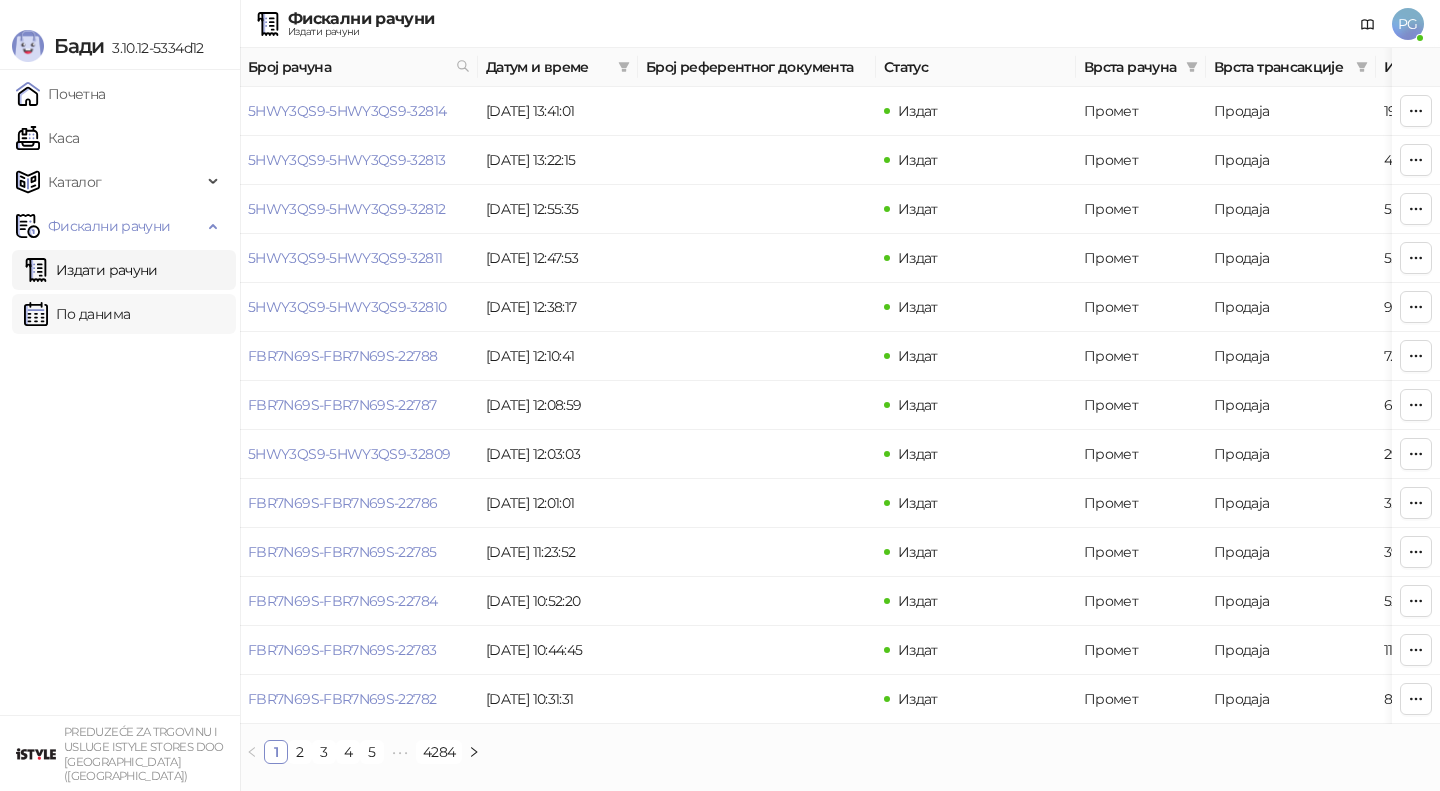 click on "По данима" at bounding box center [77, 314] 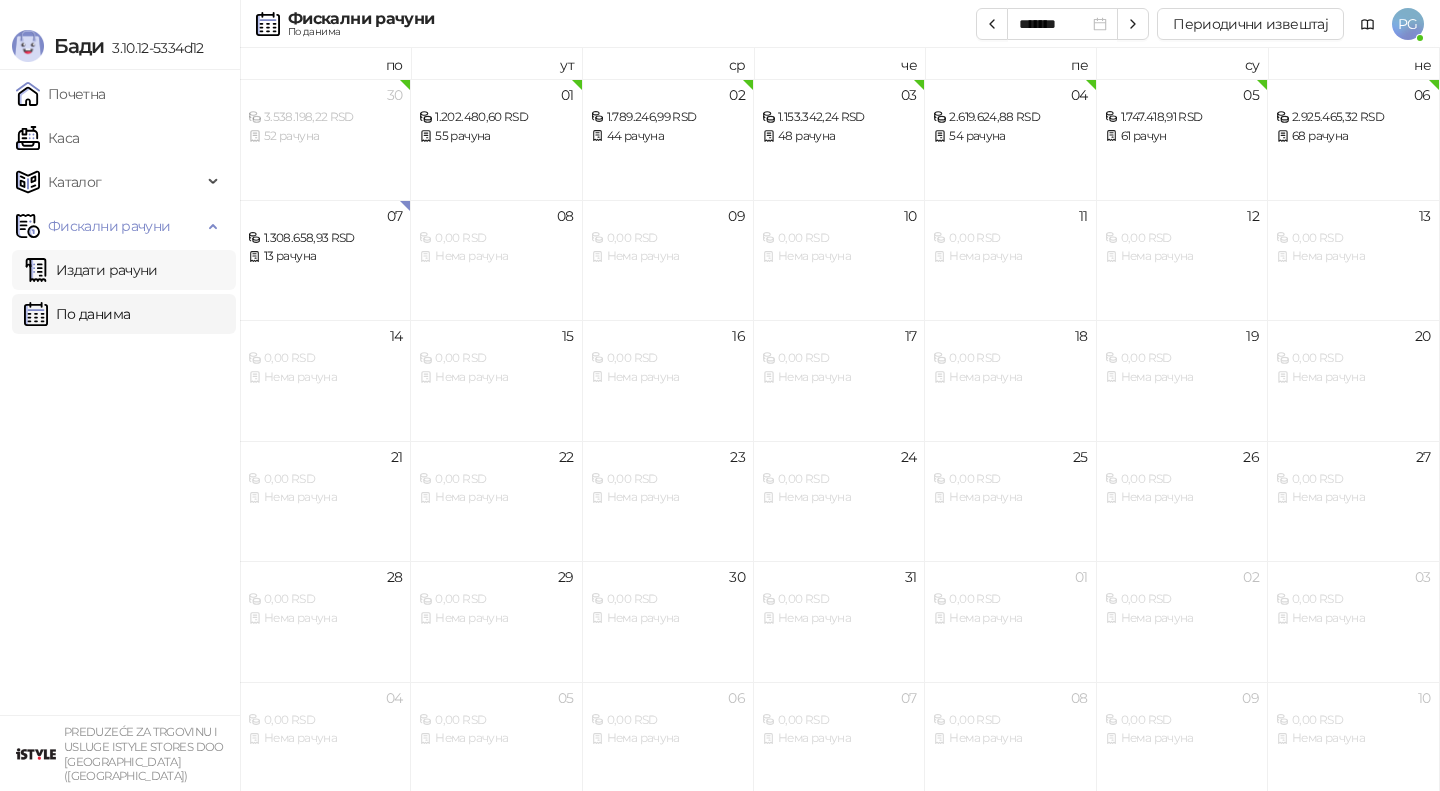 click on "Издати рачуни" at bounding box center (91, 270) 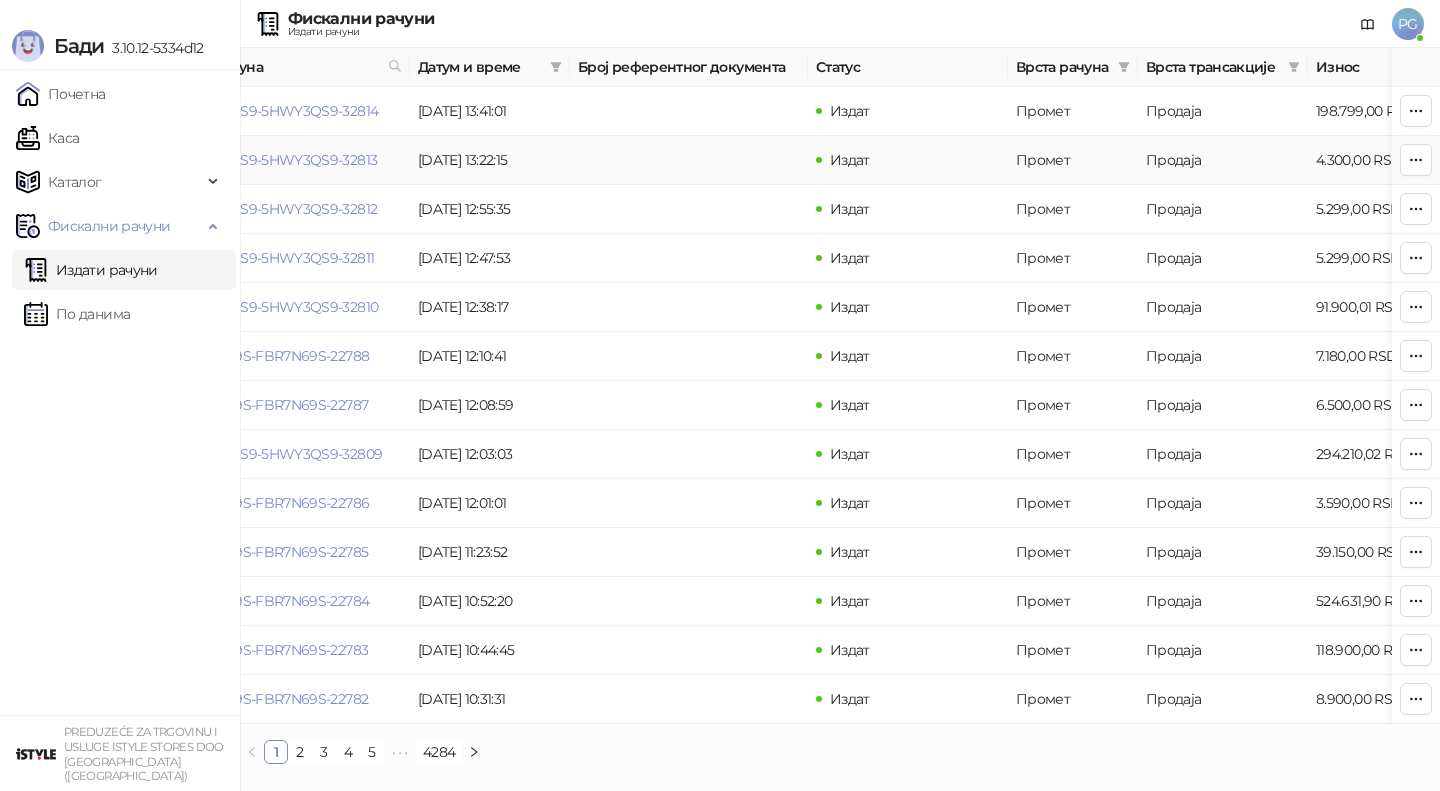 scroll, scrollTop: 0, scrollLeft: 0, axis: both 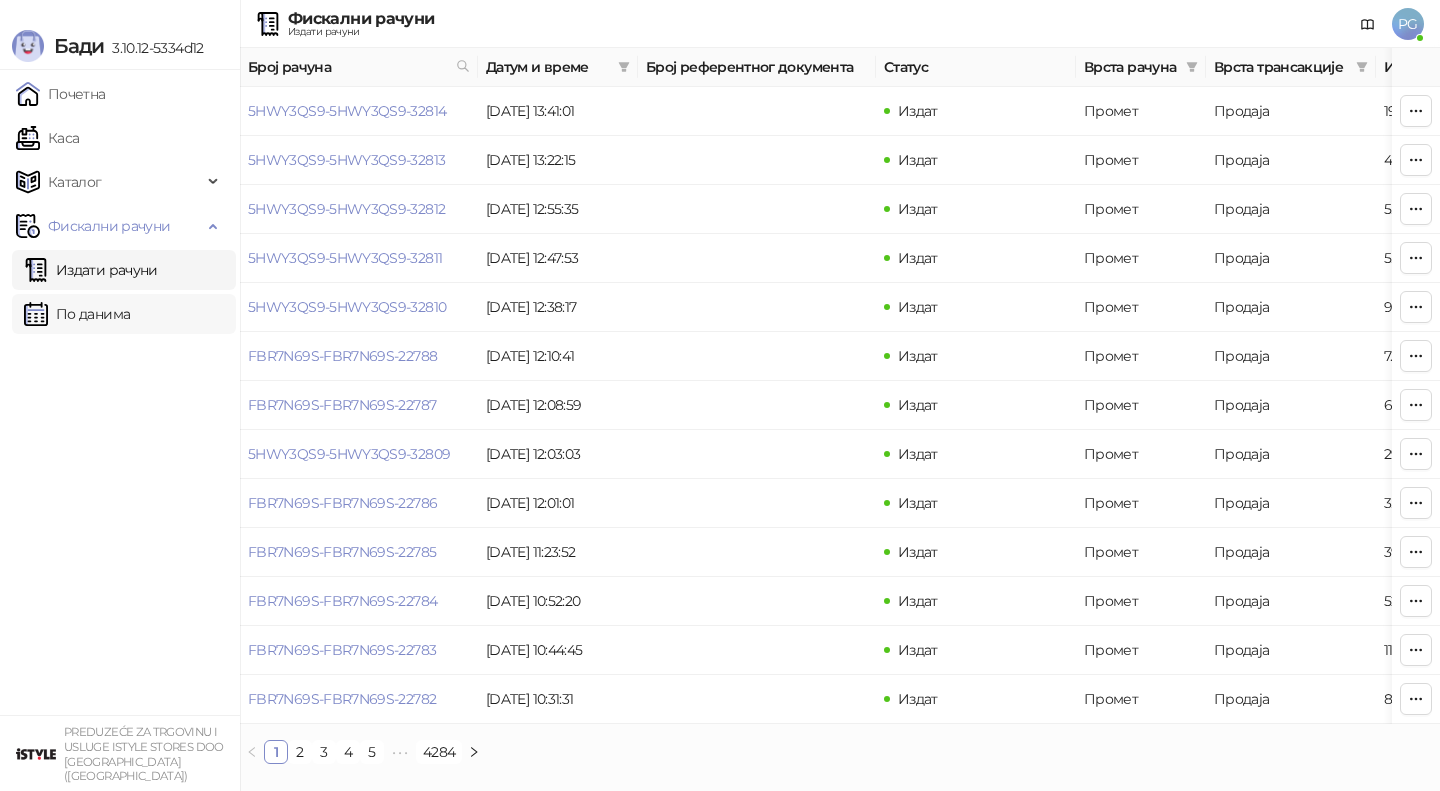 click on "По данима" at bounding box center (77, 314) 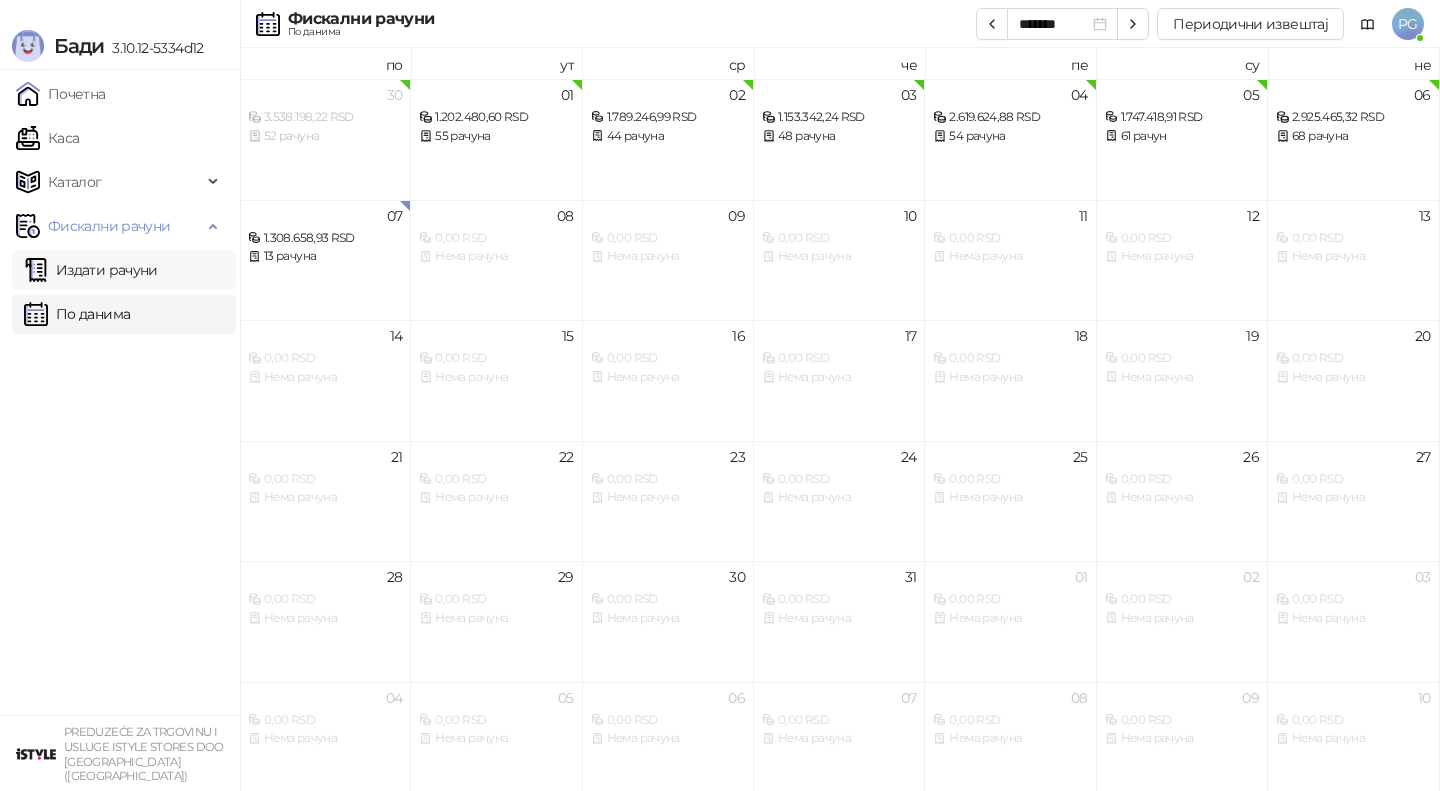 click on "Издати рачуни" at bounding box center [91, 270] 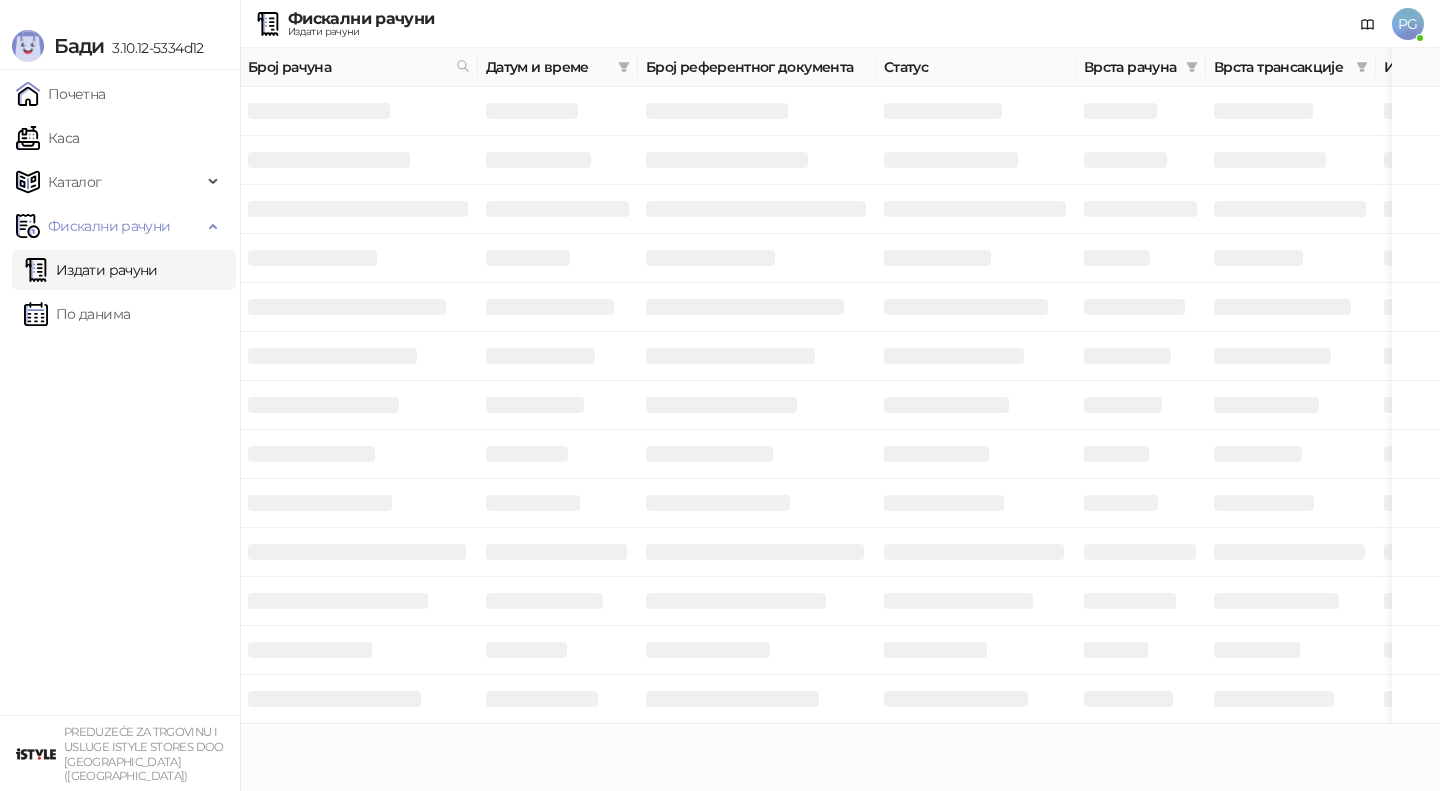 click on "Издати рачуни По данима" at bounding box center [120, 292] 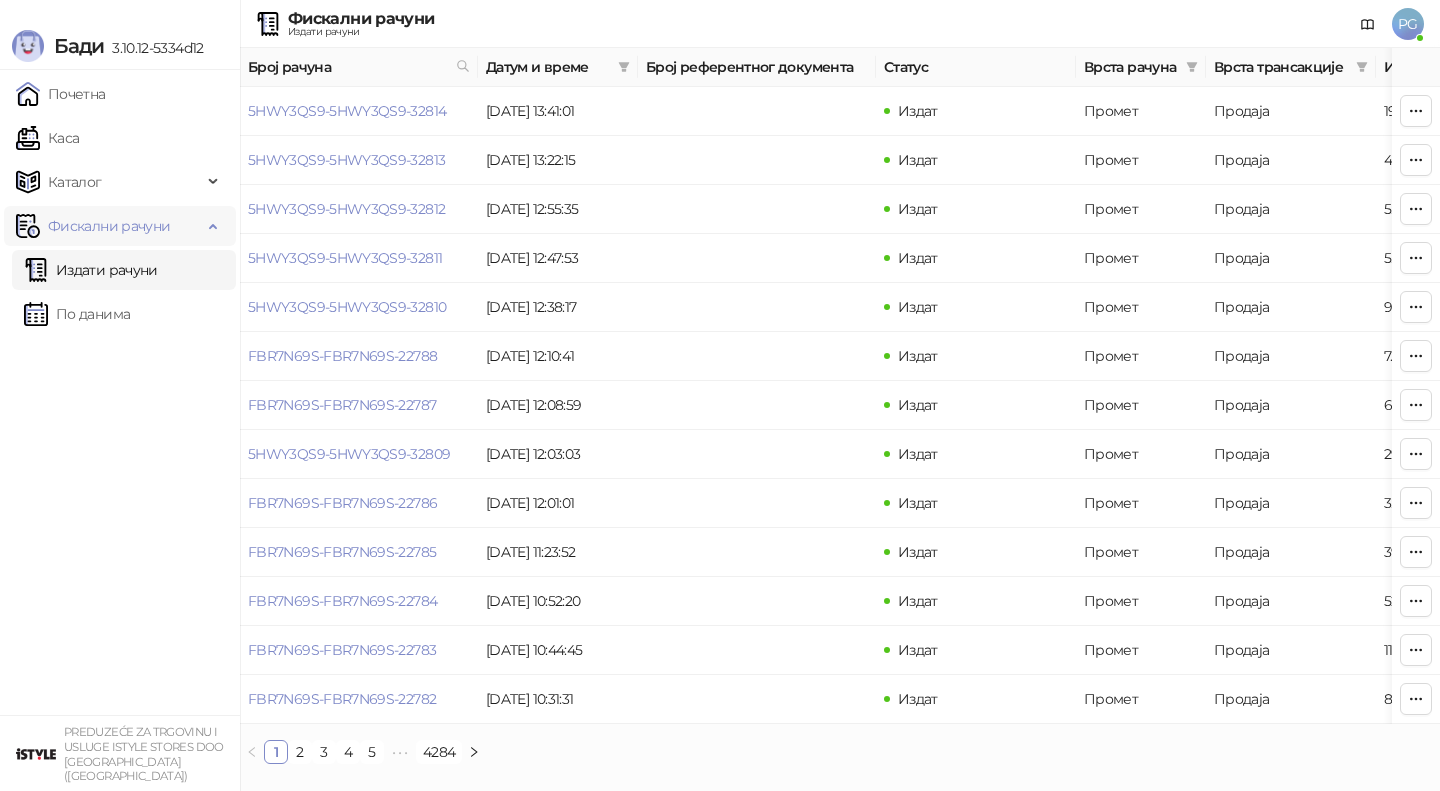 click on "Фискални рачуни" at bounding box center [109, 226] 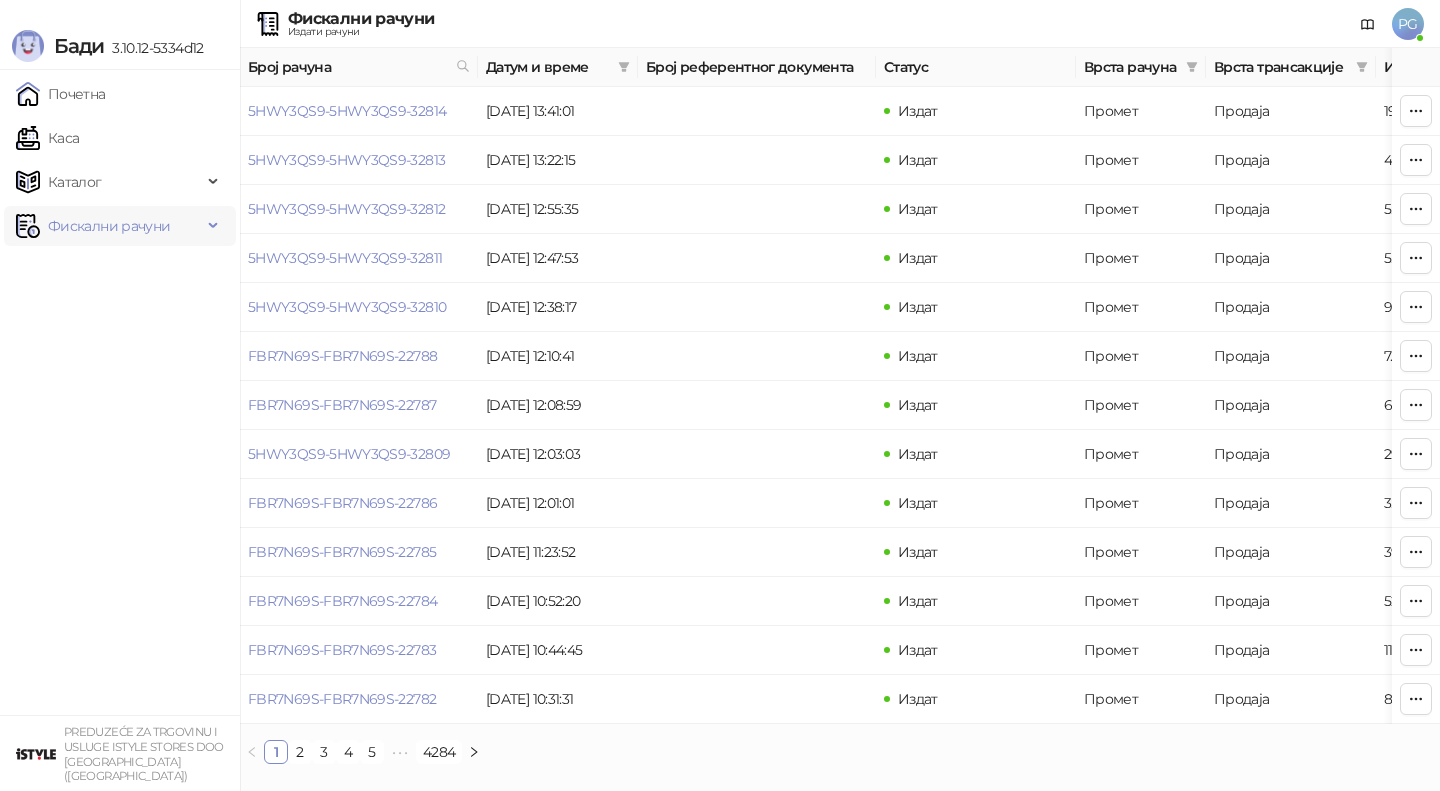 click on "Фискални рачуни" at bounding box center [109, 226] 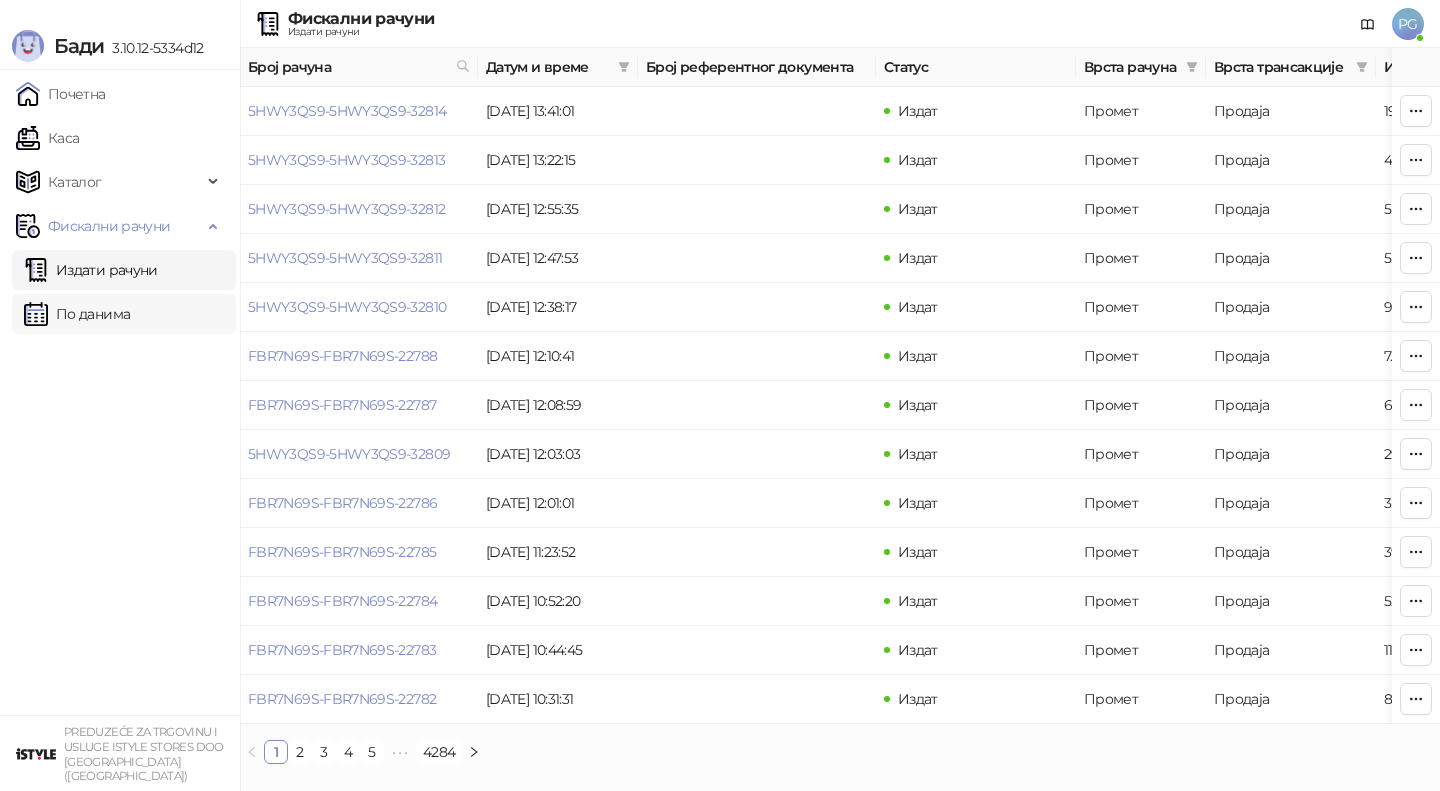 click on "По данима" at bounding box center (77, 314) 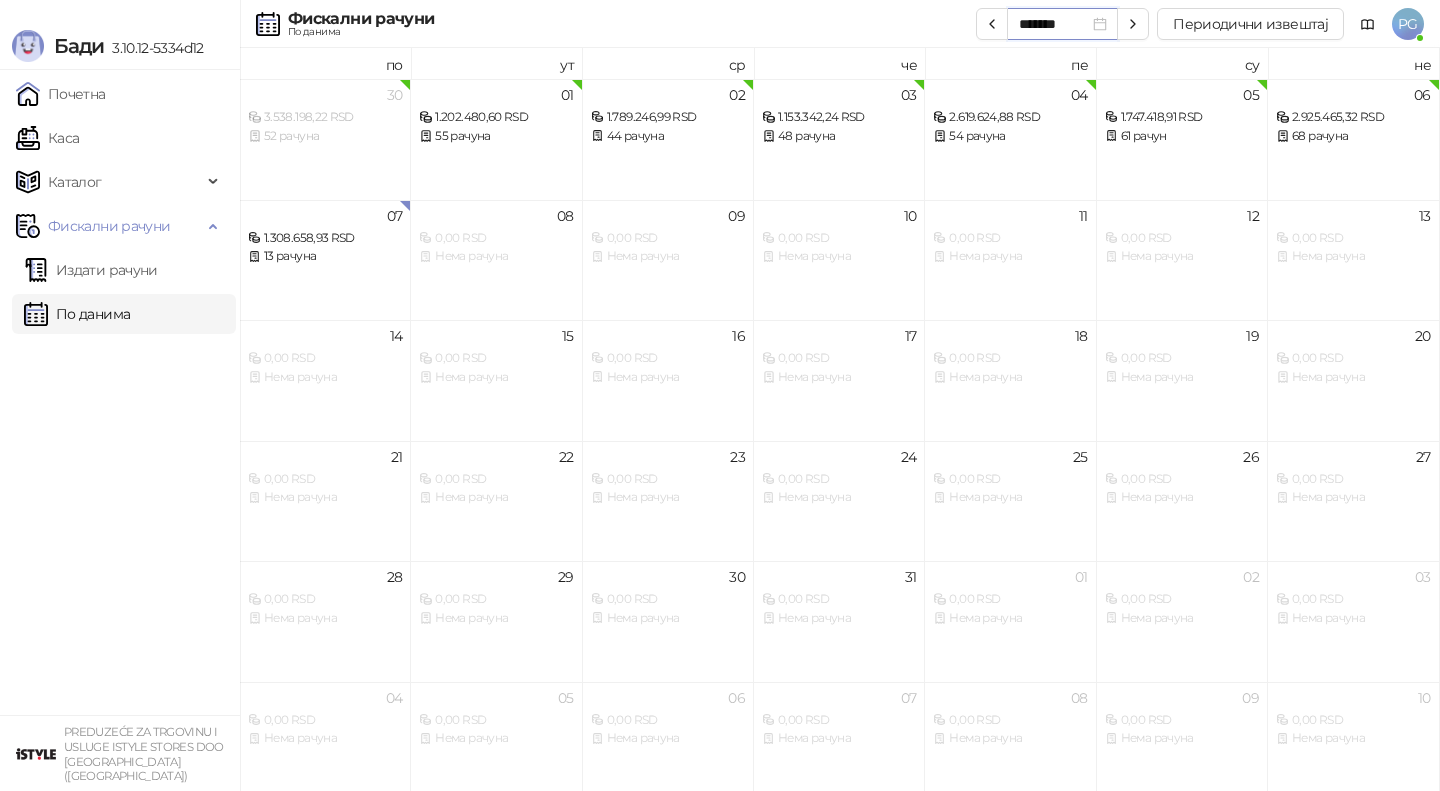 click on "*******" at bounding box center [1054, 24] 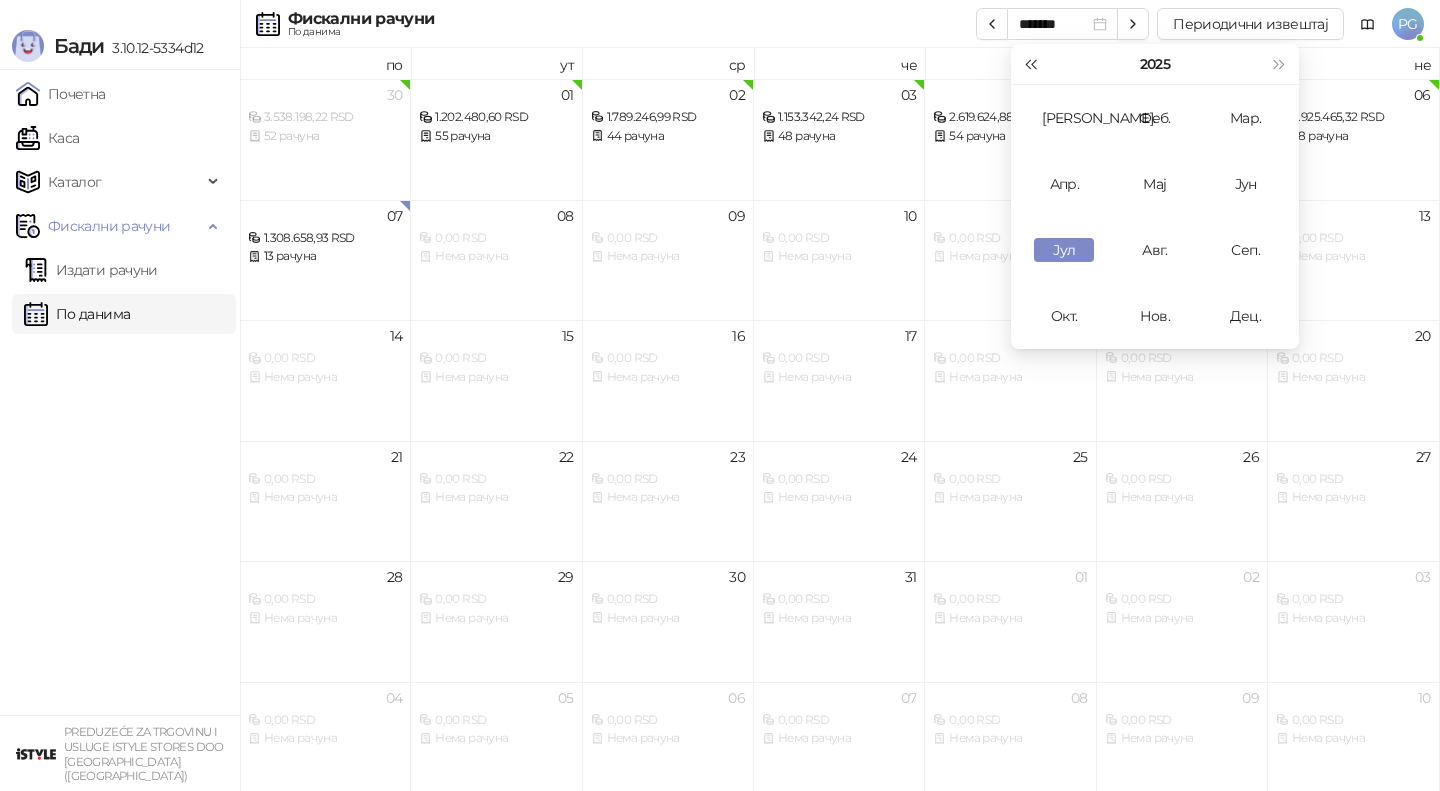 click at bounding box center [1030, 64] 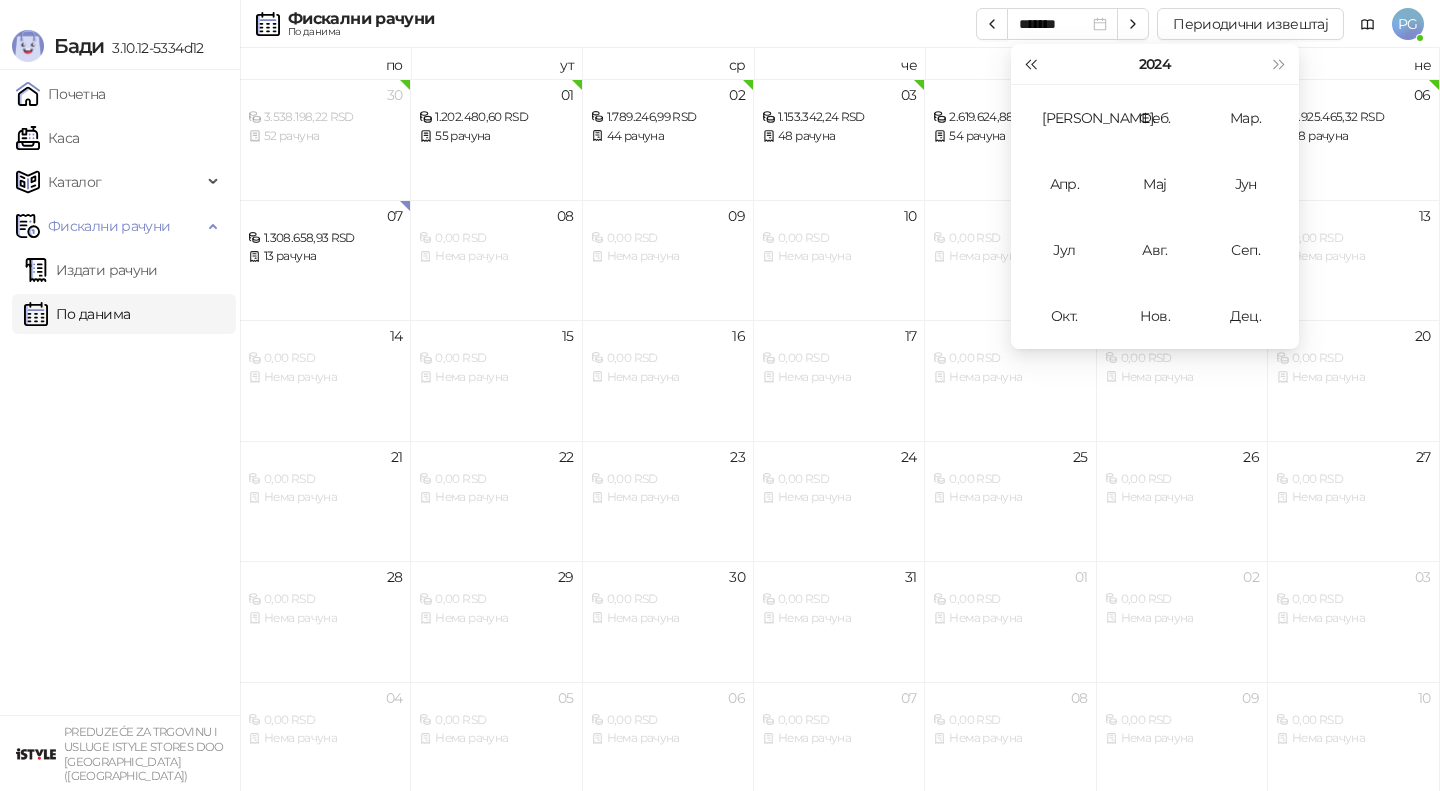 click at bounding box center [1030, 64] 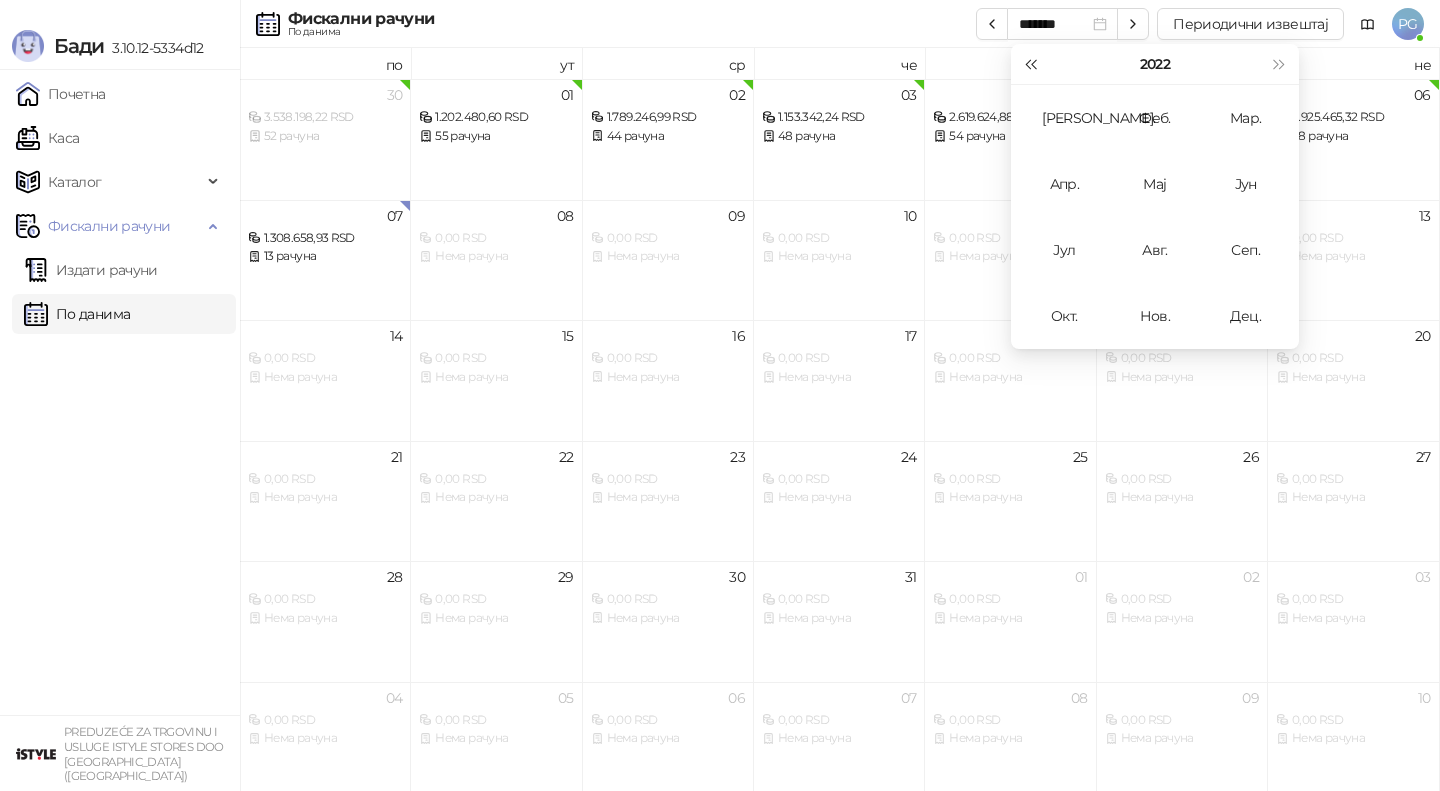 click at bounding box center (1030, 64) 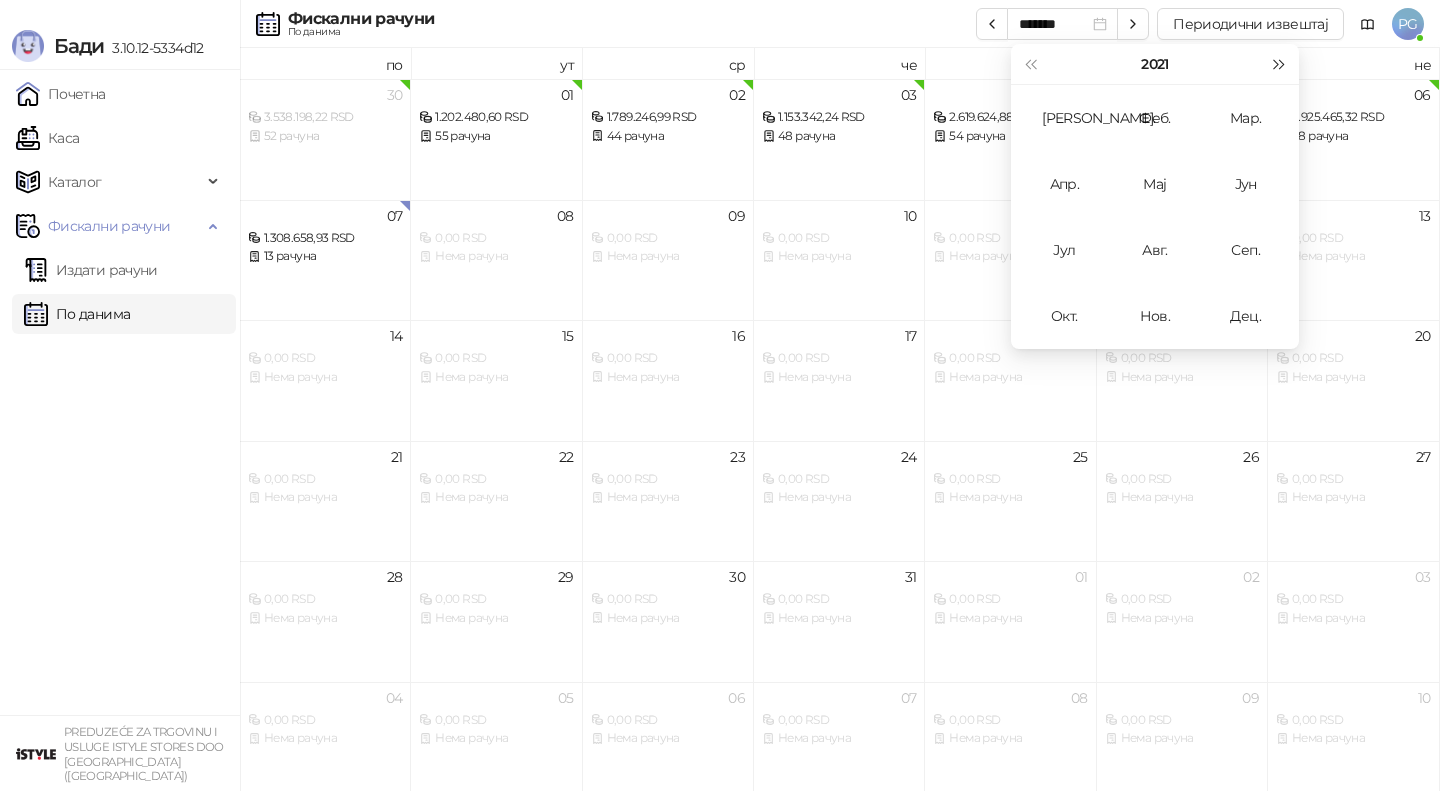 click at bounding box center (1280, 64) 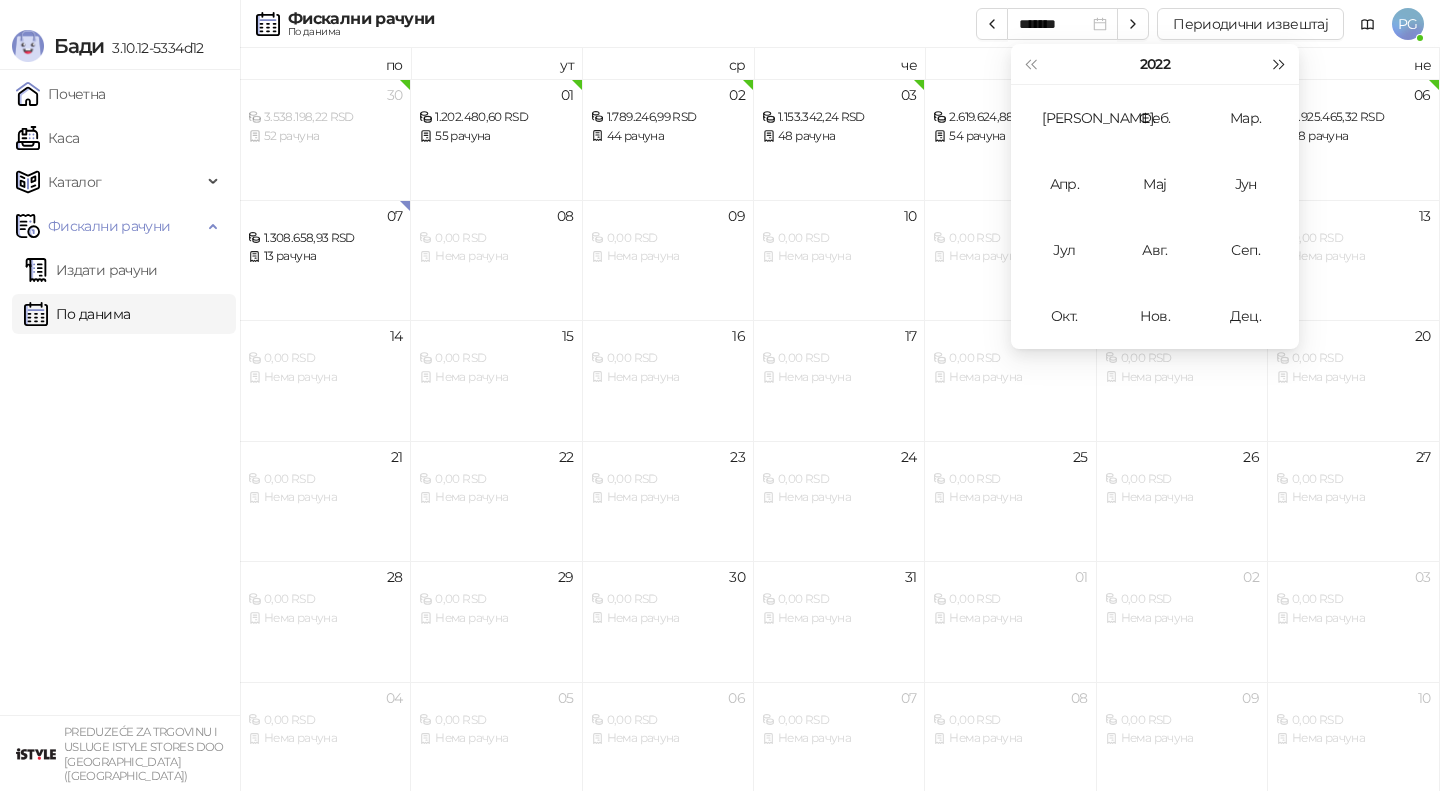 click at bounding box center [1280, 64] 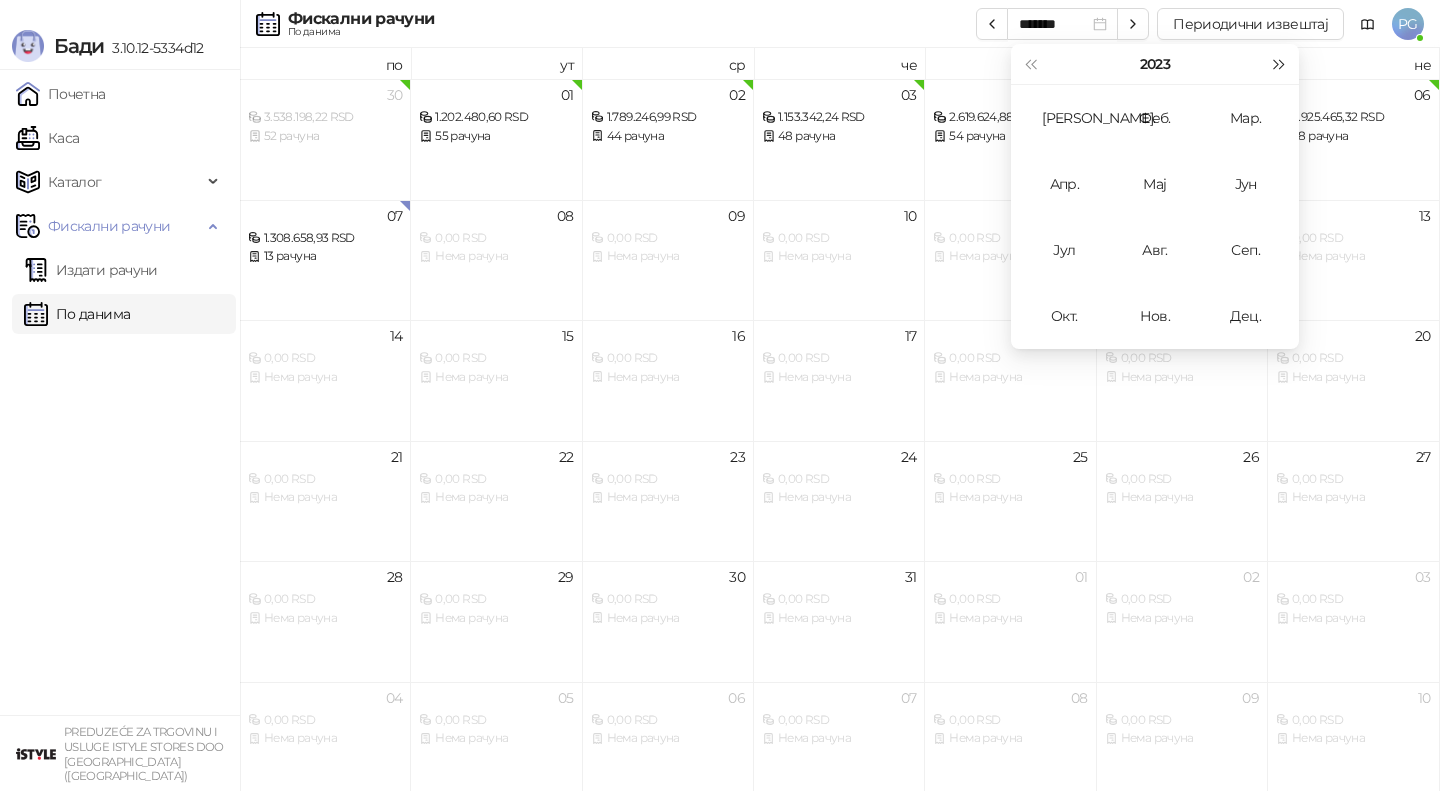 click at bounding box center [1280, 64] 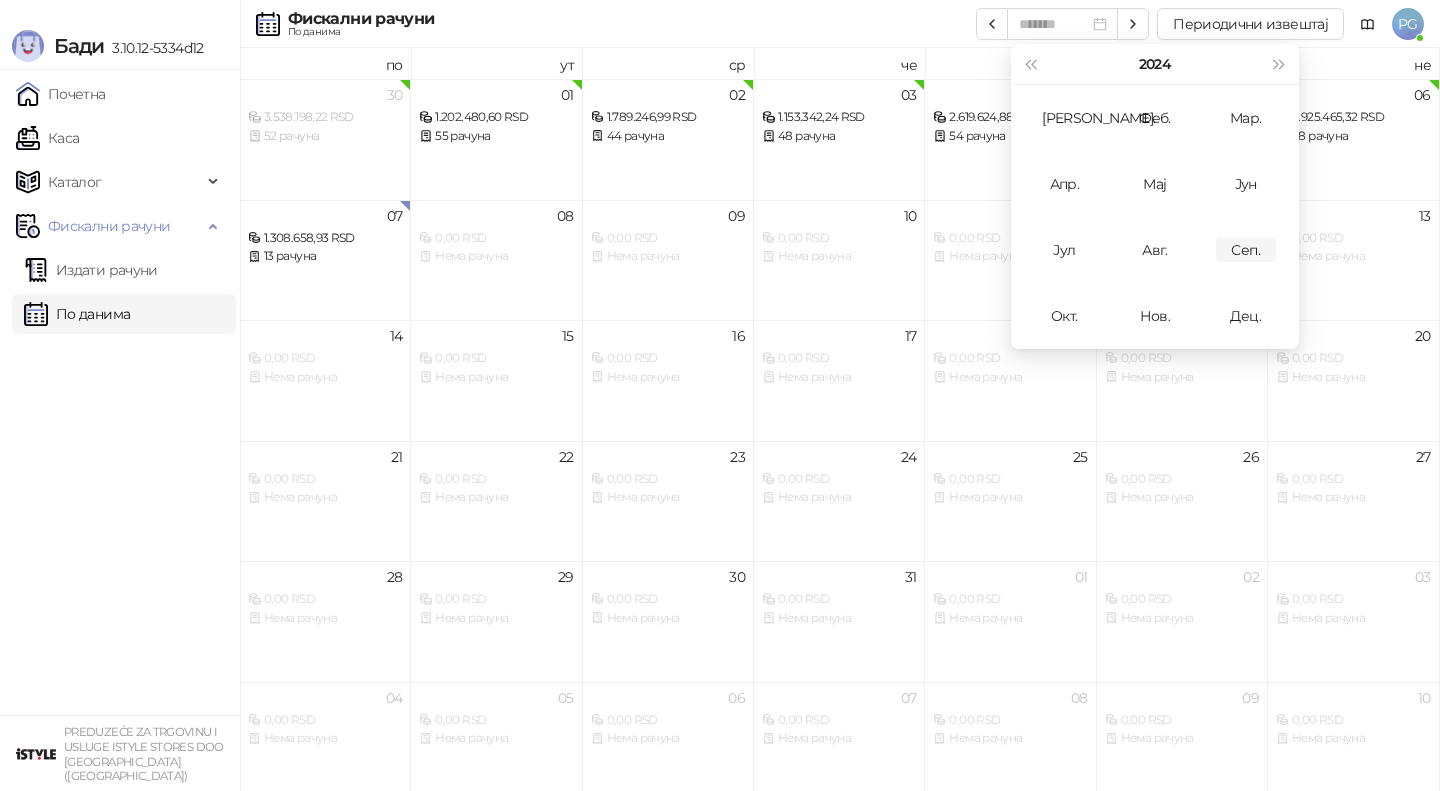 type on "*******" 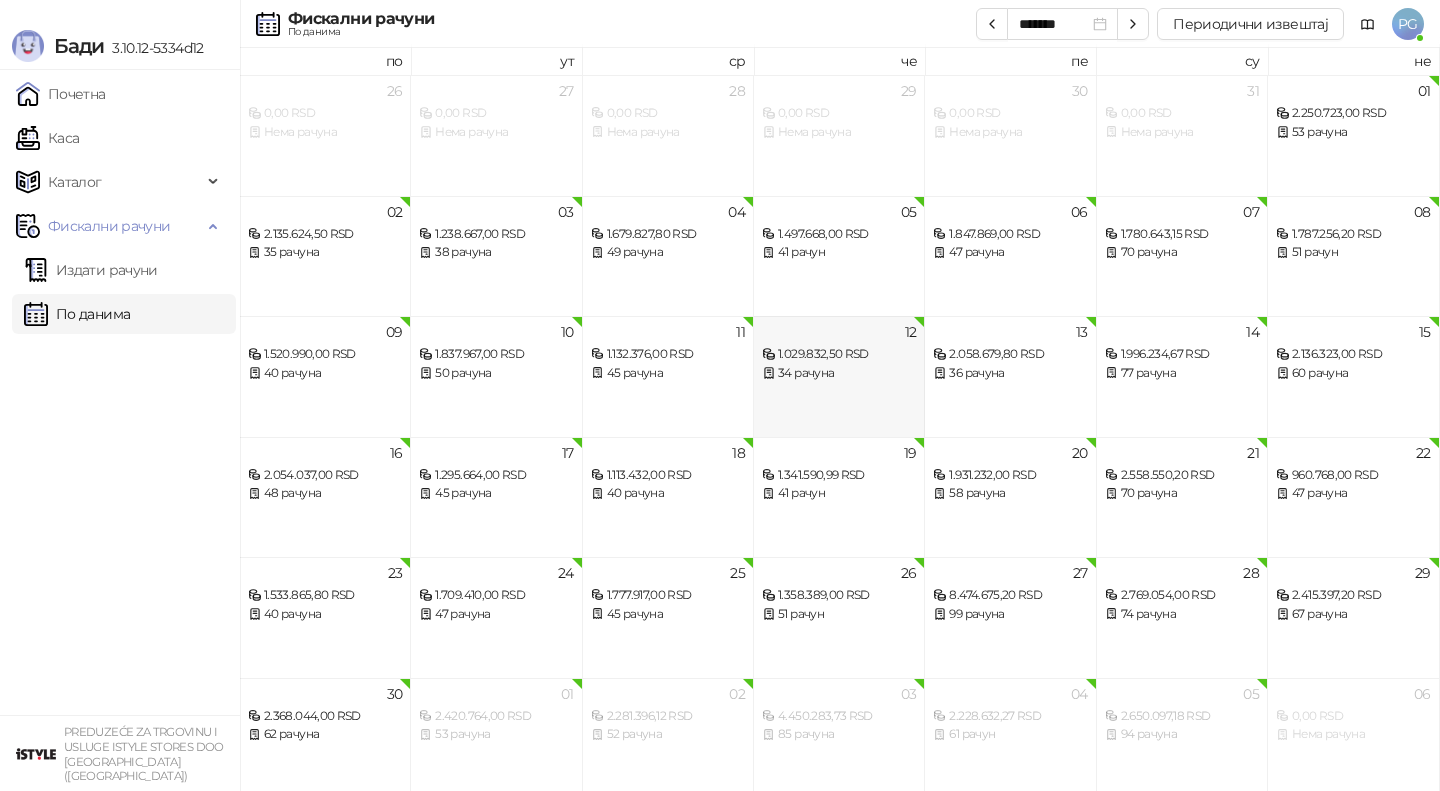 scroll, scrollTop: 11, scrollLeft: 0, axis: vertical 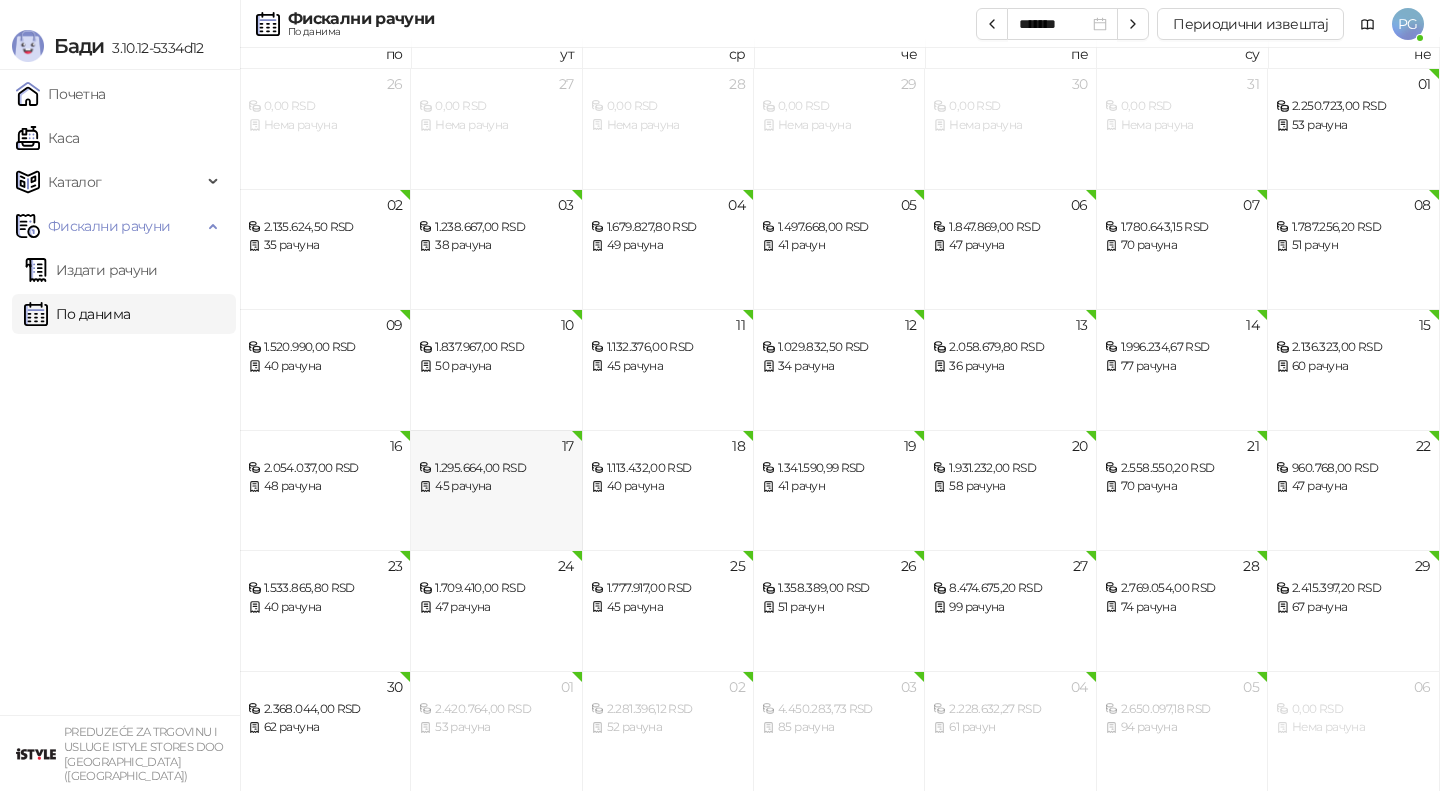 click on "45 рачуна" at bounding box center (496, 486) 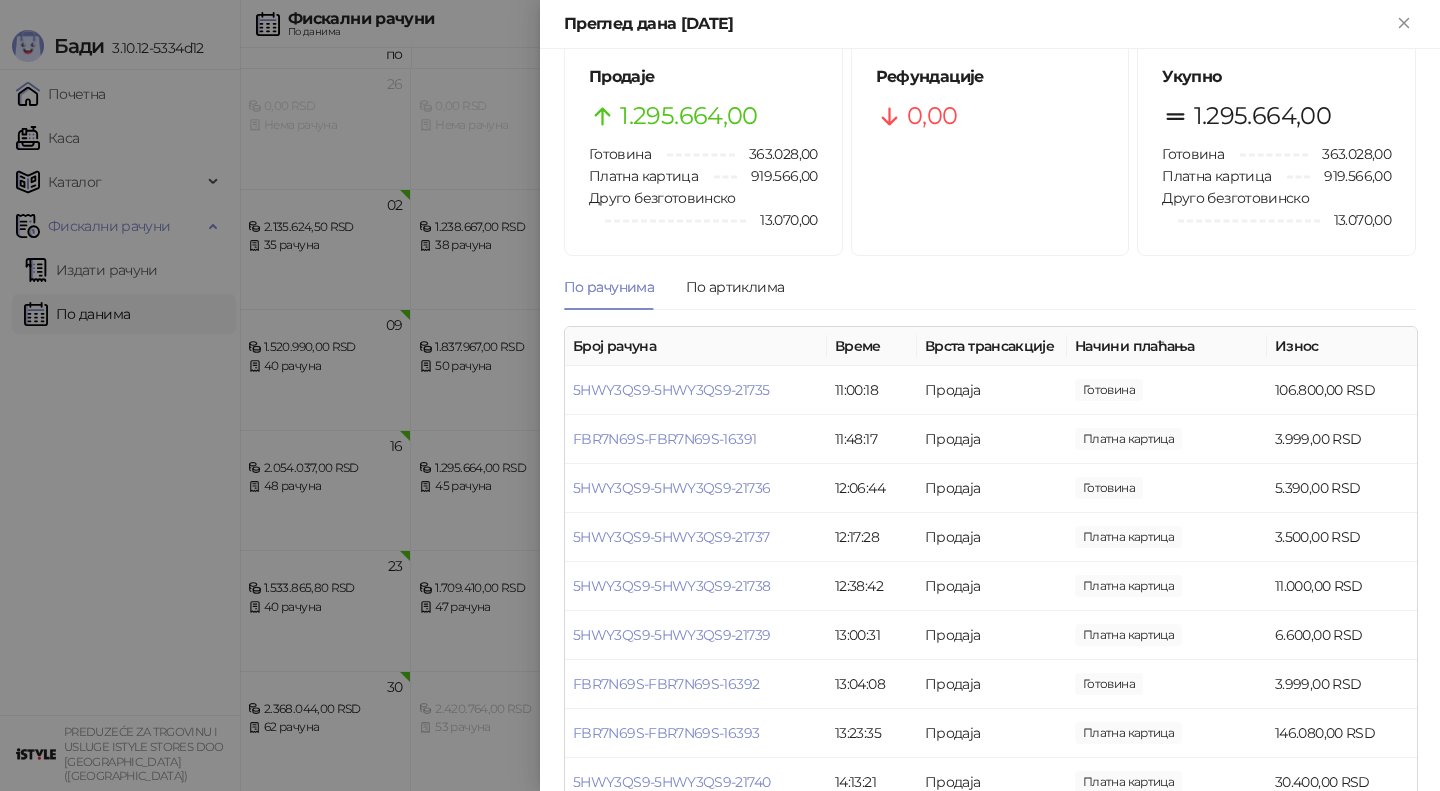 scroll, scrollTop: 0, scrollLeft: 0, axis: both 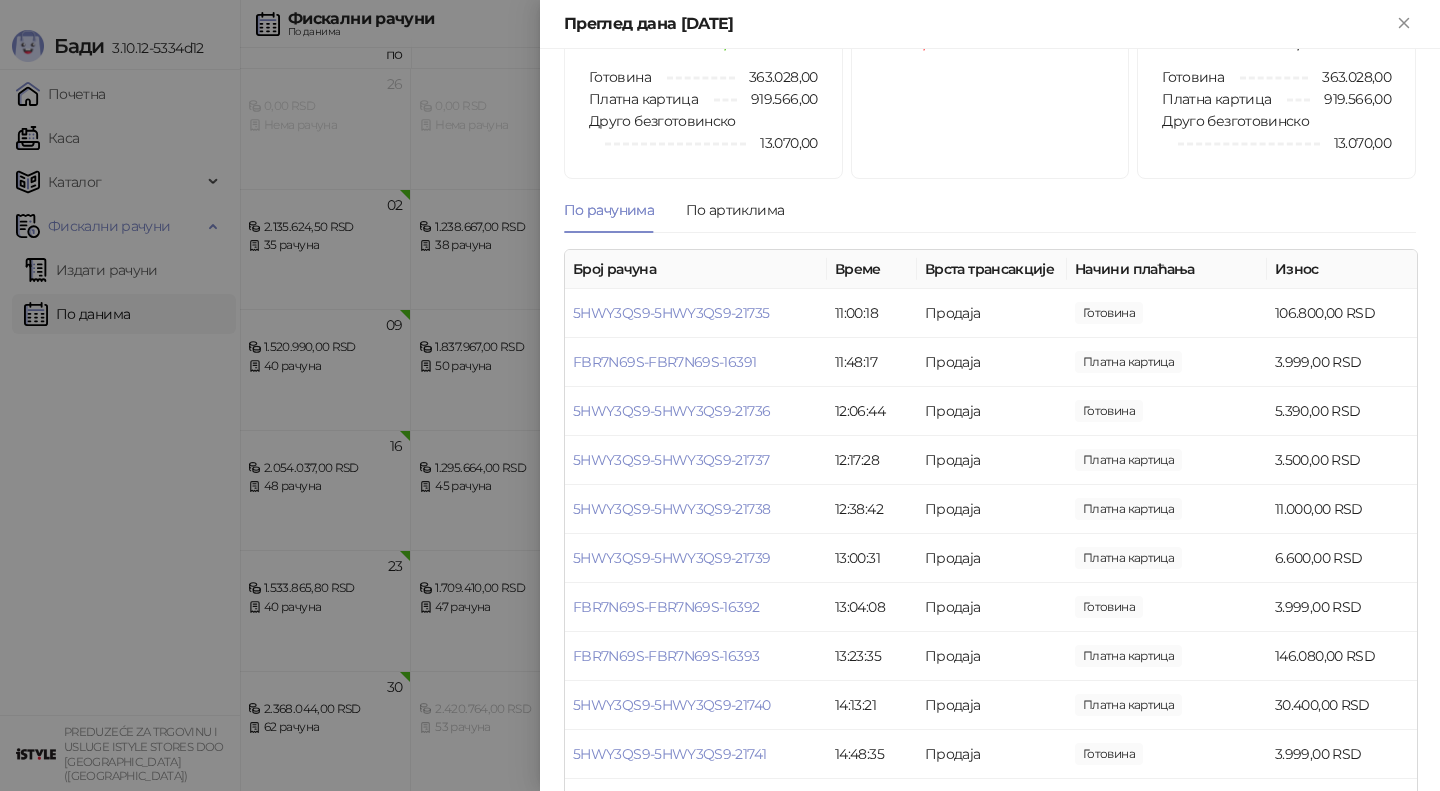 click at bounding box center (720, 395) 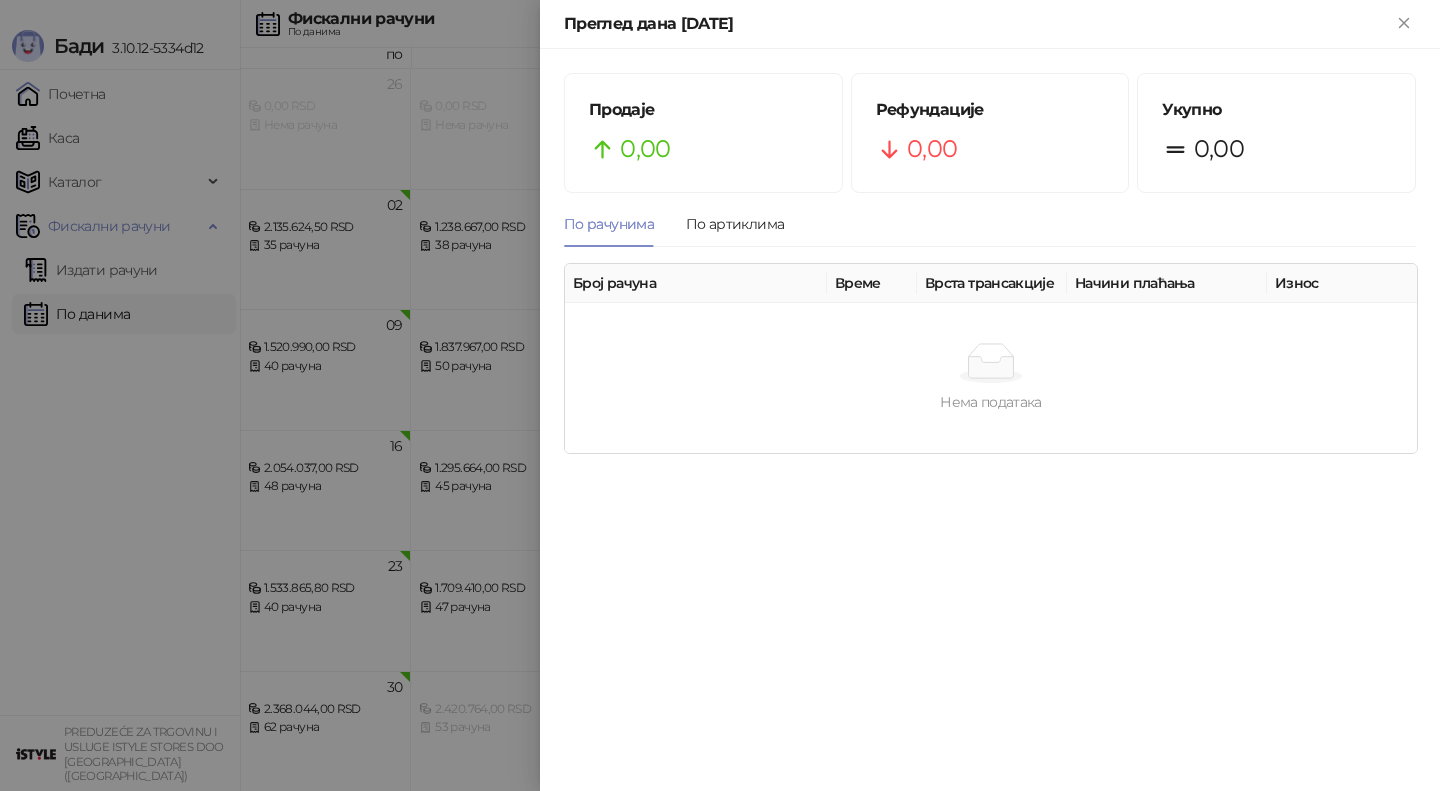 scroll, scrollTop: 0, scrollLeft: 0, axis: both 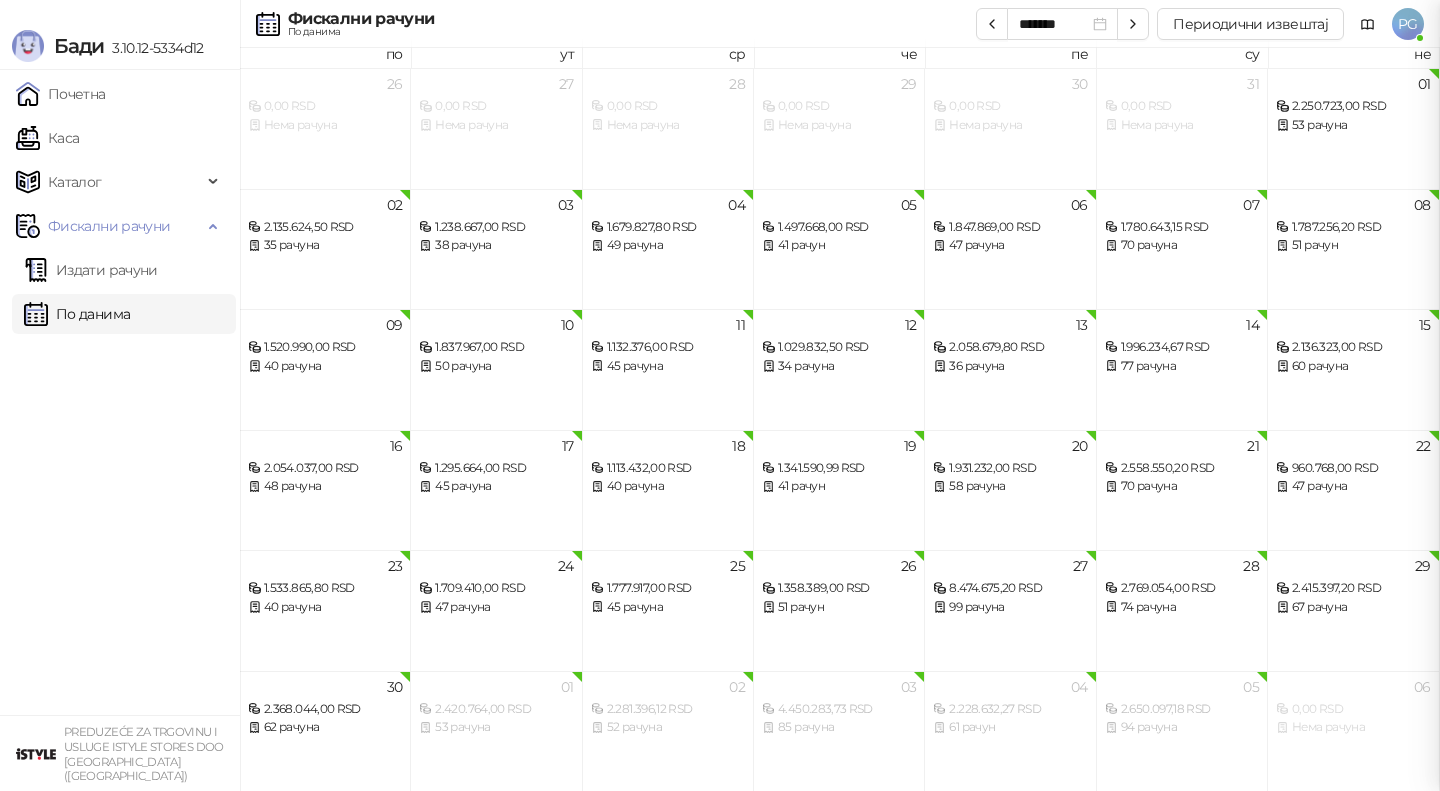 click at bounding box center [720, 395] 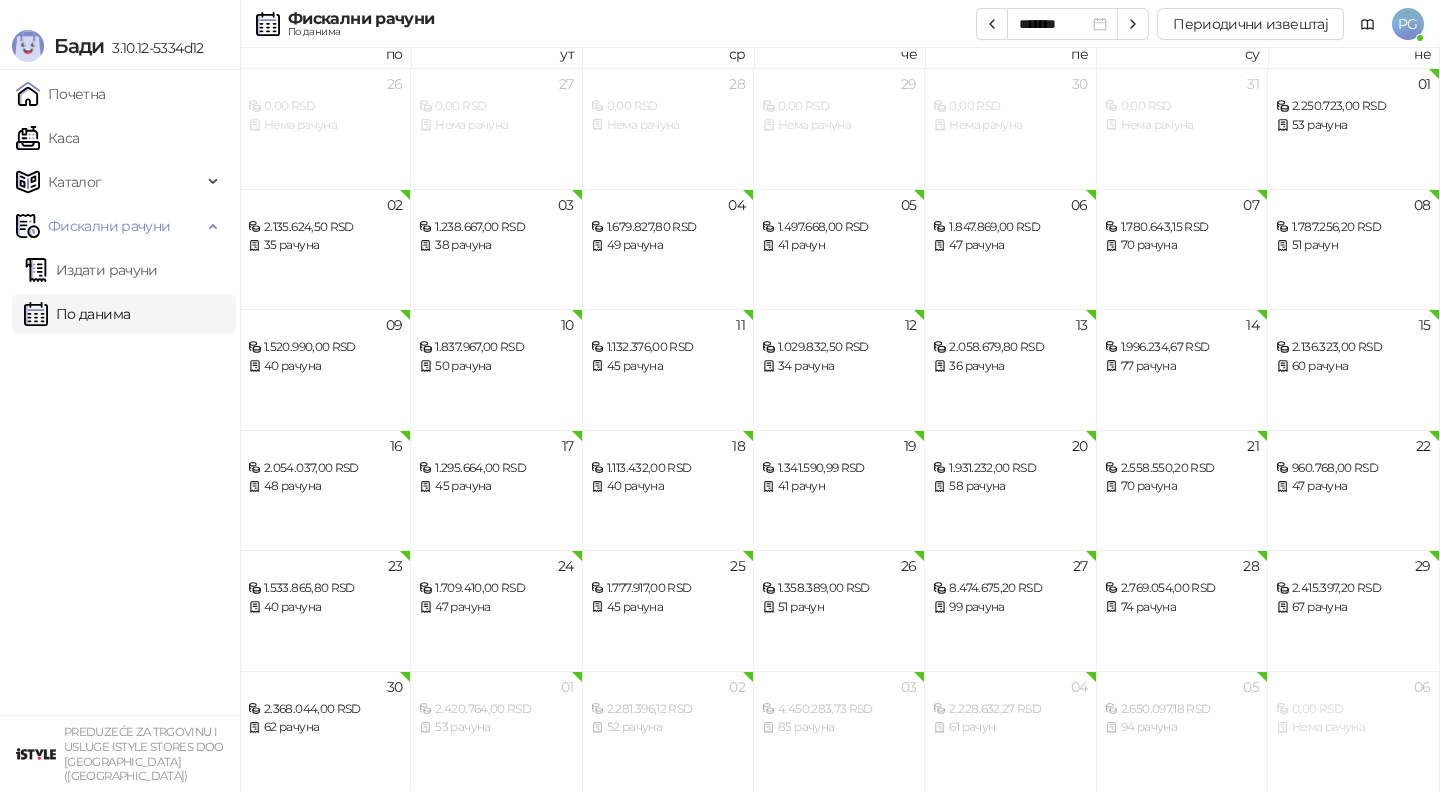 click on "Каса" at bounding box center (47, 138) 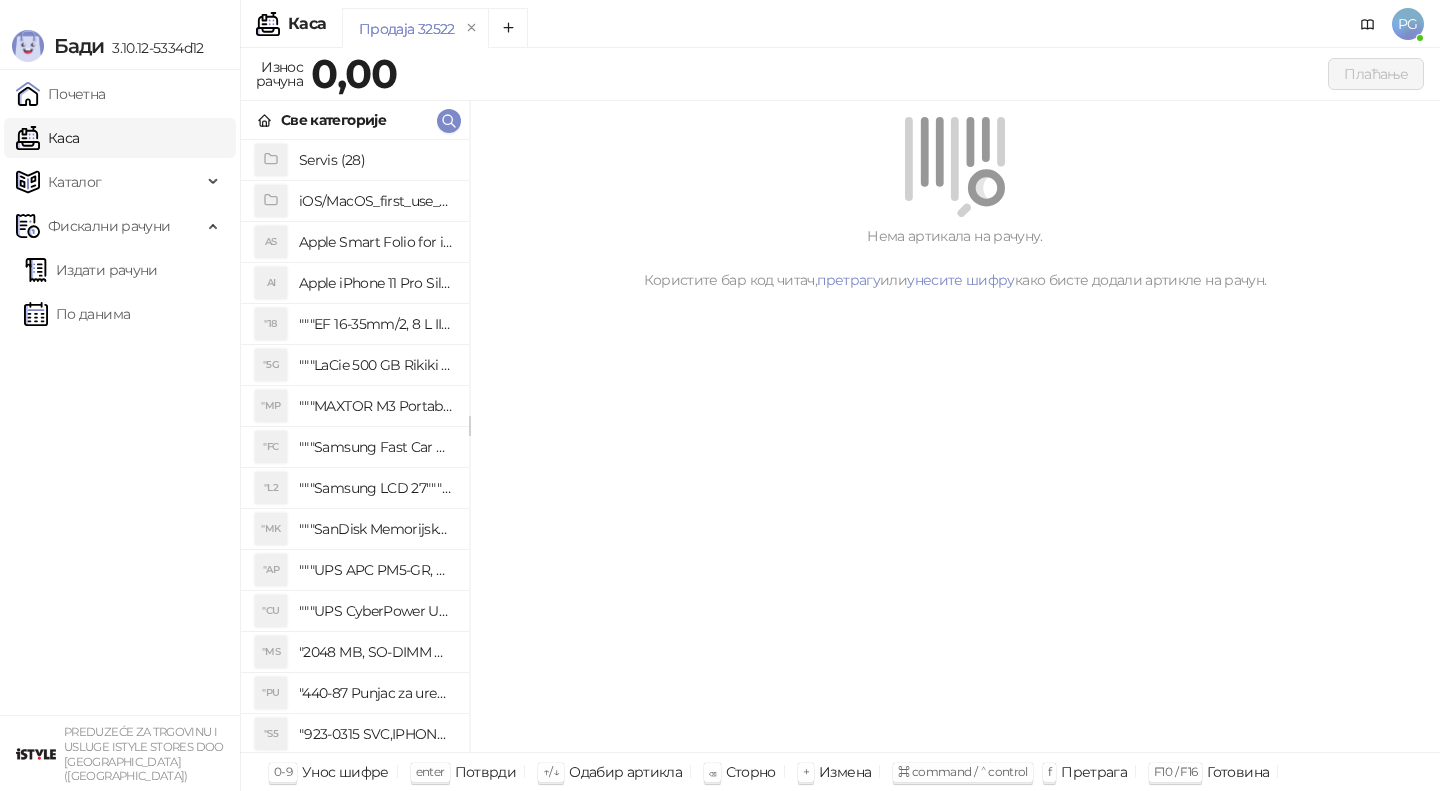 scroll, scrollTop: 0, scrollLeft: 0, axis: both 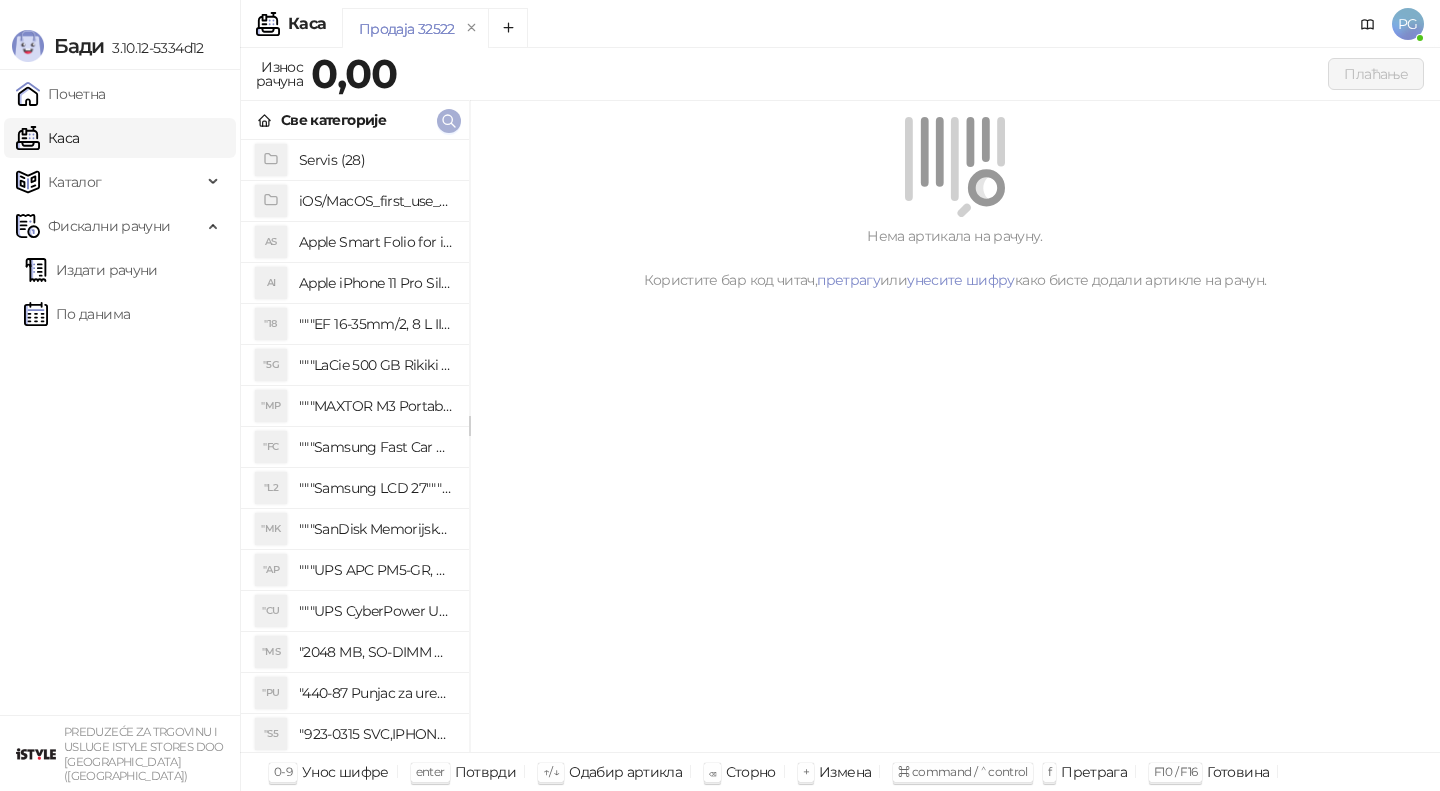 click 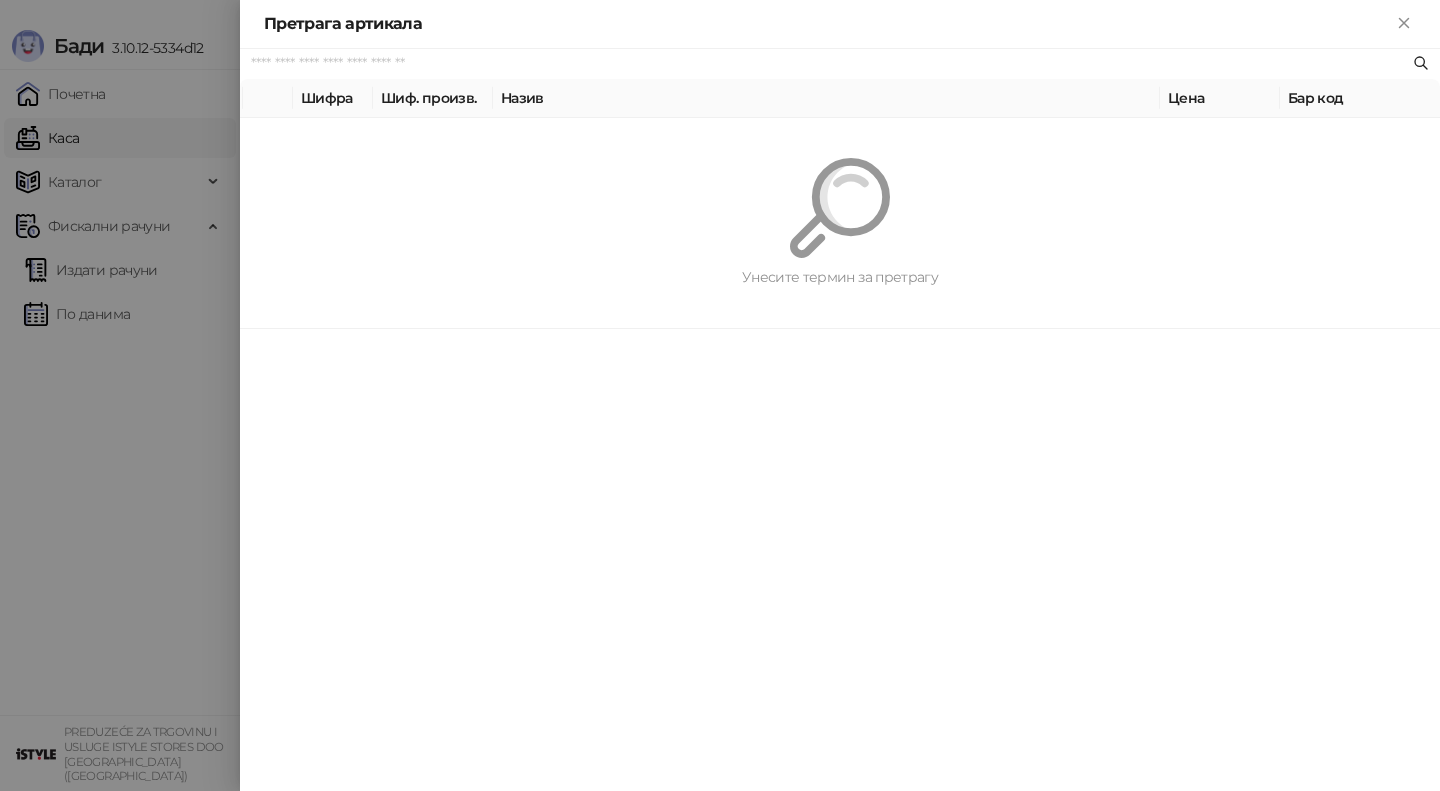 paste on "*********" 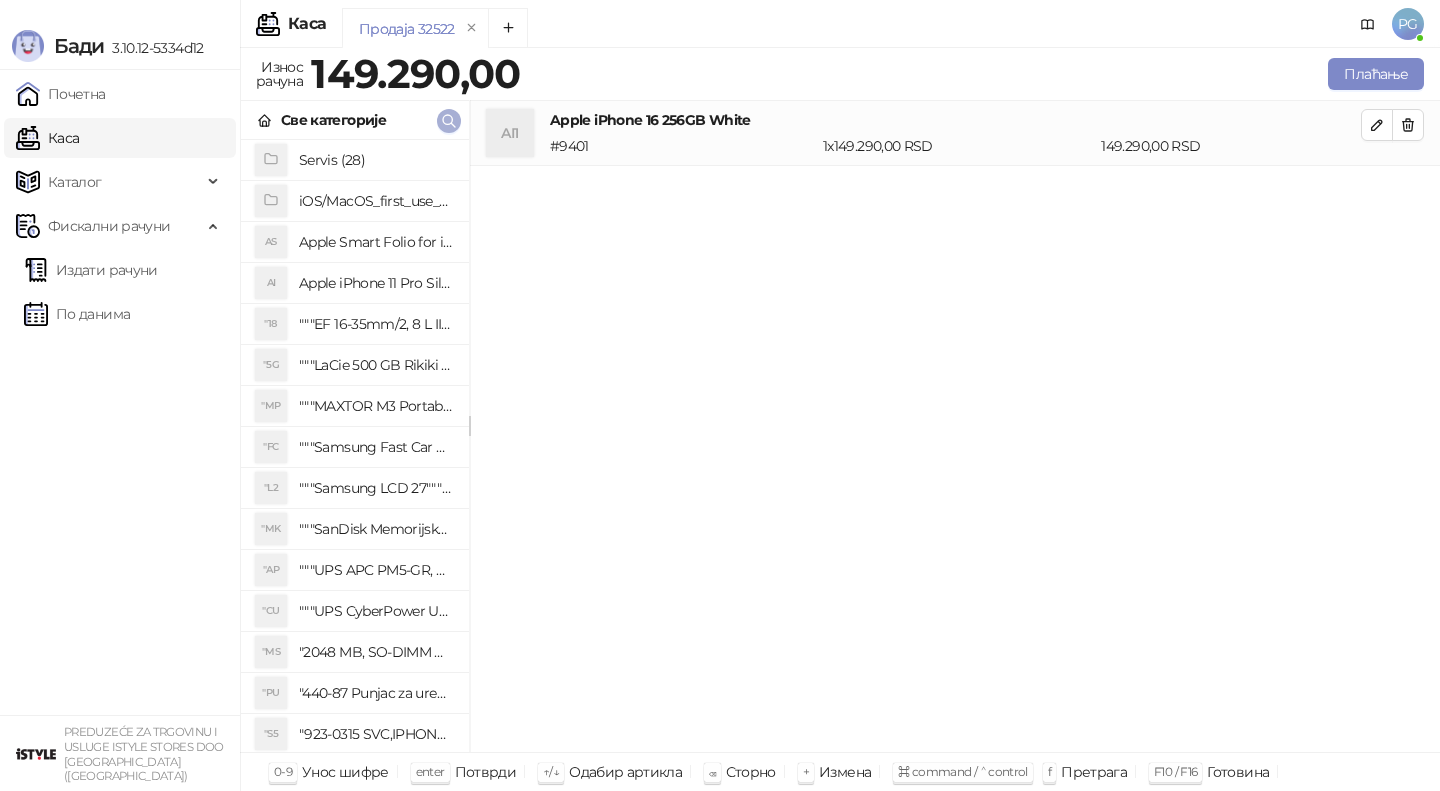 click 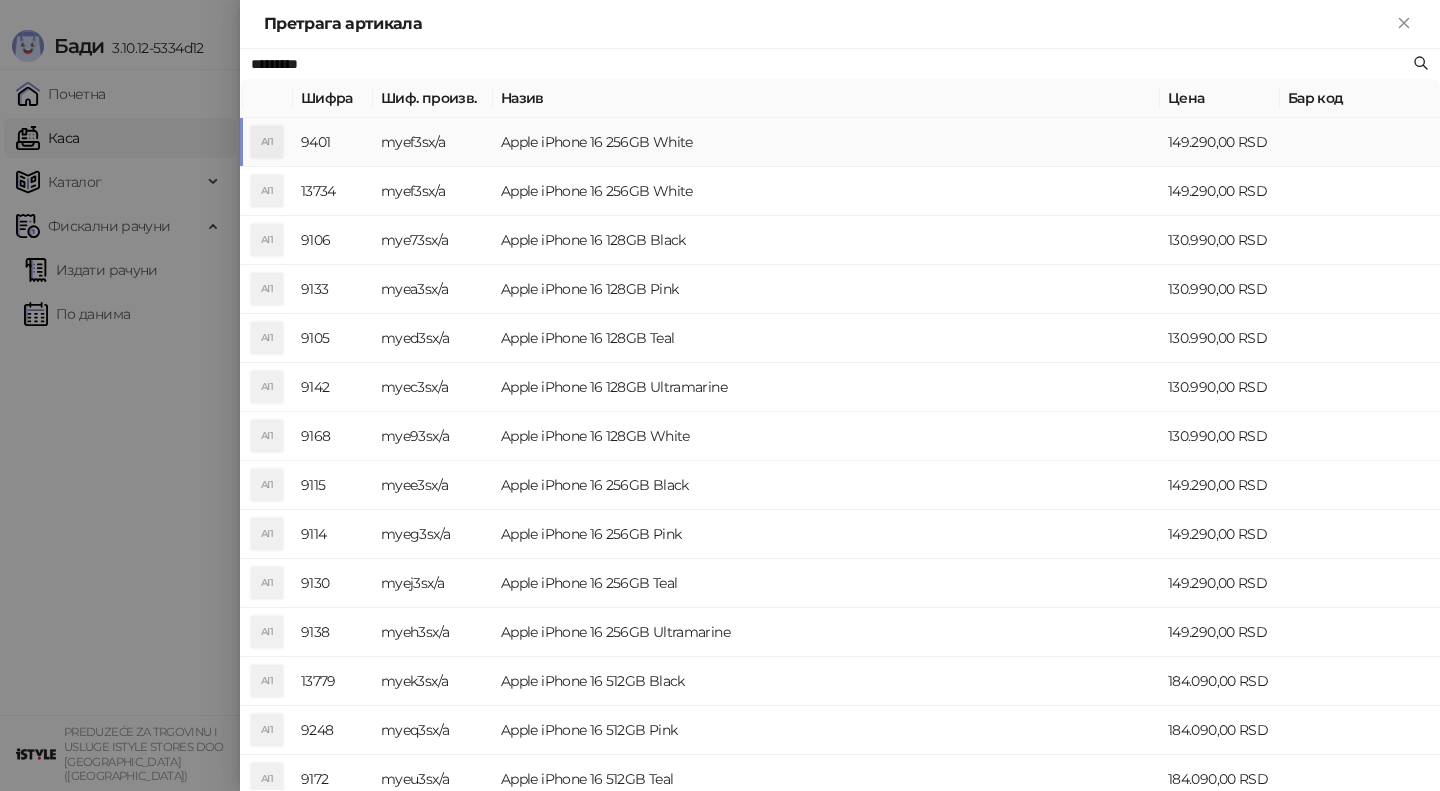 paste on "*" 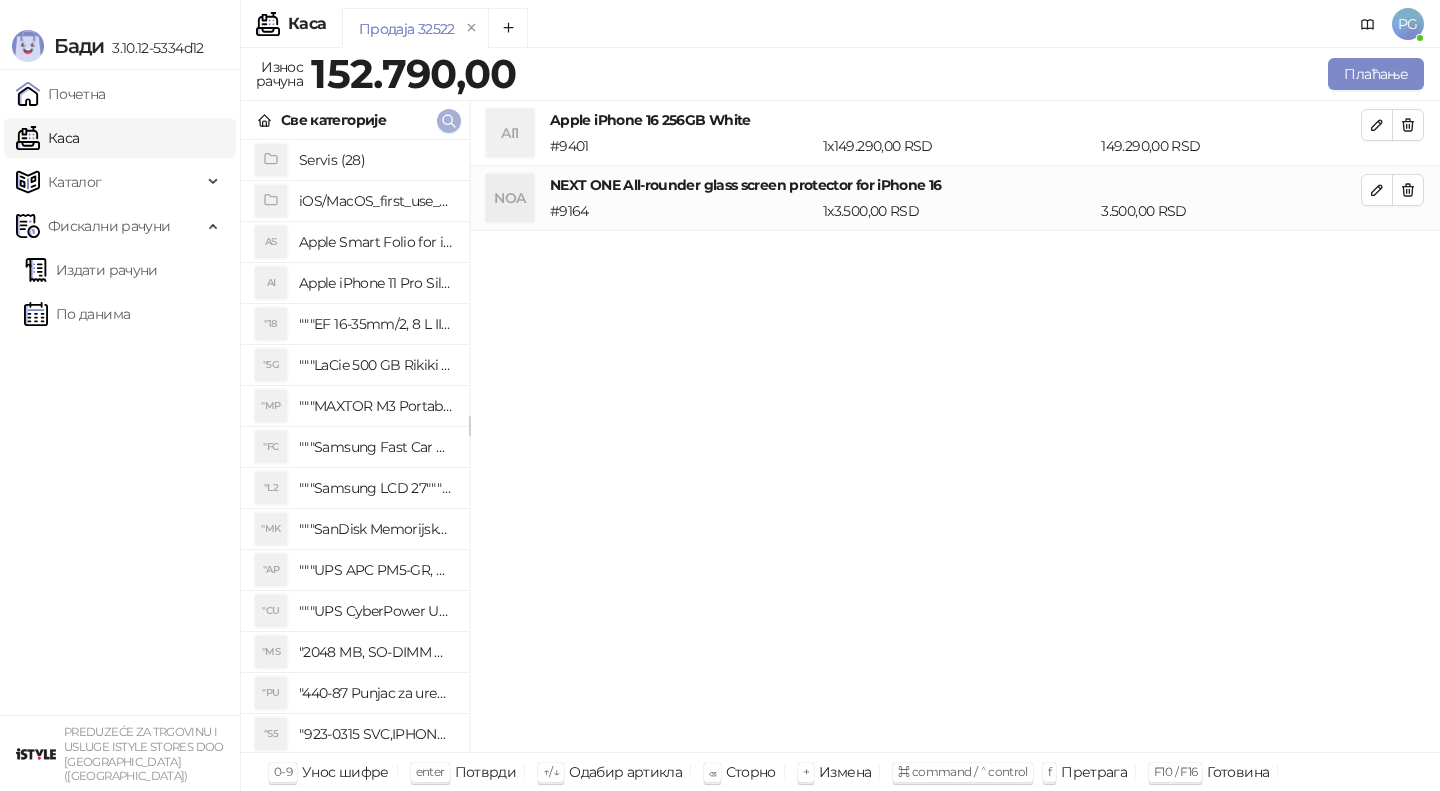 click 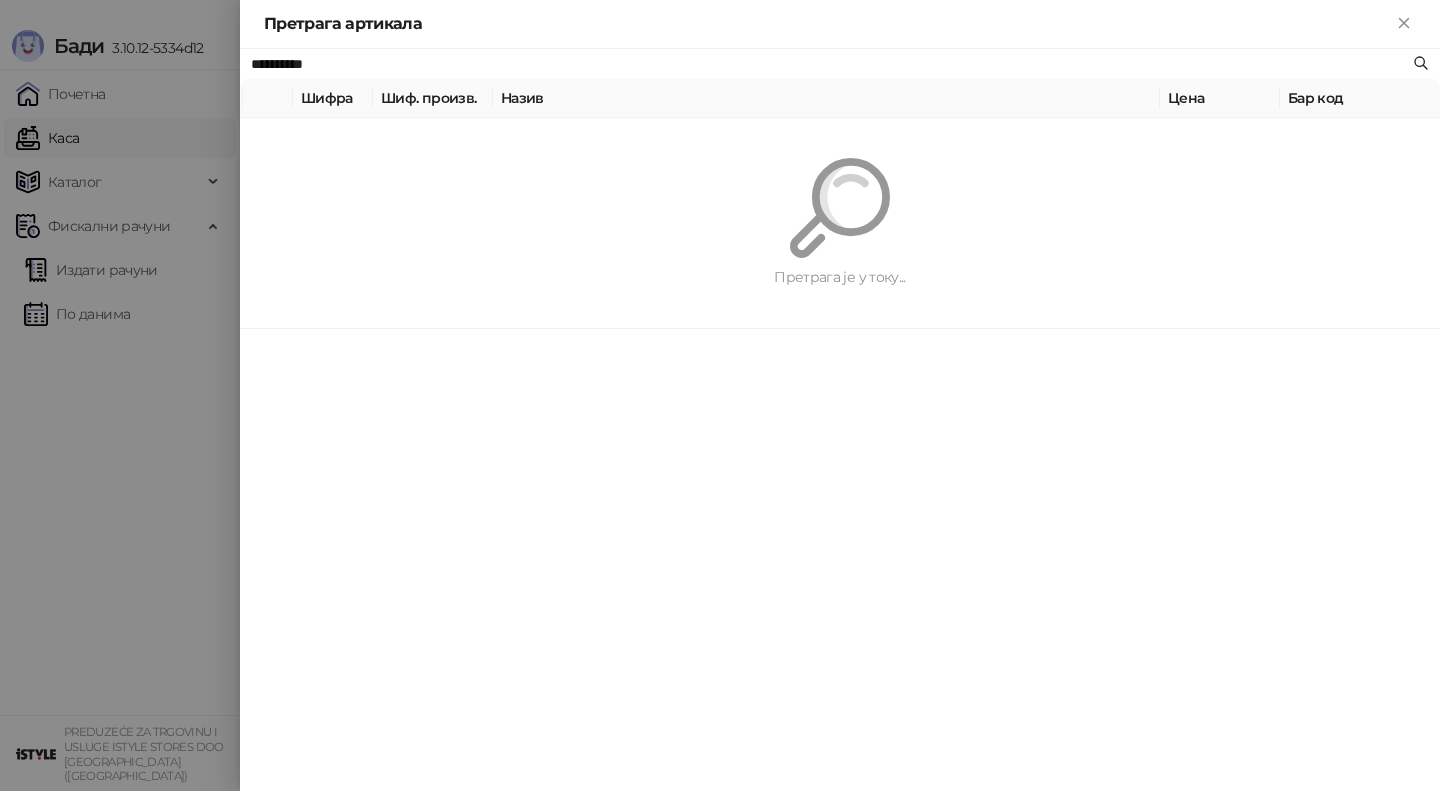paste 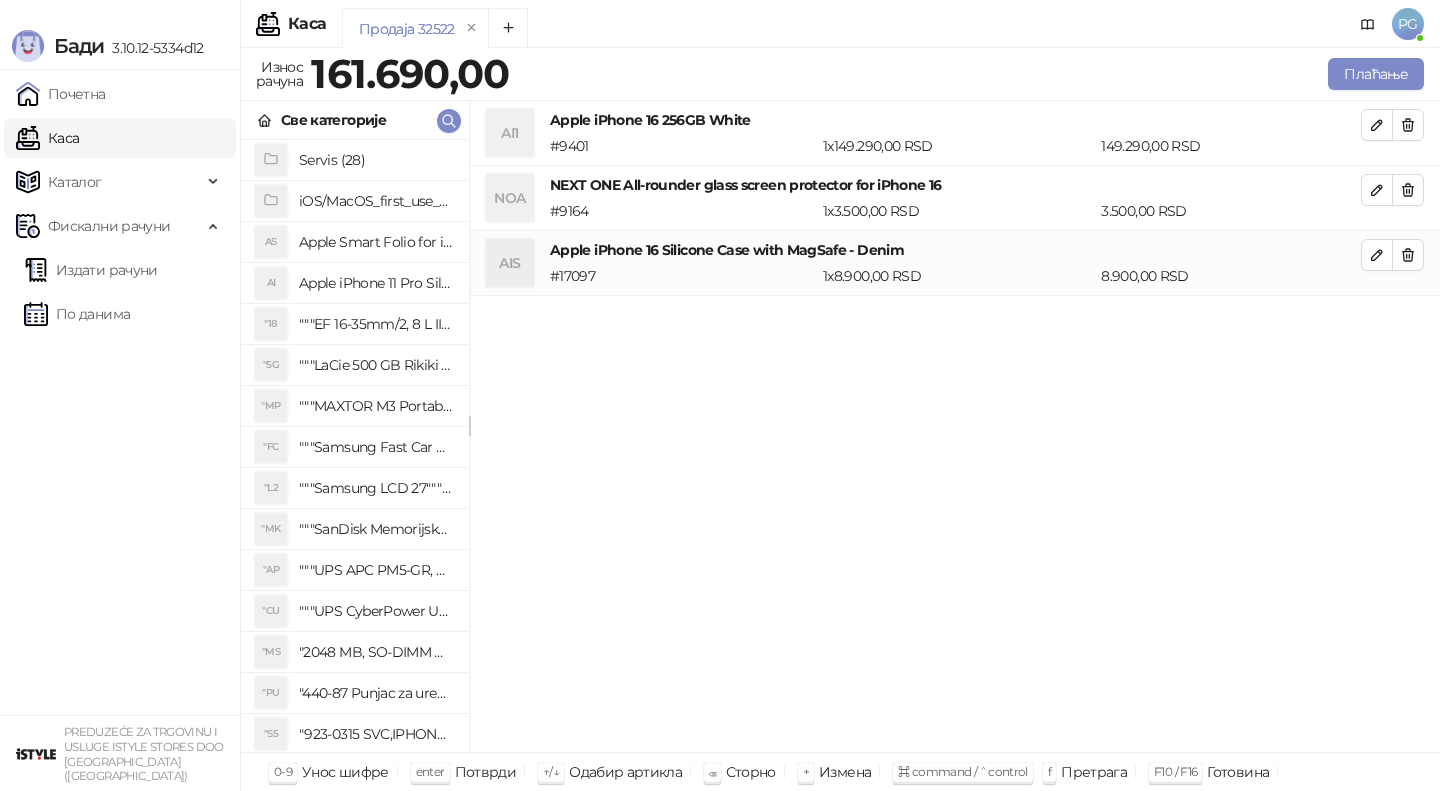 click on "Све категорије" at bounding box center [355, 120] 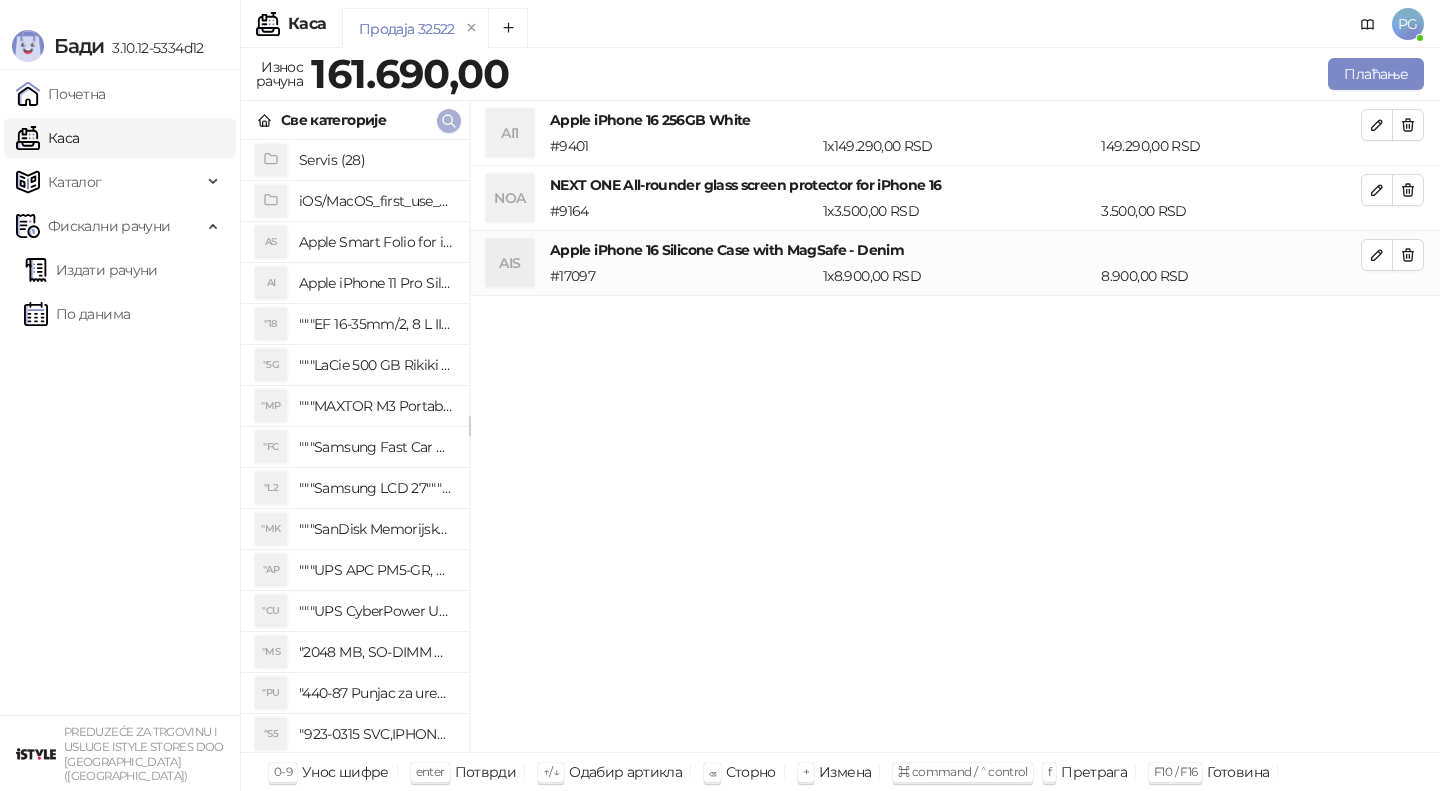 click 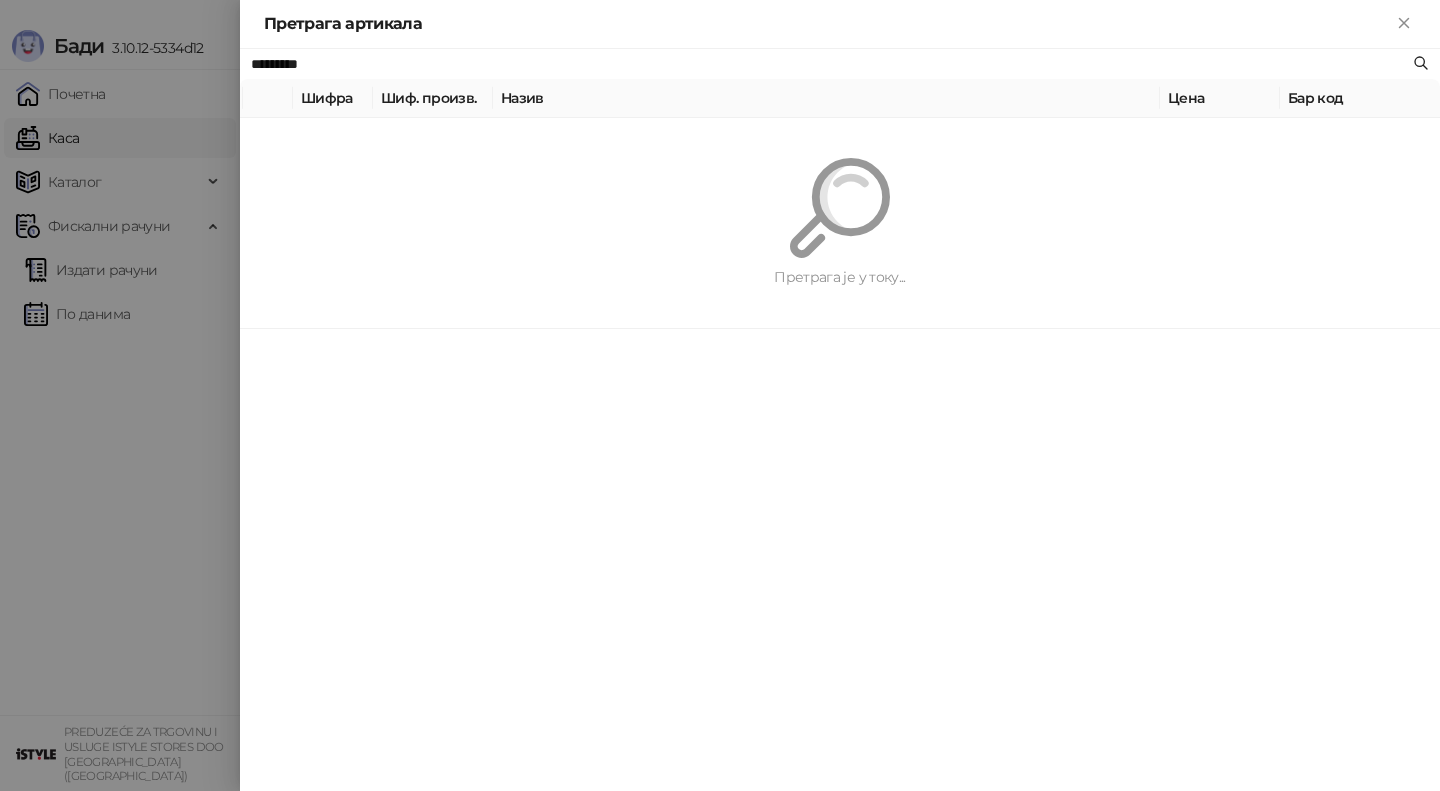 paste on "**********" 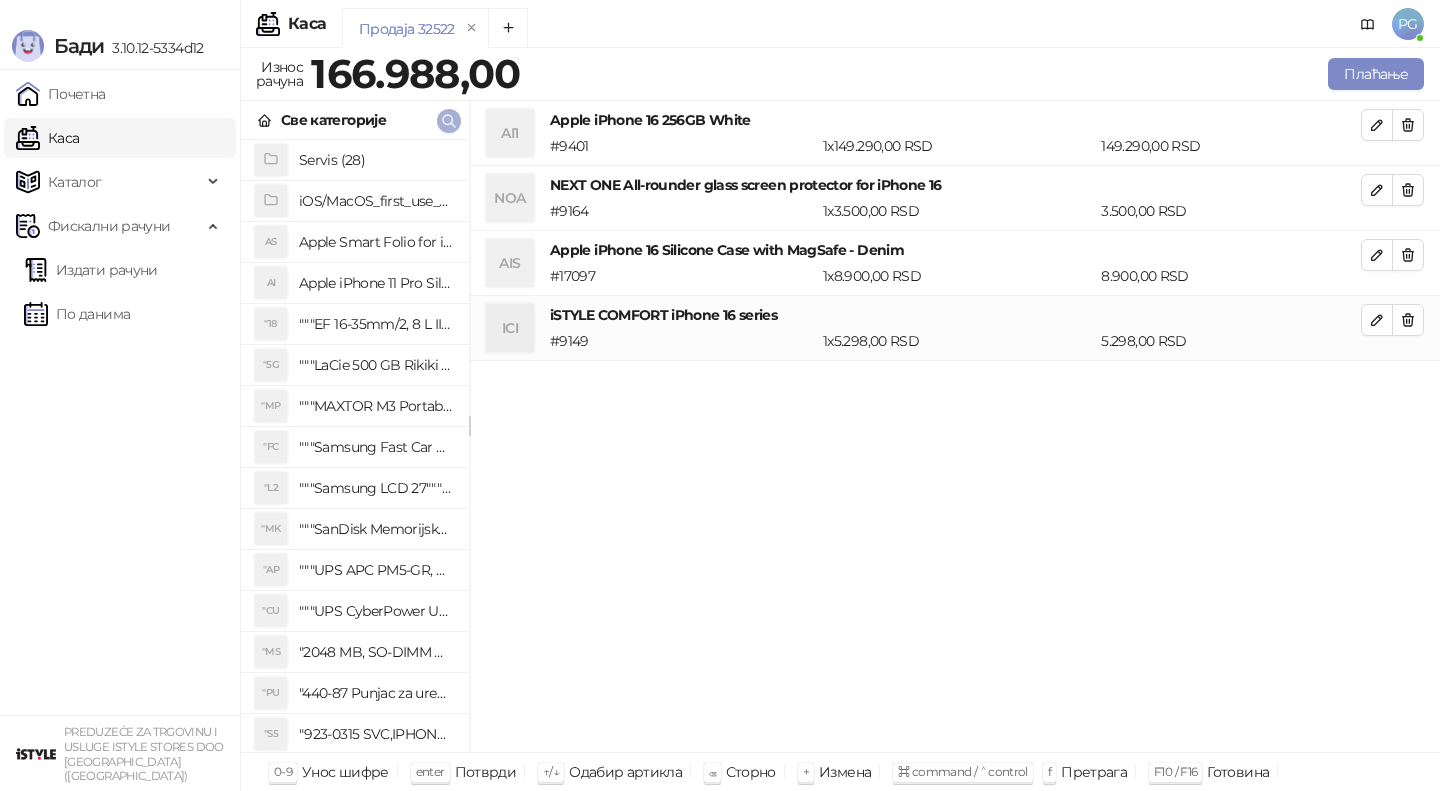 click at bounding box center [449, 121] 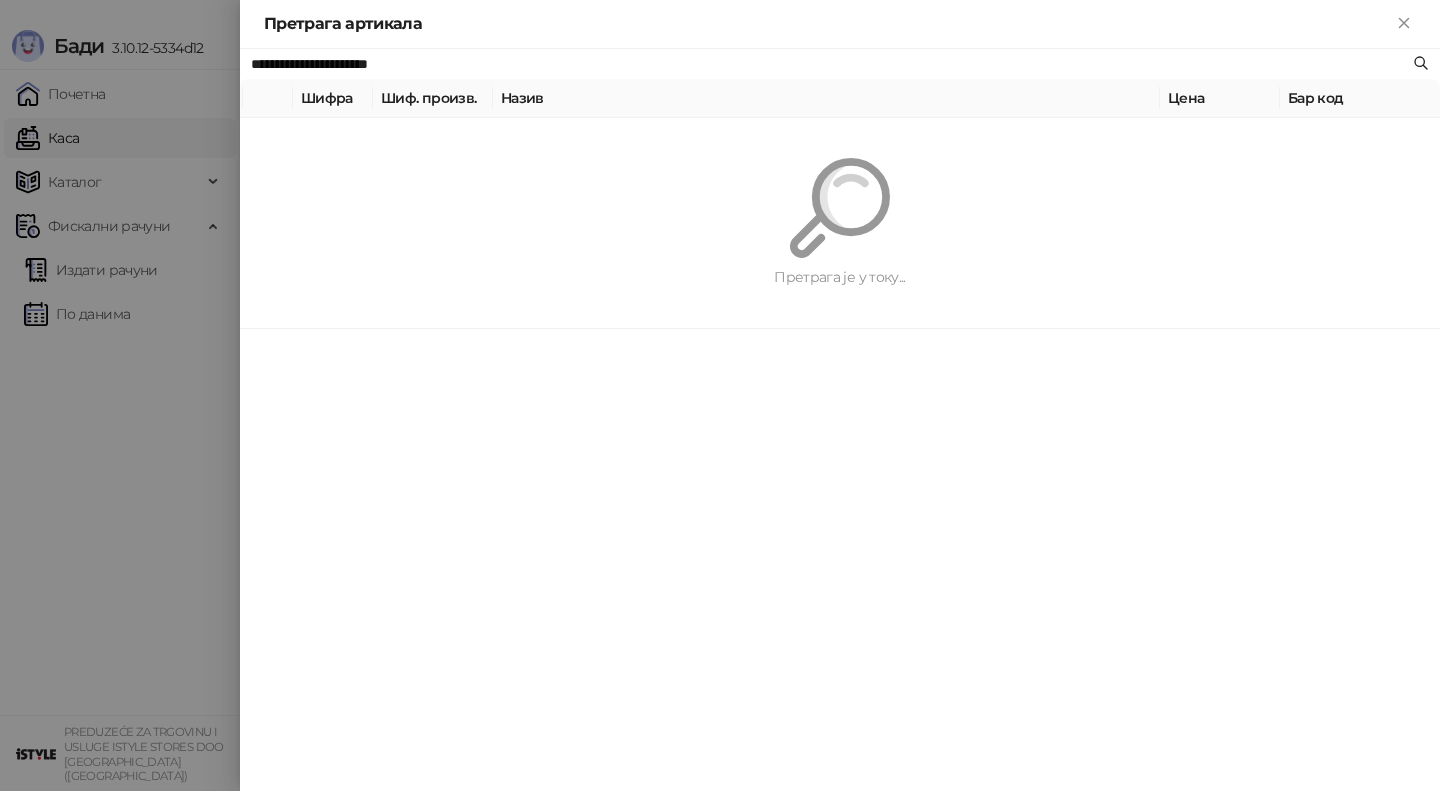 paste 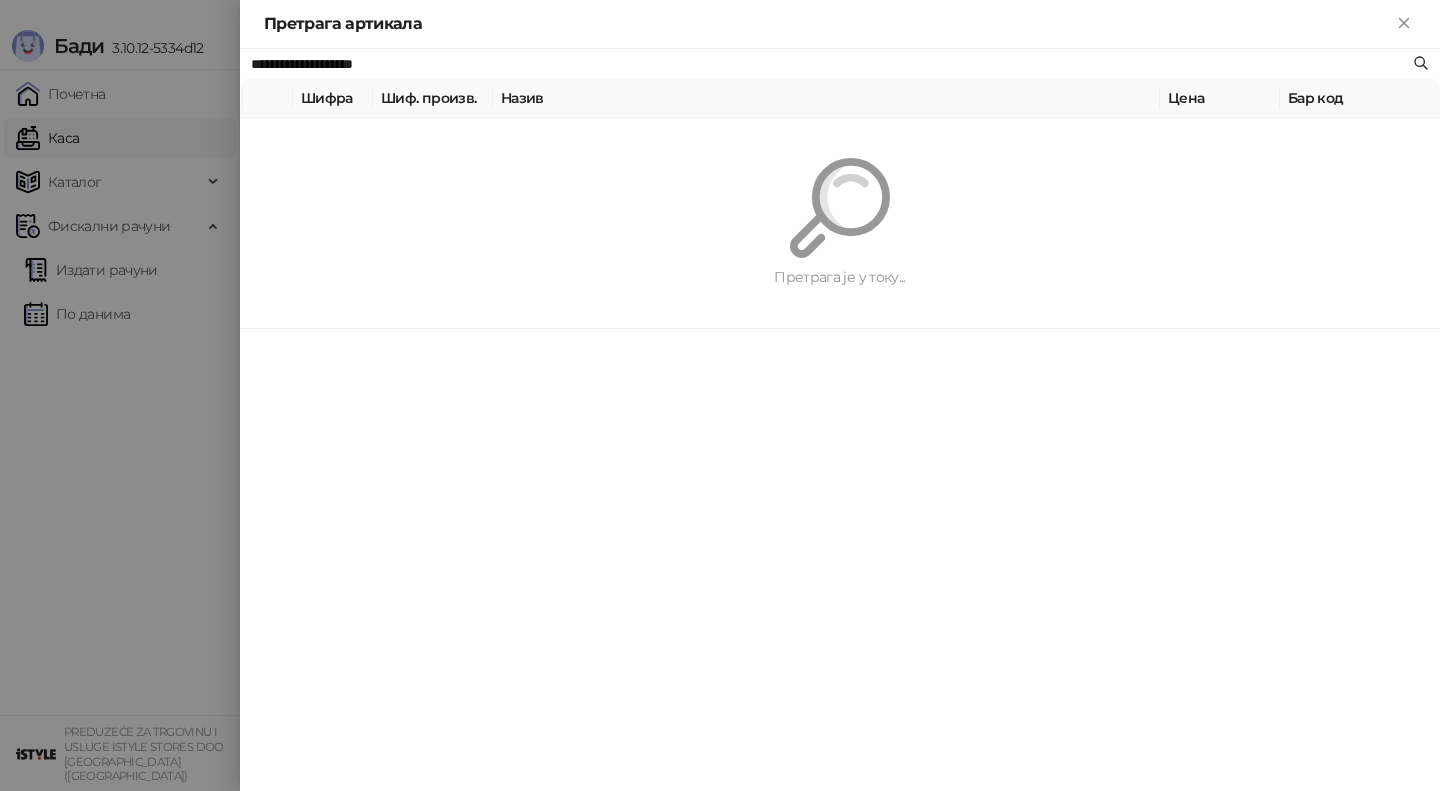 type on "**********" 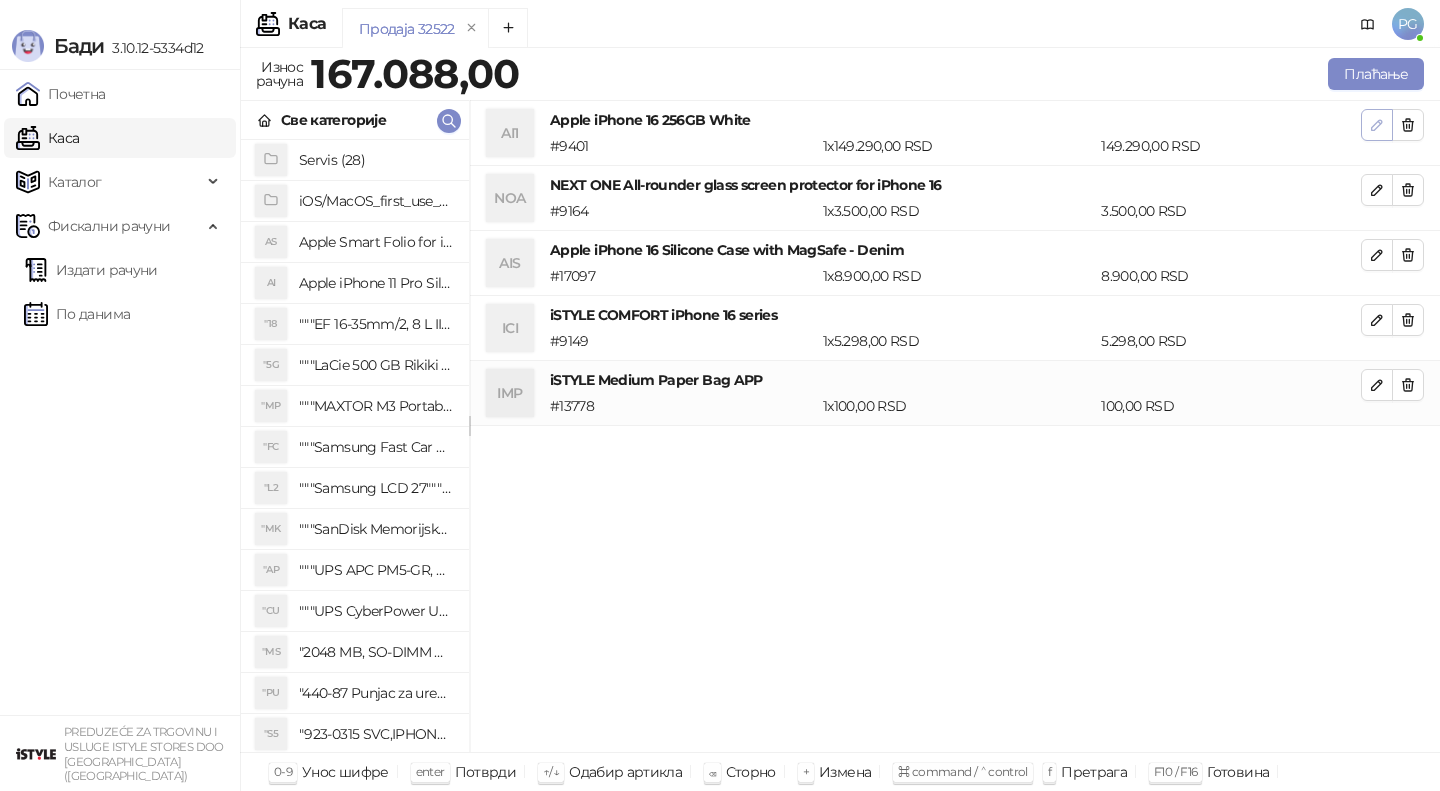 click 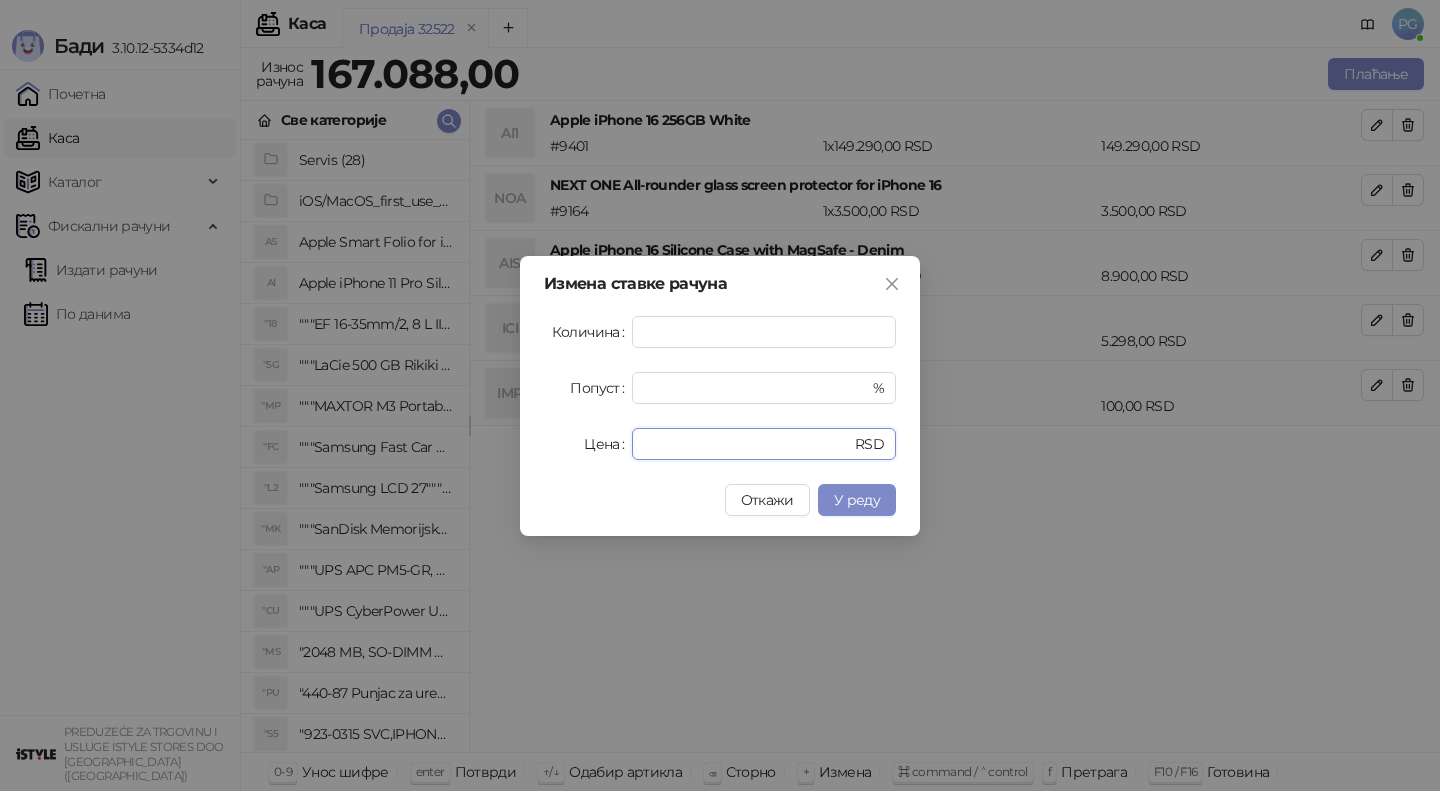 drag, startPoint x: 704, startPoint y: 441, endPoint x: 471, endPoint y: 436, distance: 233.05363 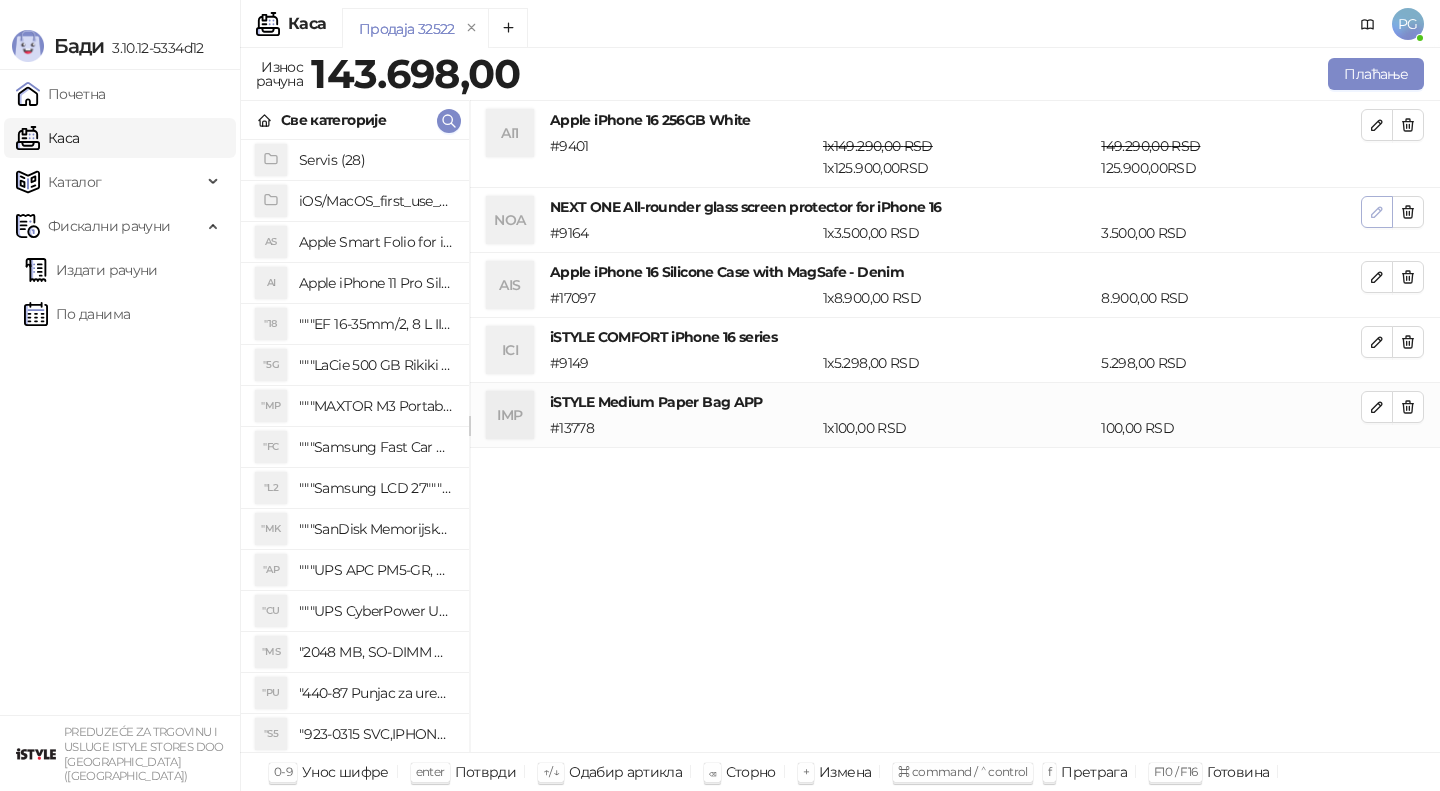 click at bounding box center [1377, 212] 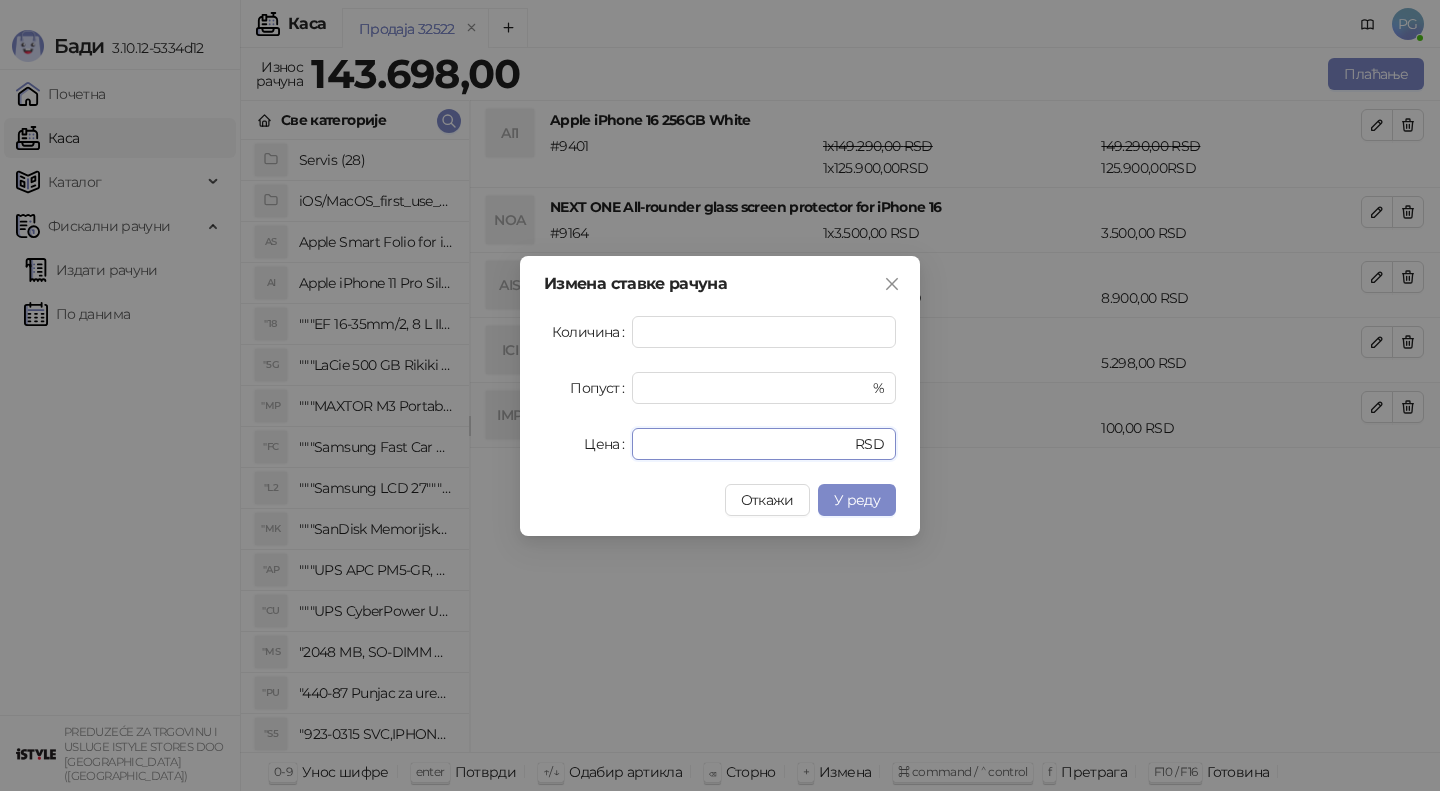 drag, startPoint x: 711, startPoint y: 457, endPoint x: 584, endPoint y: 457, distance: 127 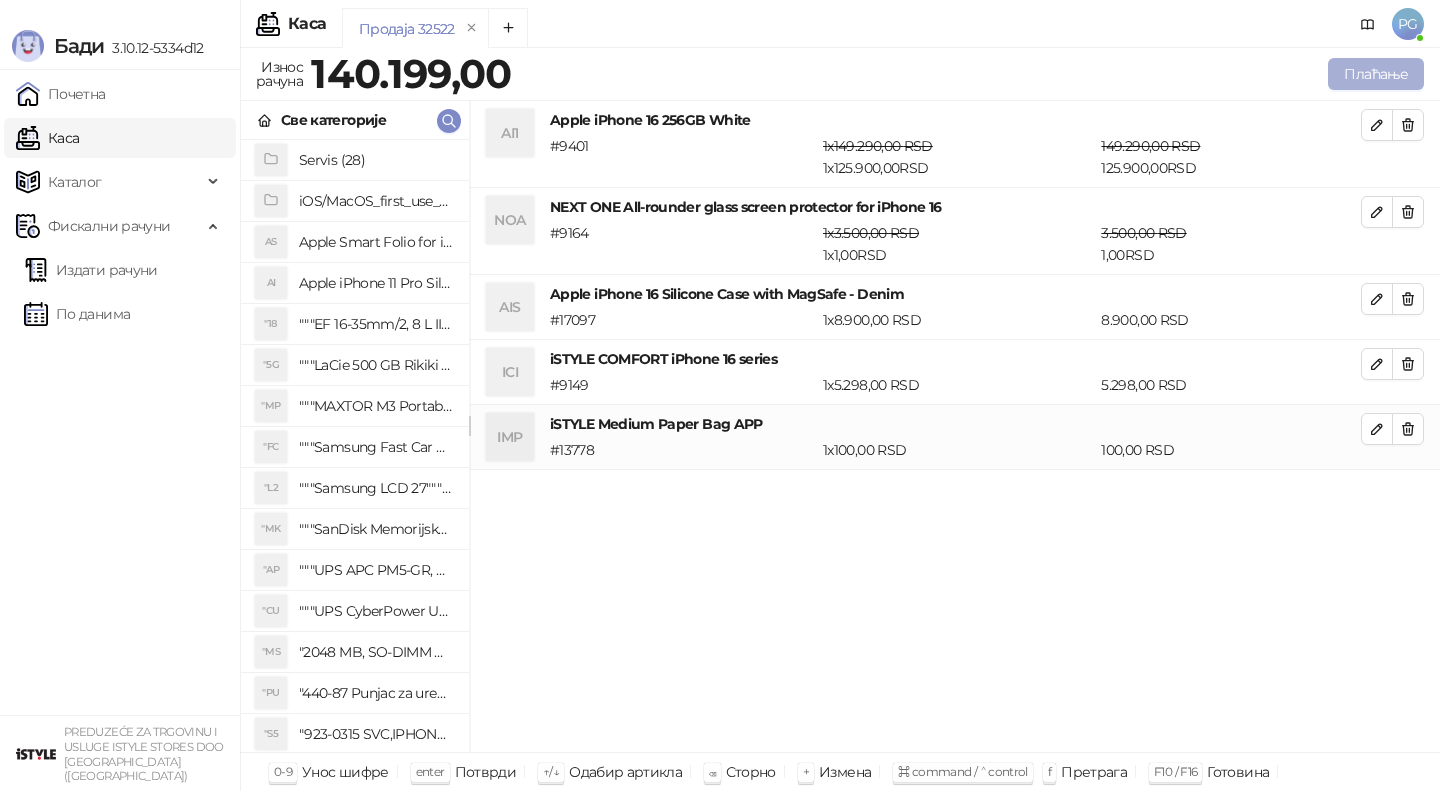 click on "Плаћање" at bounding box center [1376, 74] 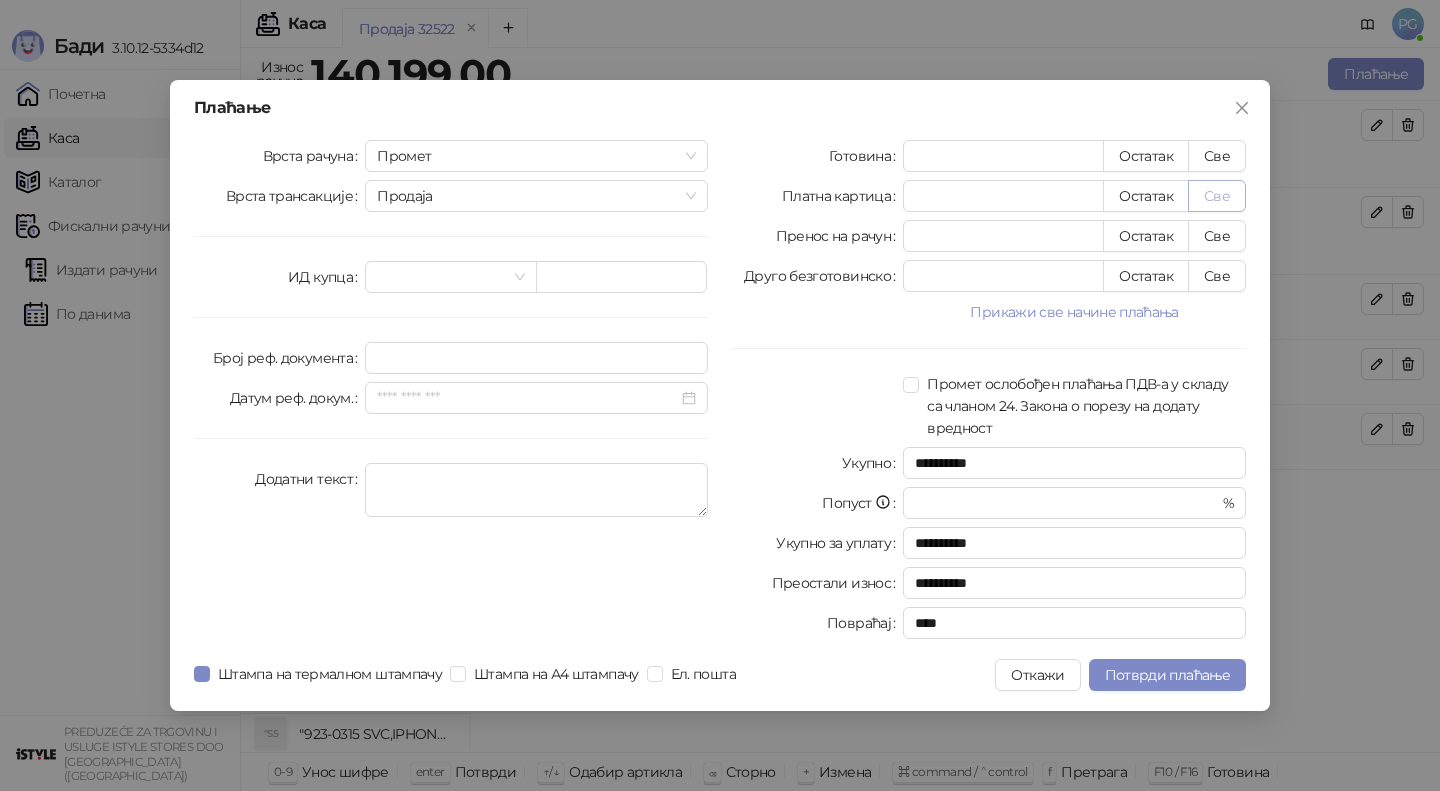 click on "Све" at bounding box center (1217, 196) 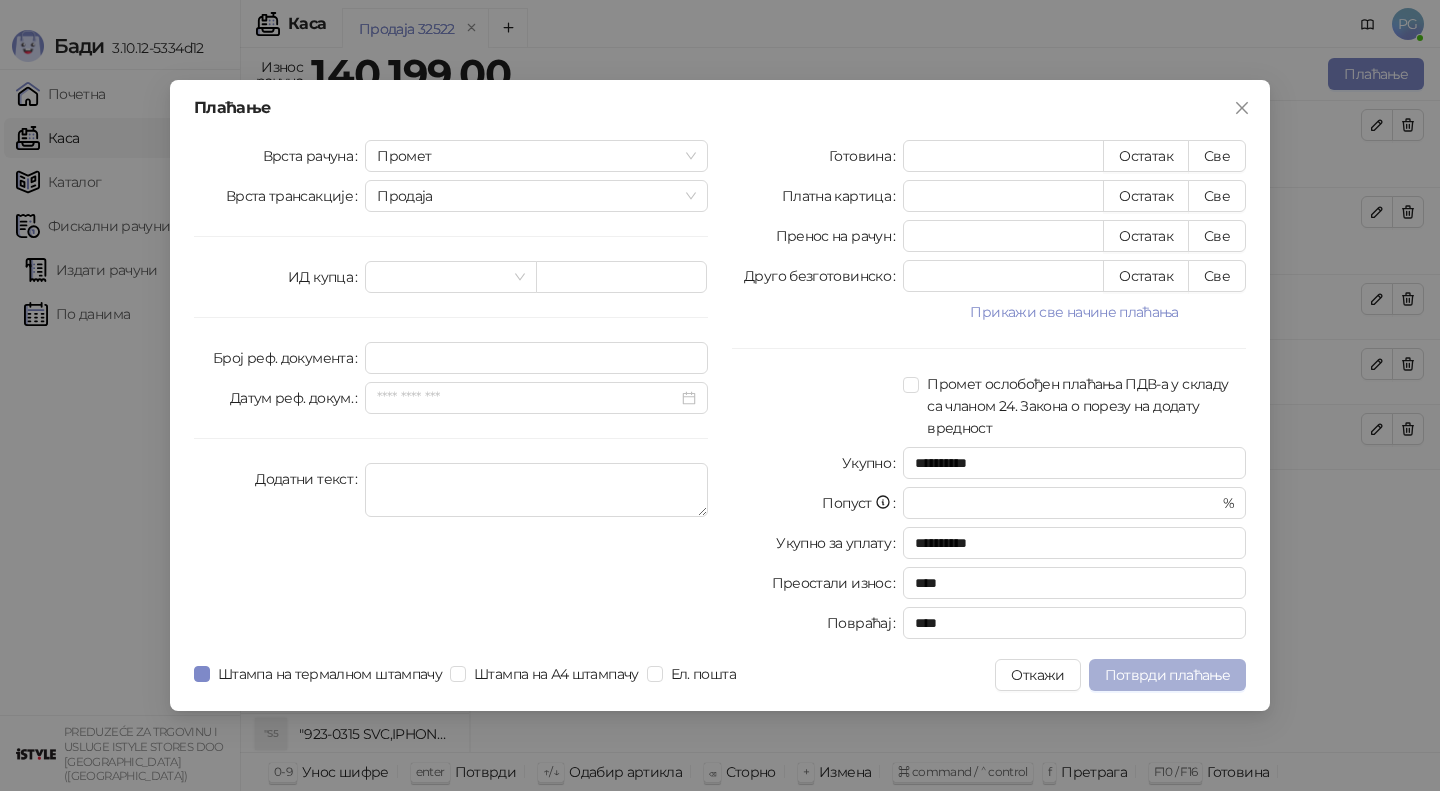 click on "Потврди плаћање" at bounding box center [1167, 675] 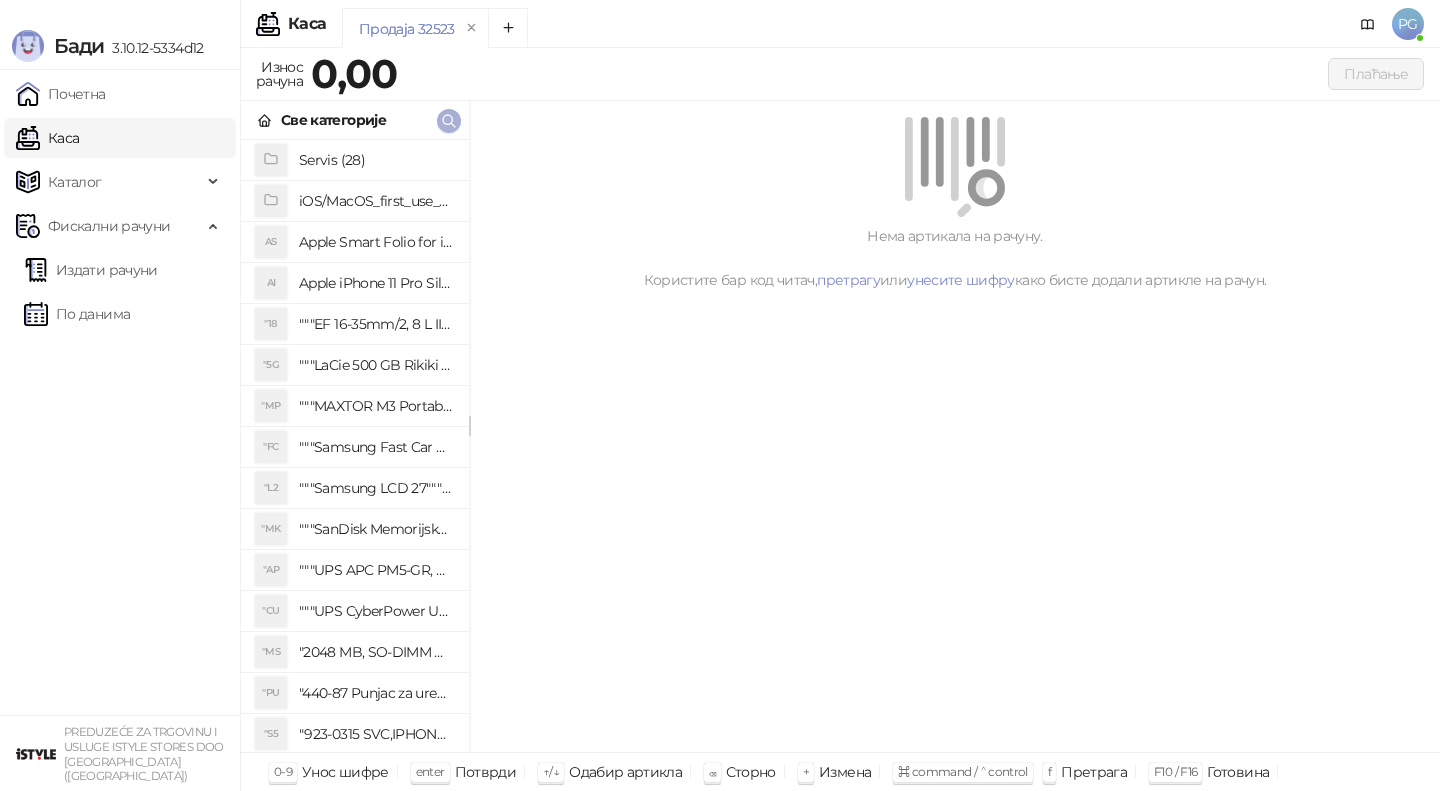 click 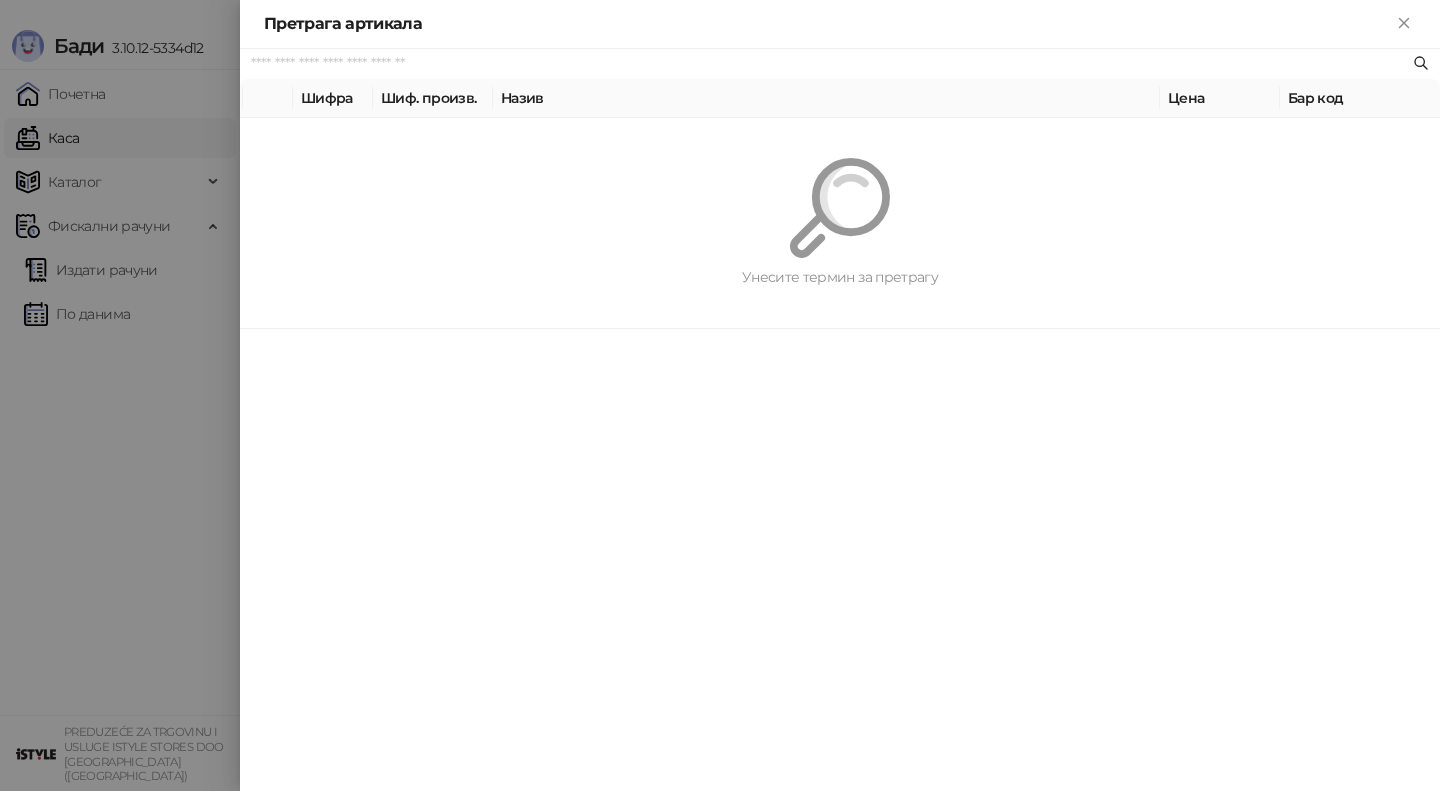 paste on "**********" 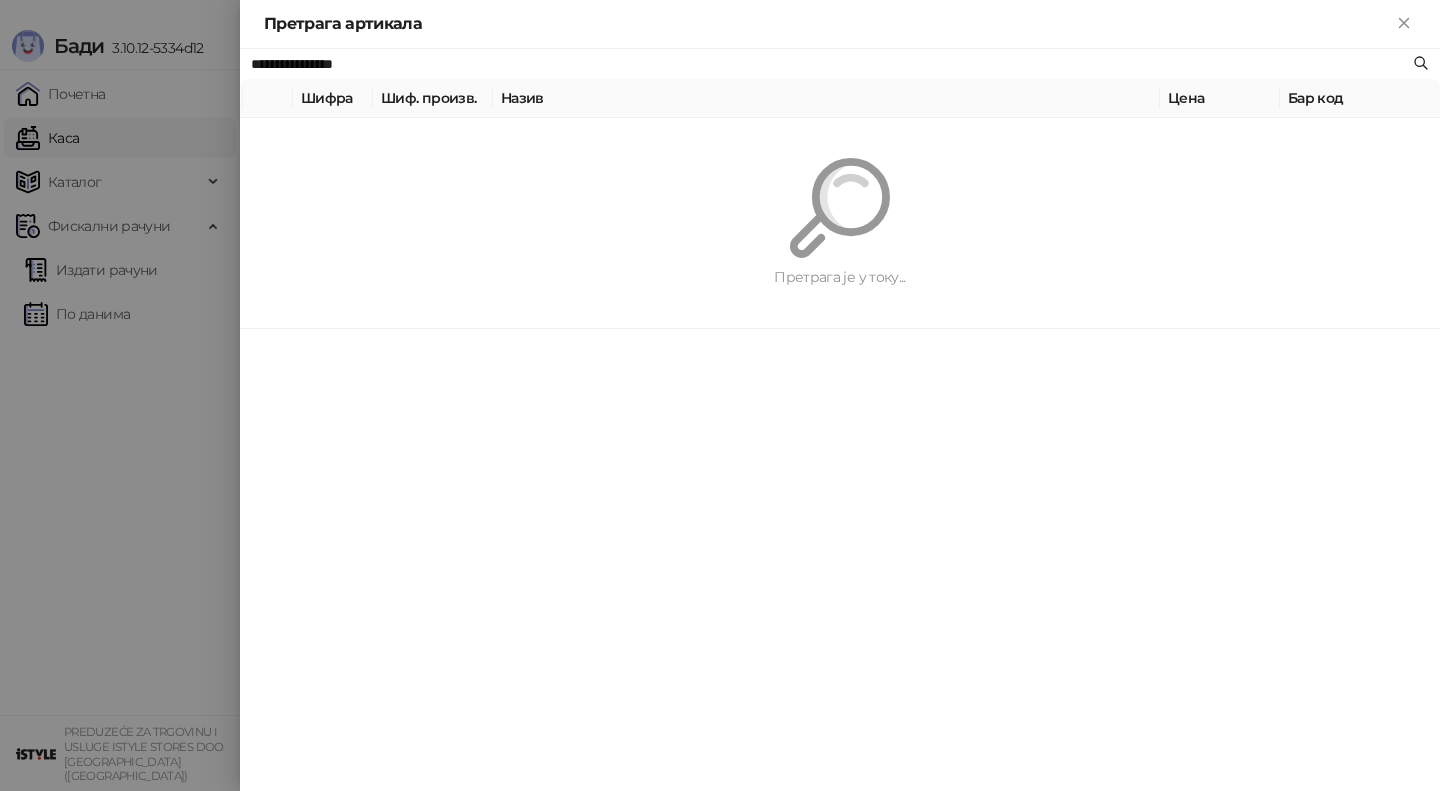 type on "**********" 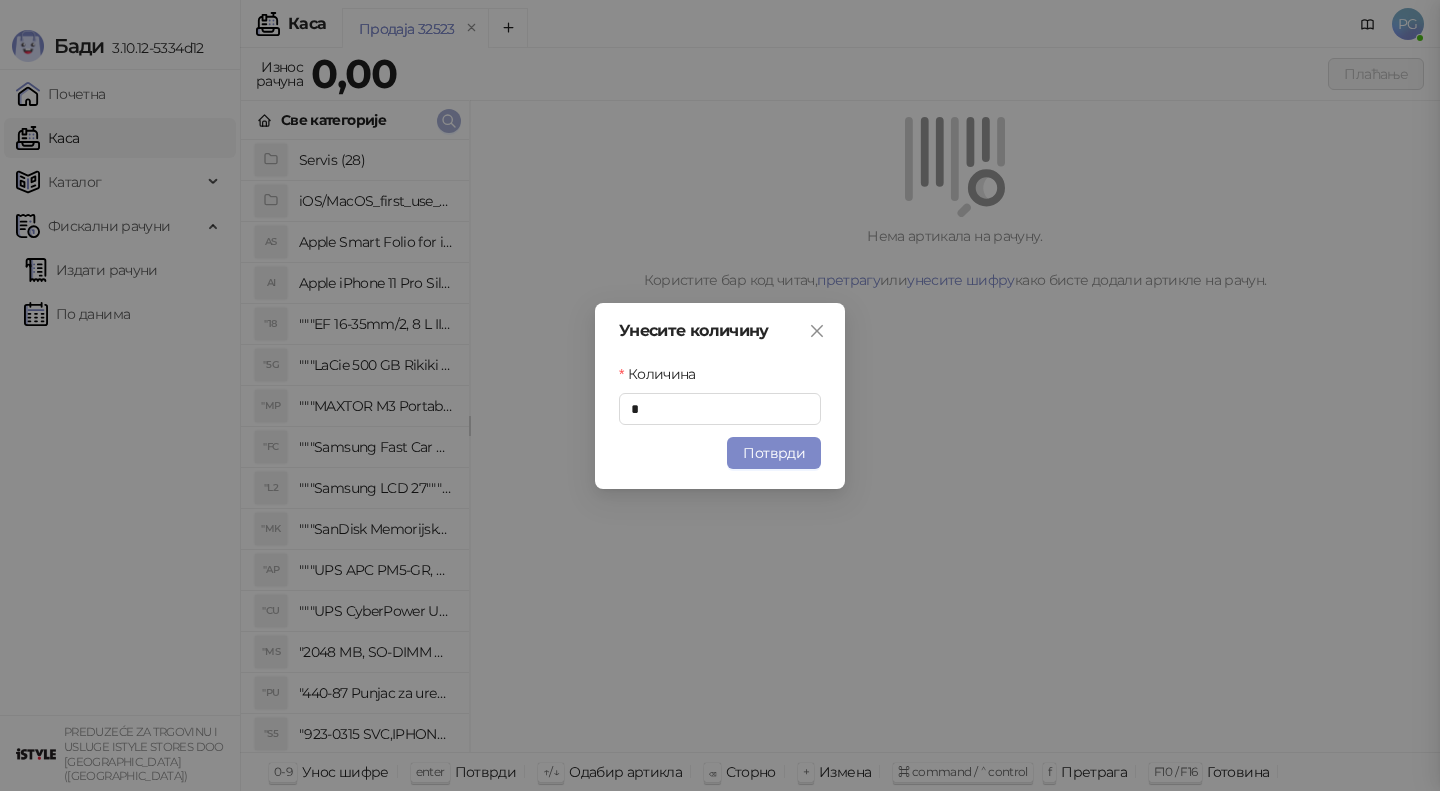 type 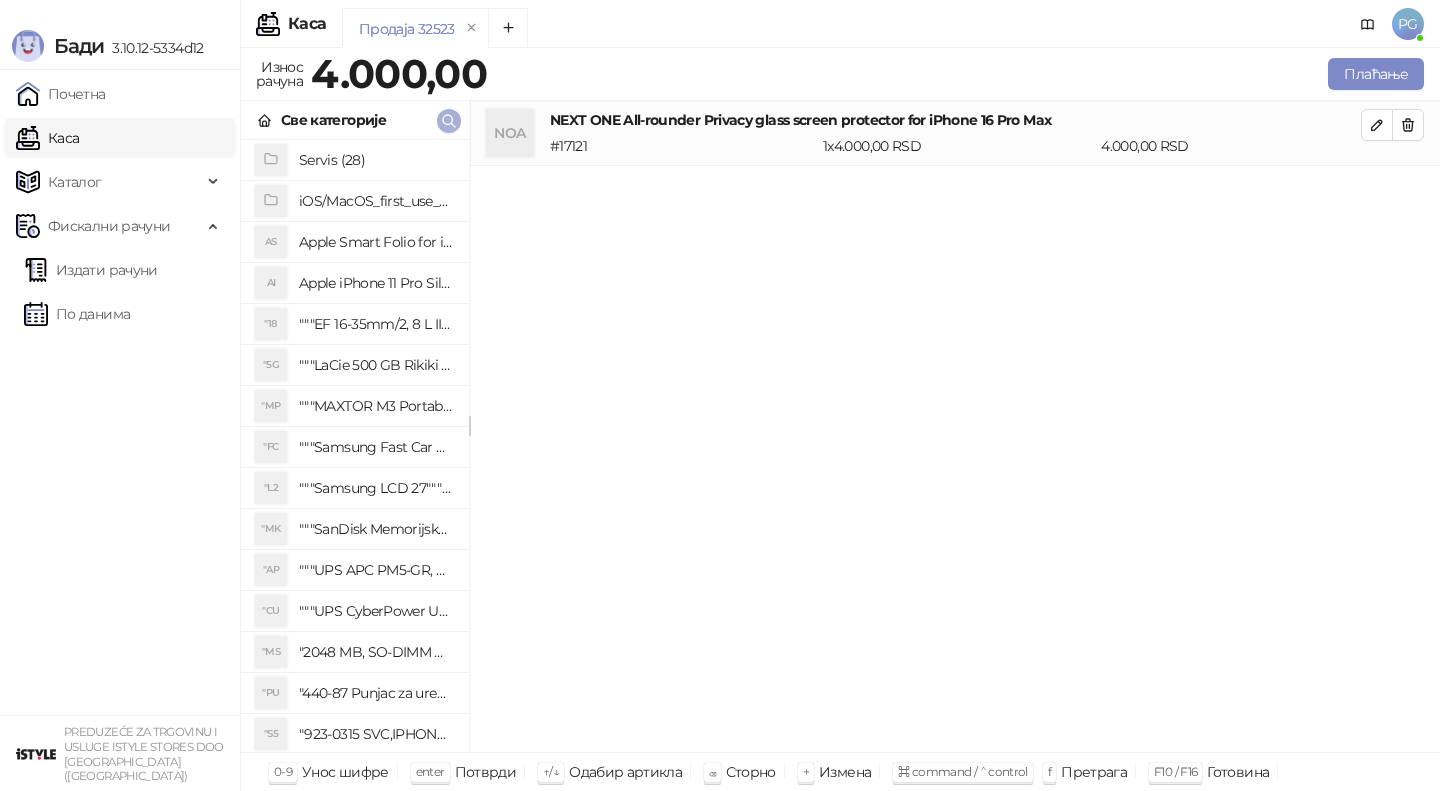click at bounding box center (449, 121) 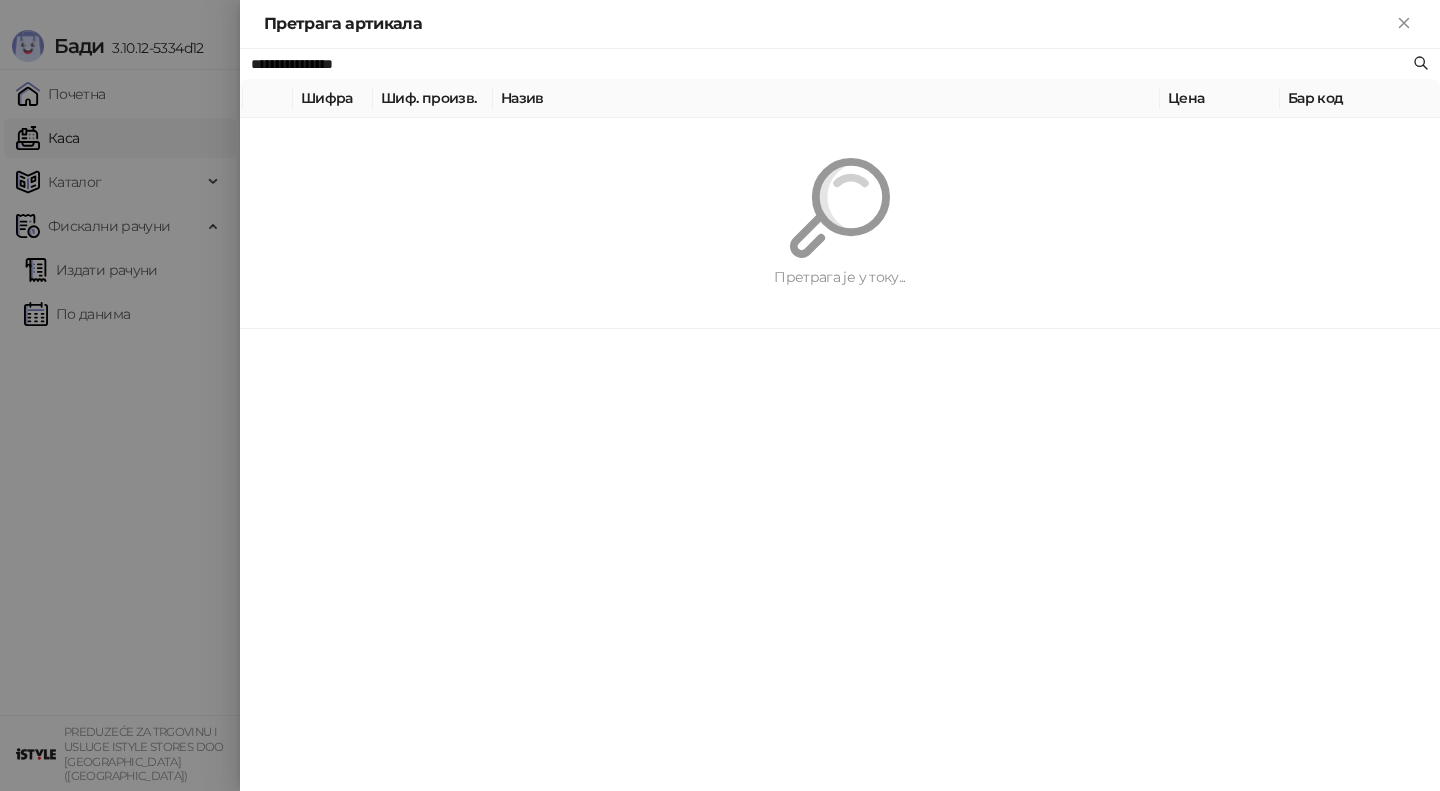 paste 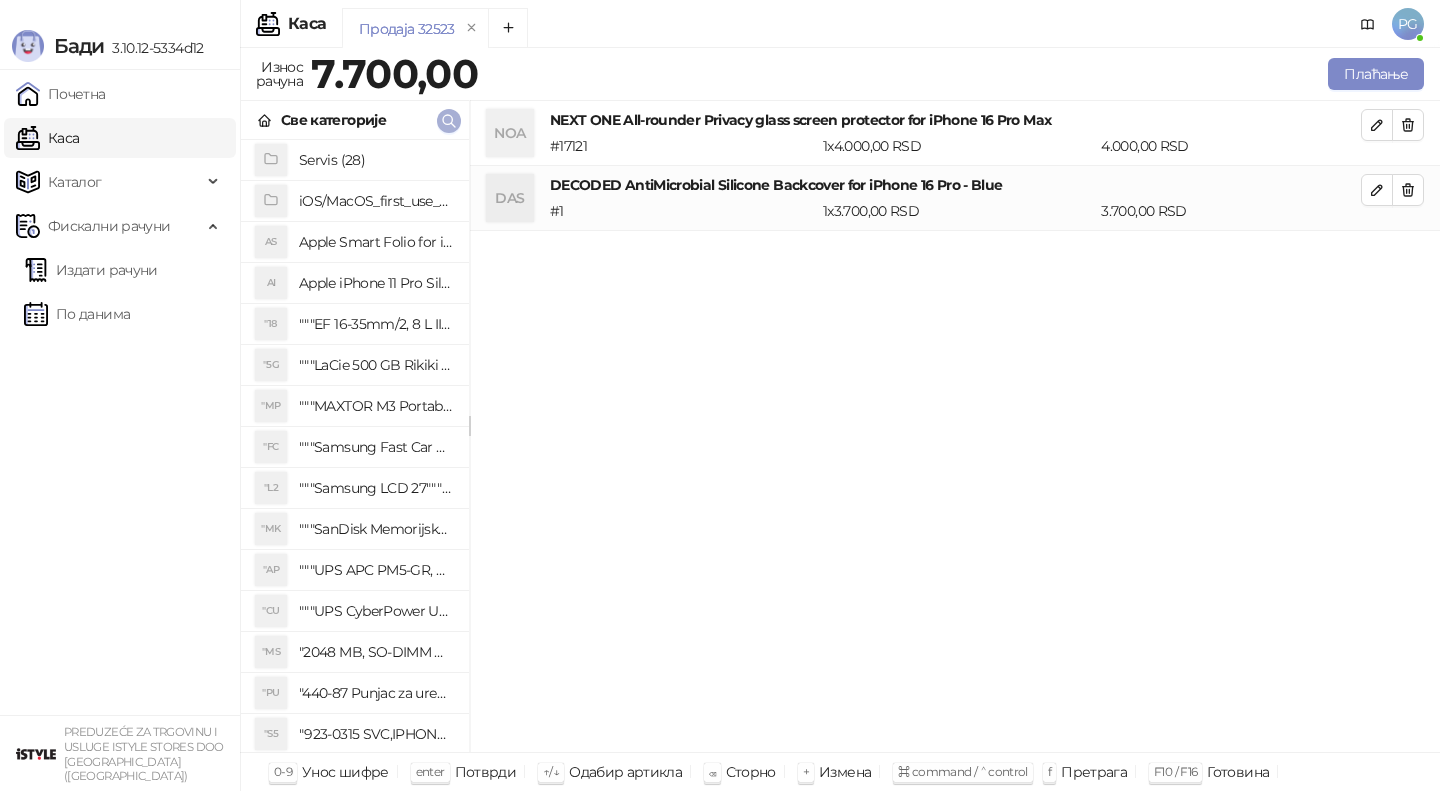 click 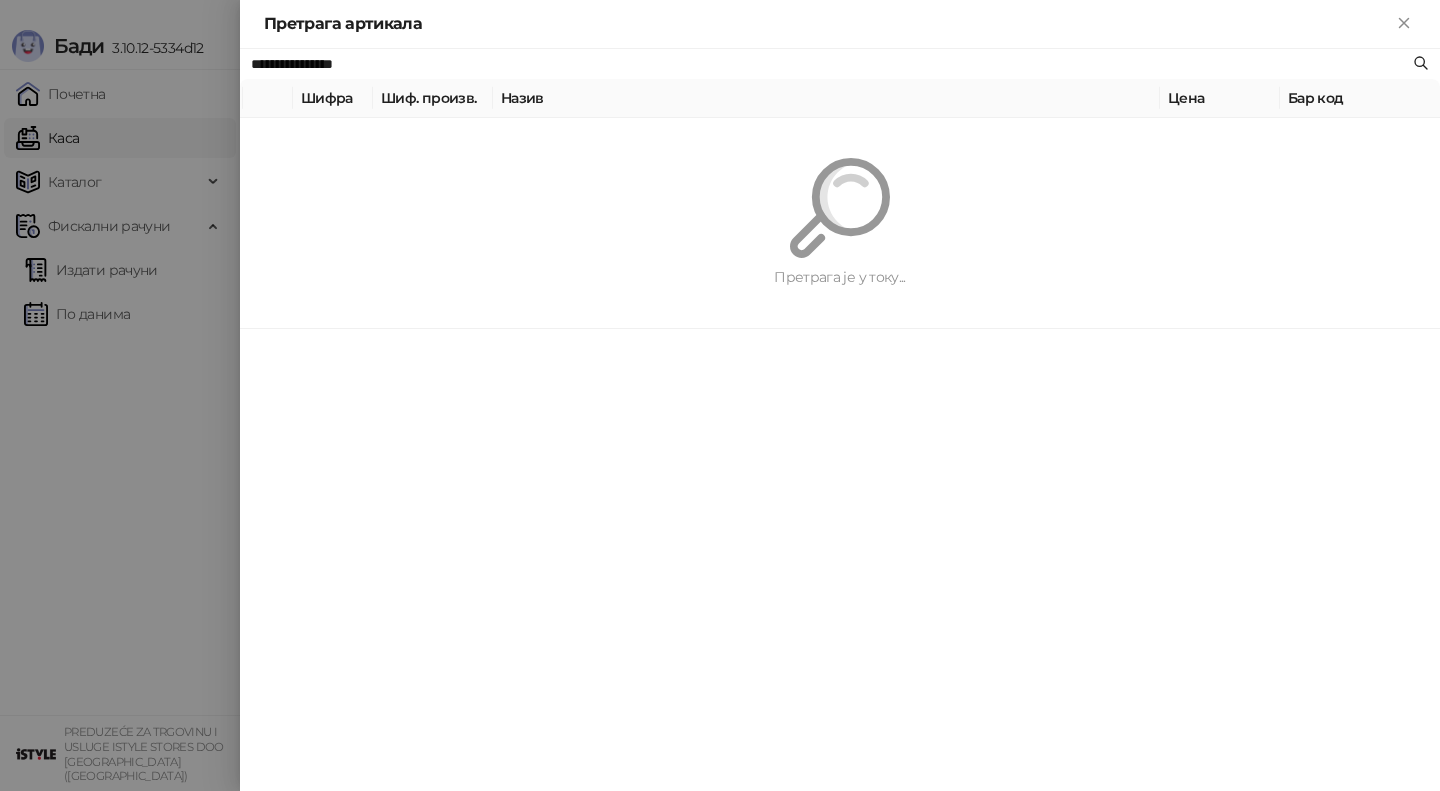 paste on "*******" 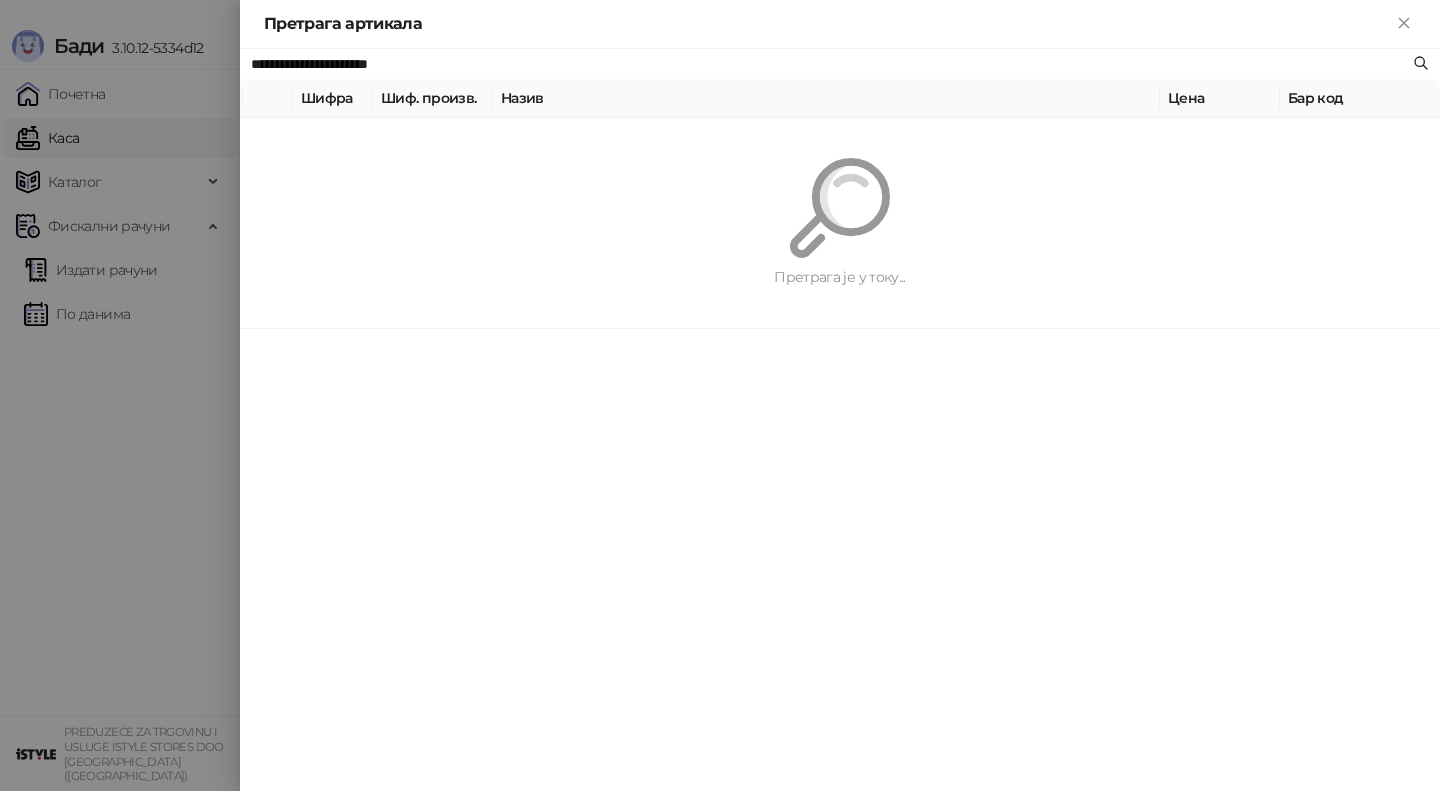type on "**********" 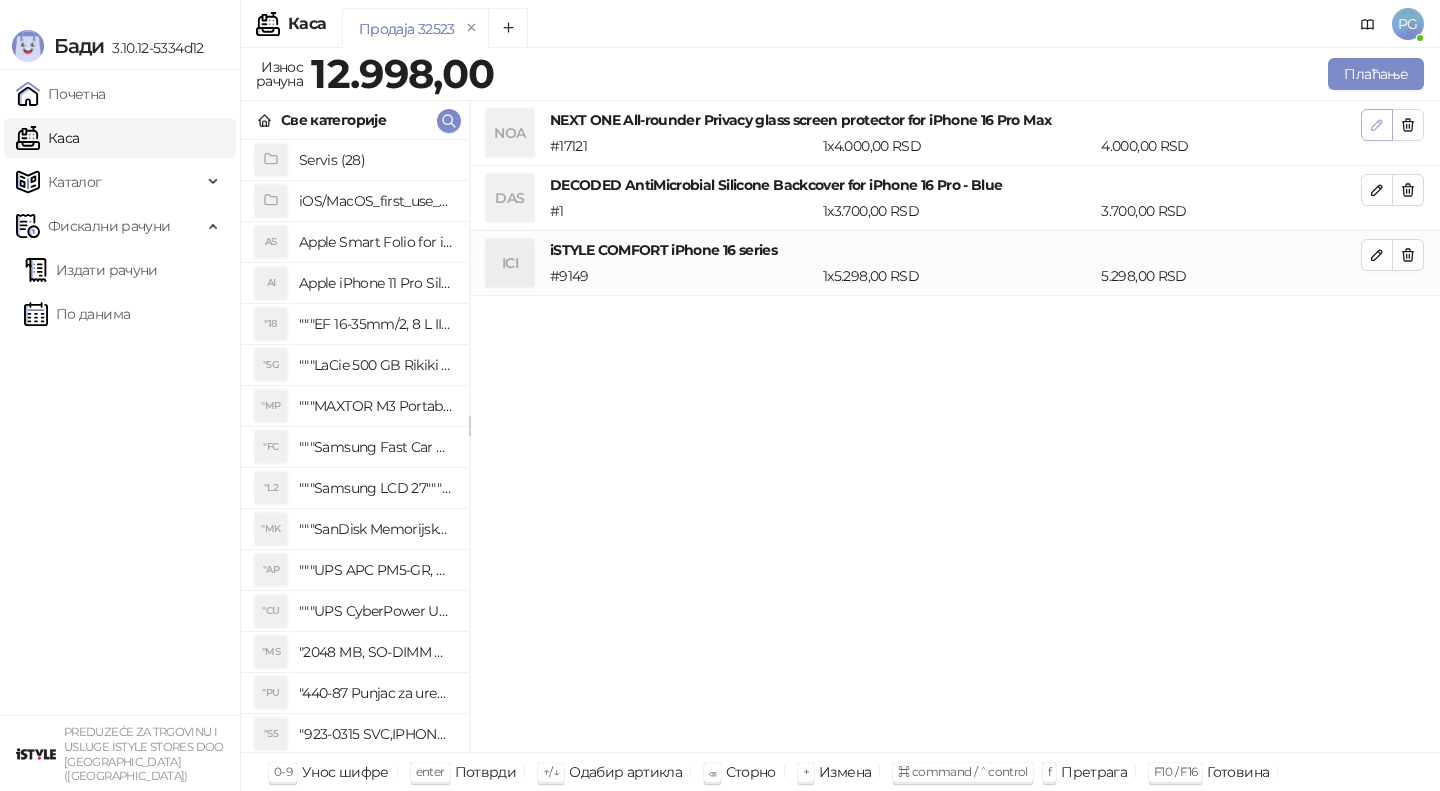 click 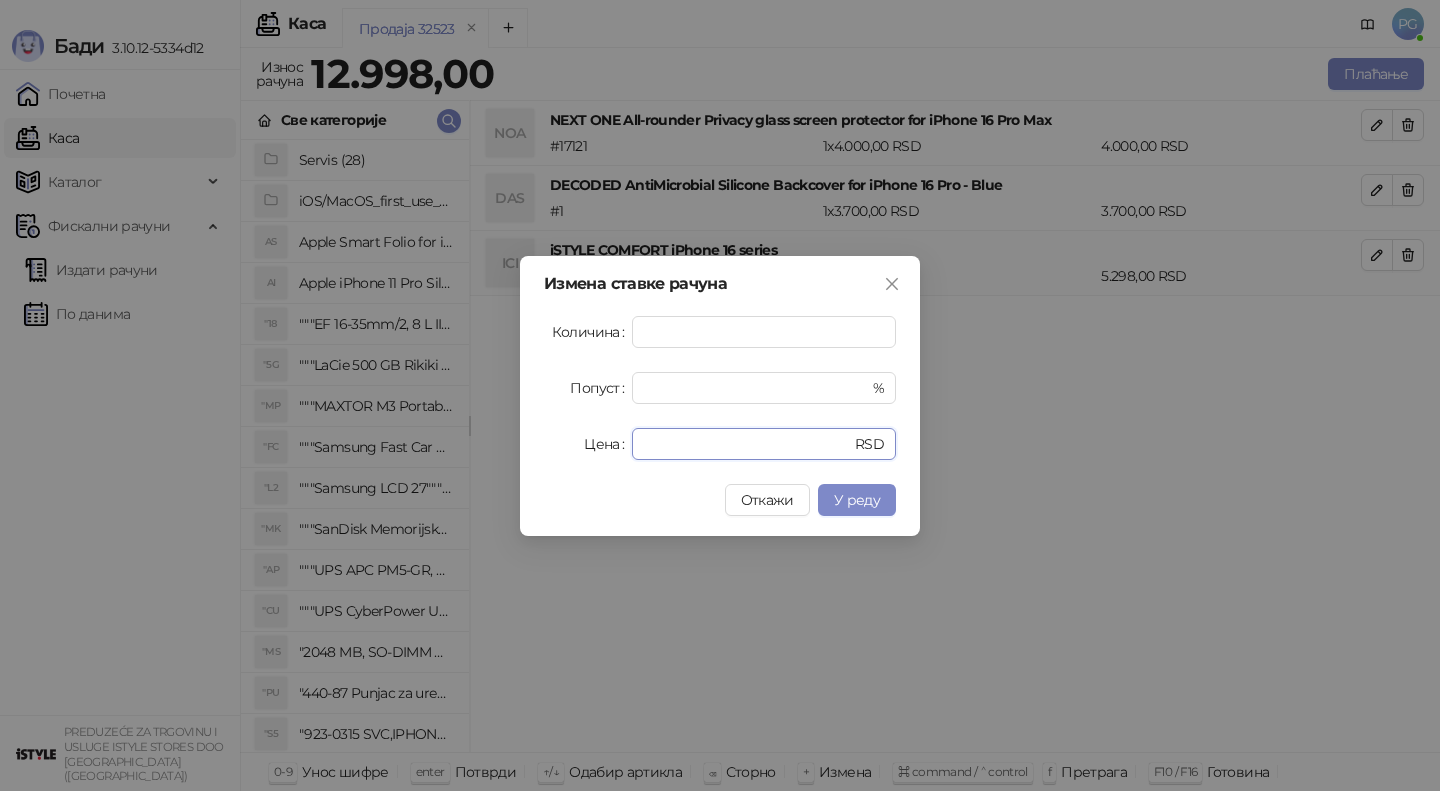 drag, startPoint x: 700, startPoint y: 442, endPoint x: 505, endPoint y: 442, distance: 195 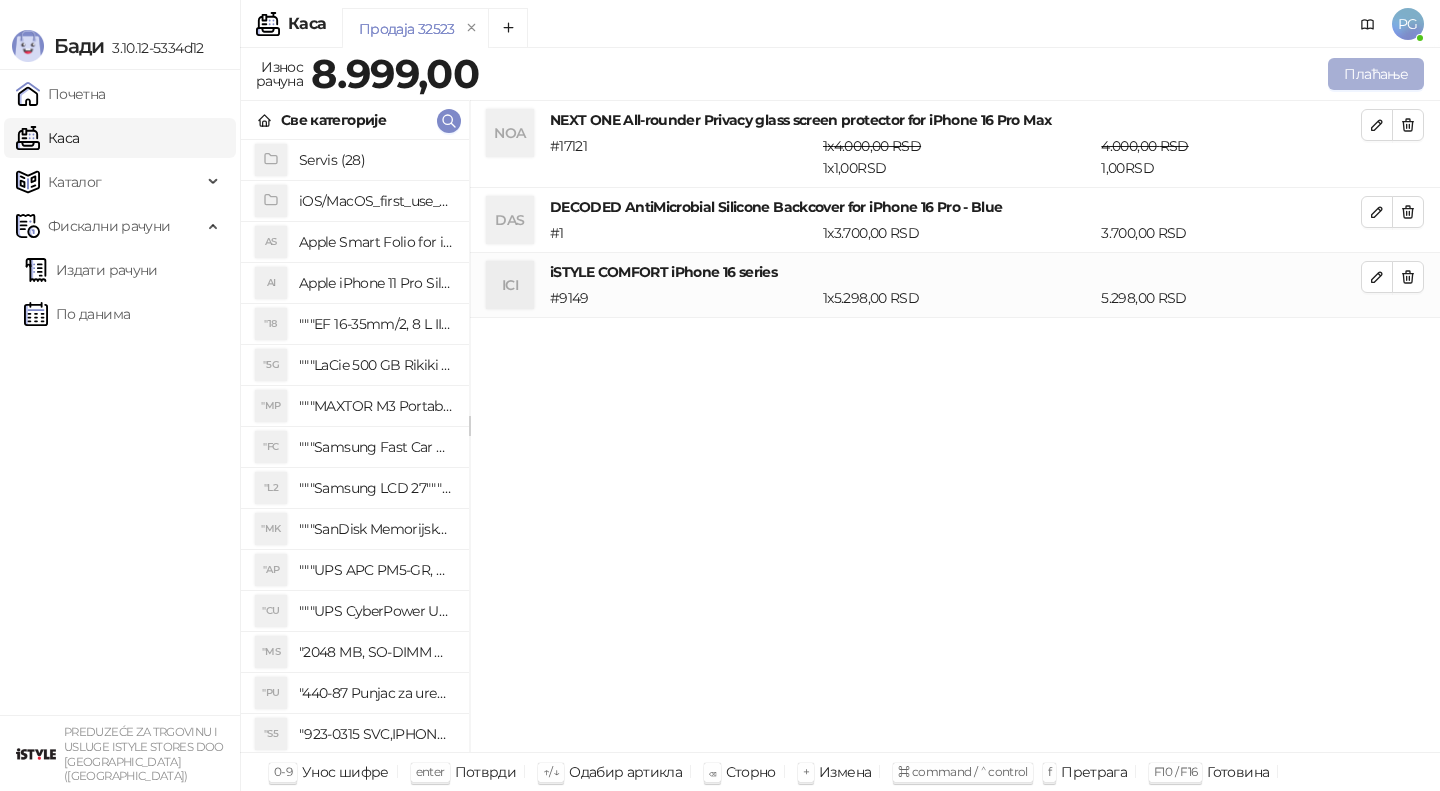 click on "Плаћање" at bounding box center [1376, 74] 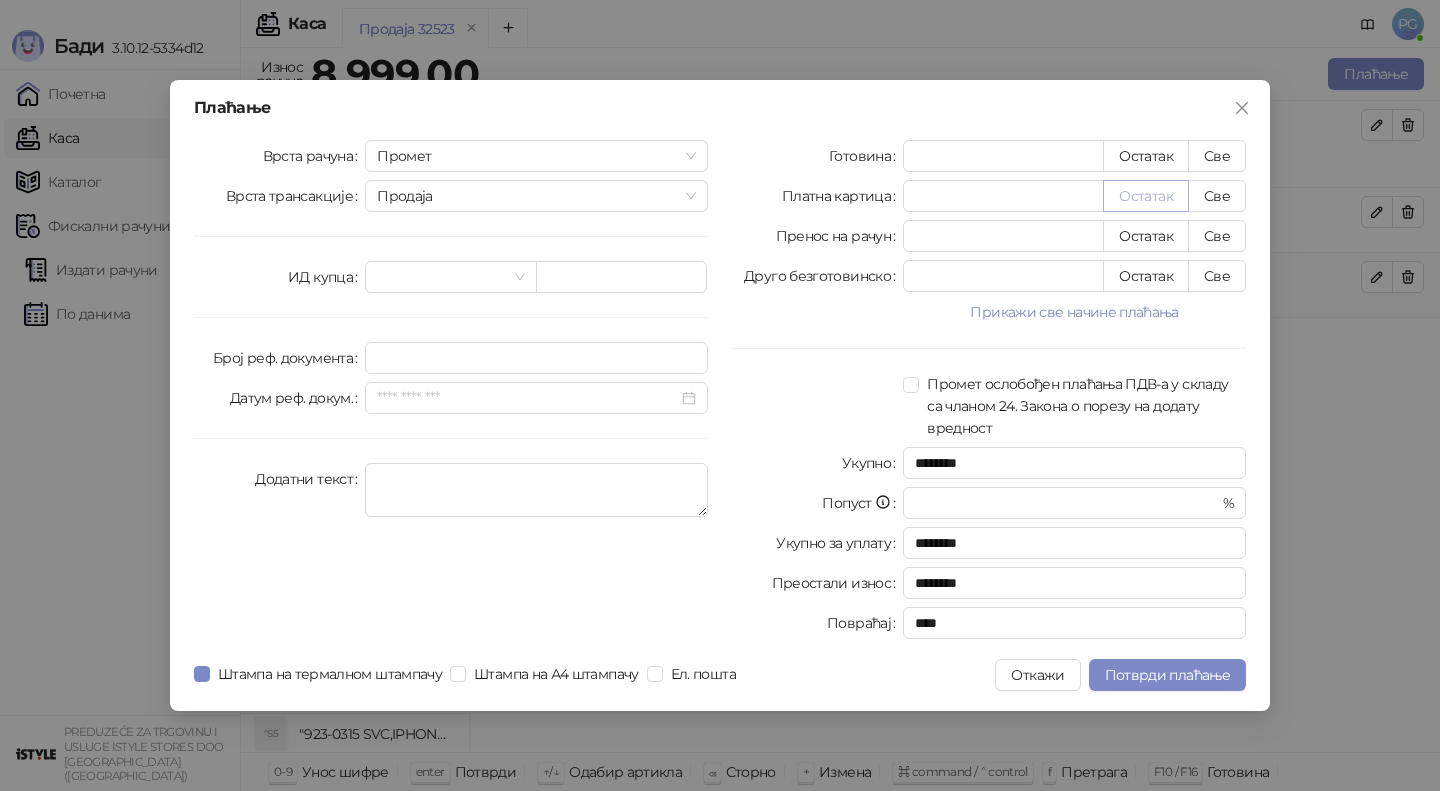 click on "Остатак" at bounding box center [1146, 196] 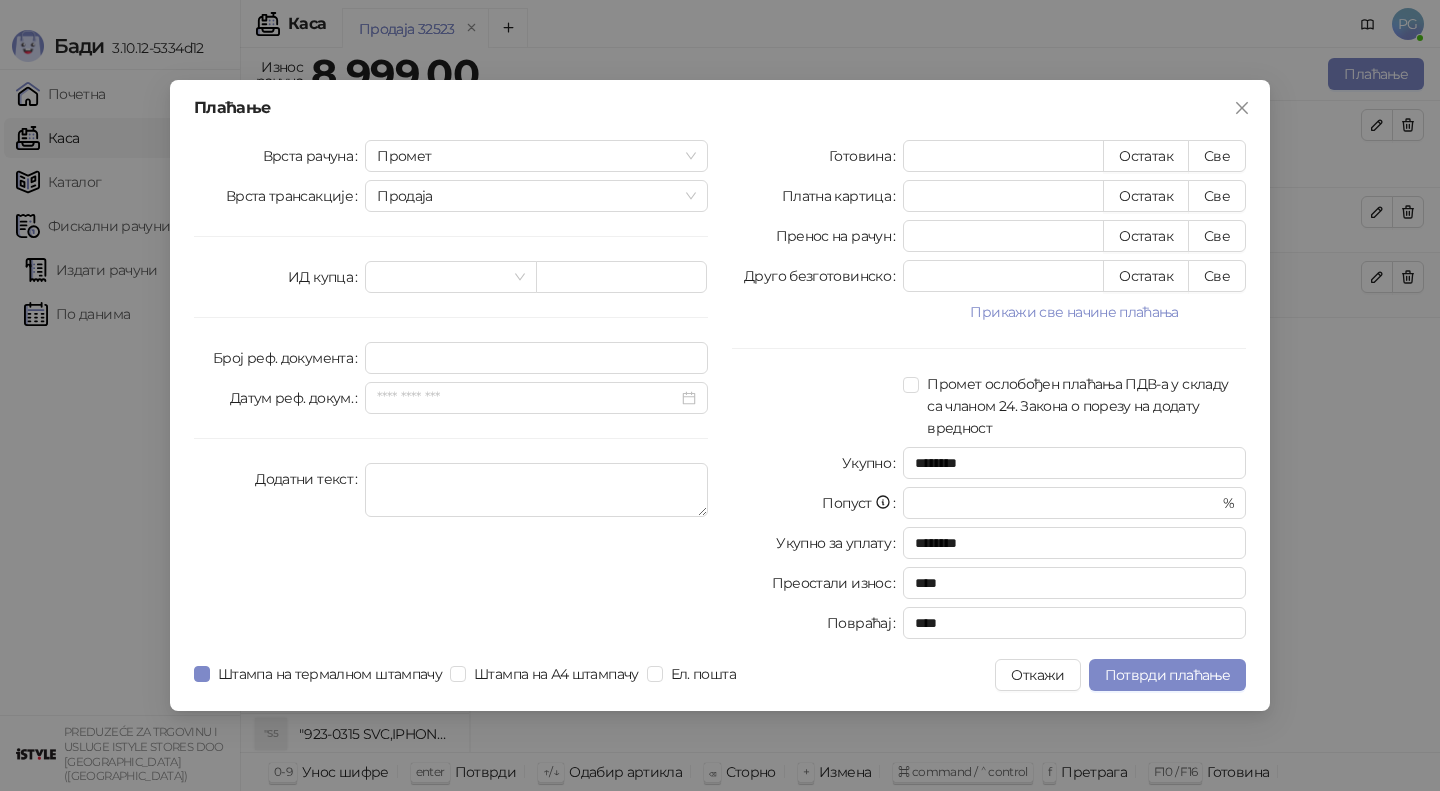 click on "Врста рачуна Промет Врста трансакције Продаја ИД купца Број реф. документа Датум реф. докум. Додатни текст" at bounding box center (451, 393) 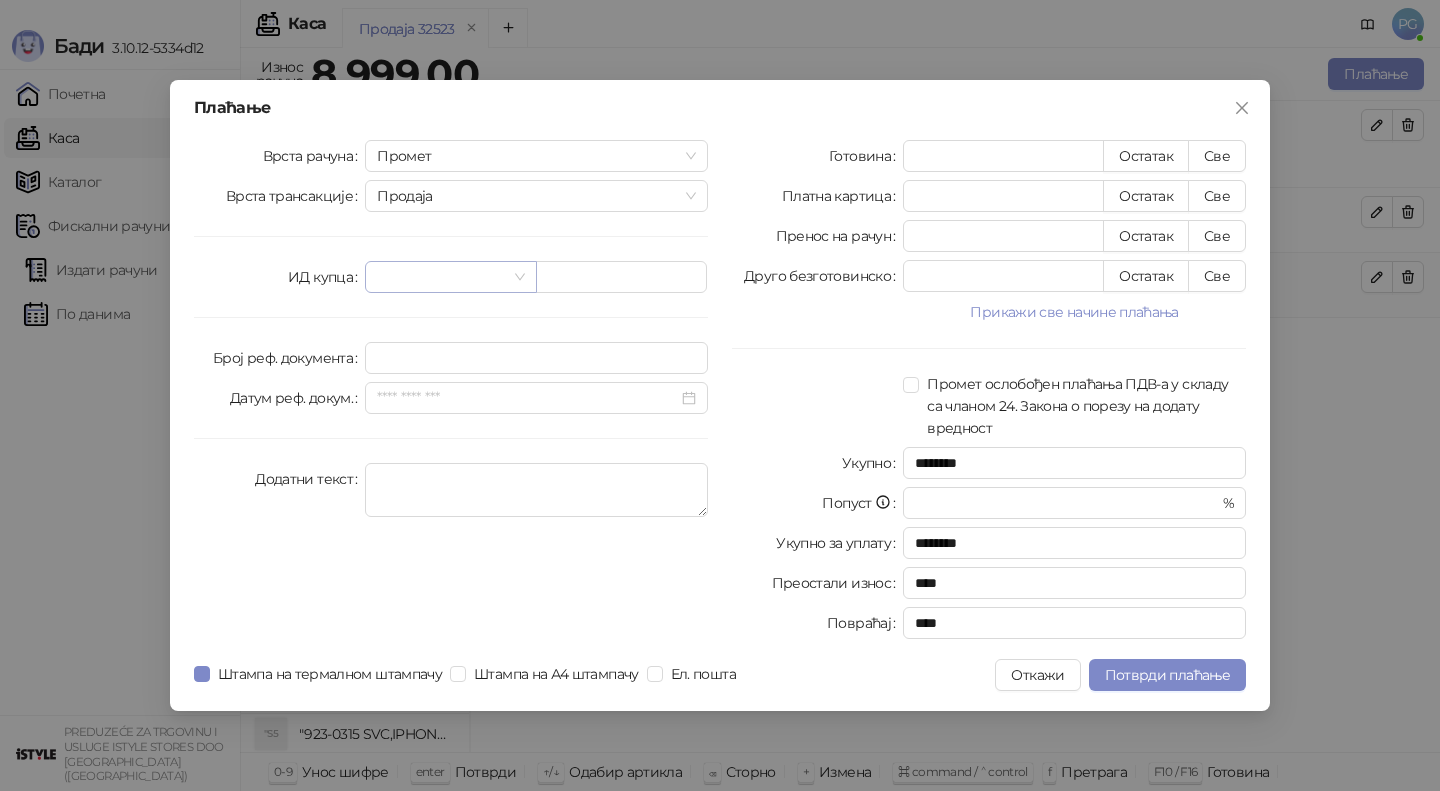 click at bounding box center [441, 277] 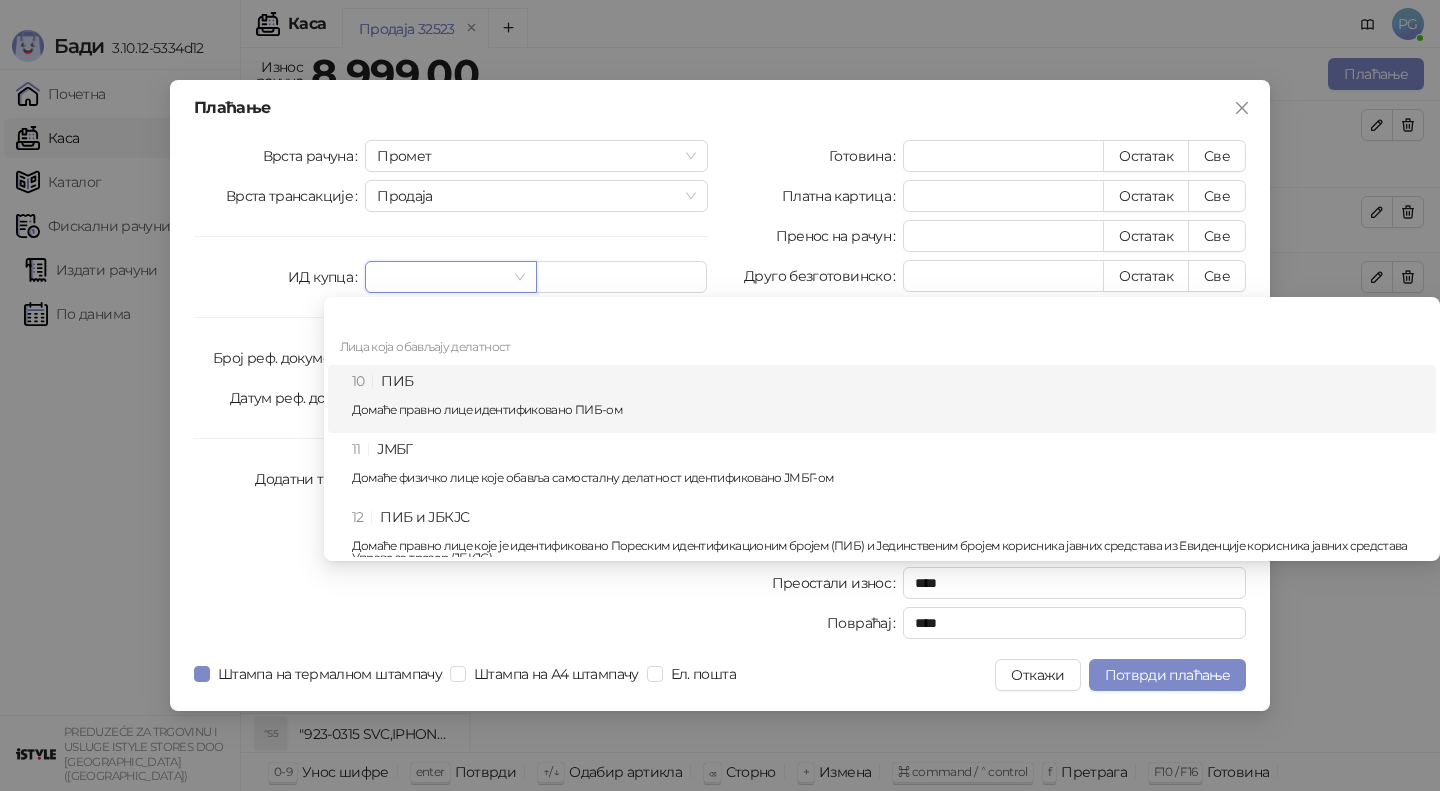 click on "10 ПИБ Домаће правно лице идентификовано ПИБ-ом" at bounding box center [888, 399] 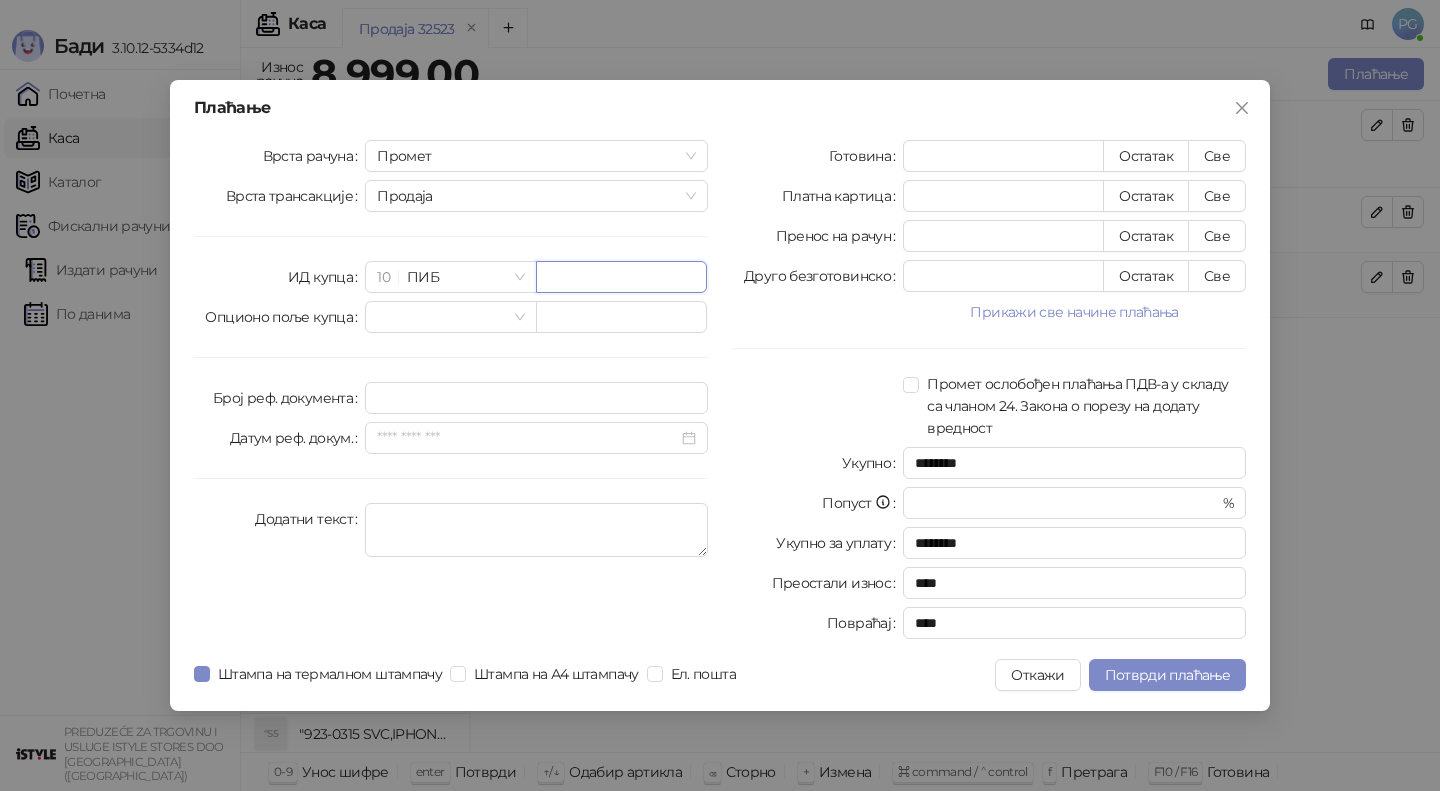 paste on "*********" 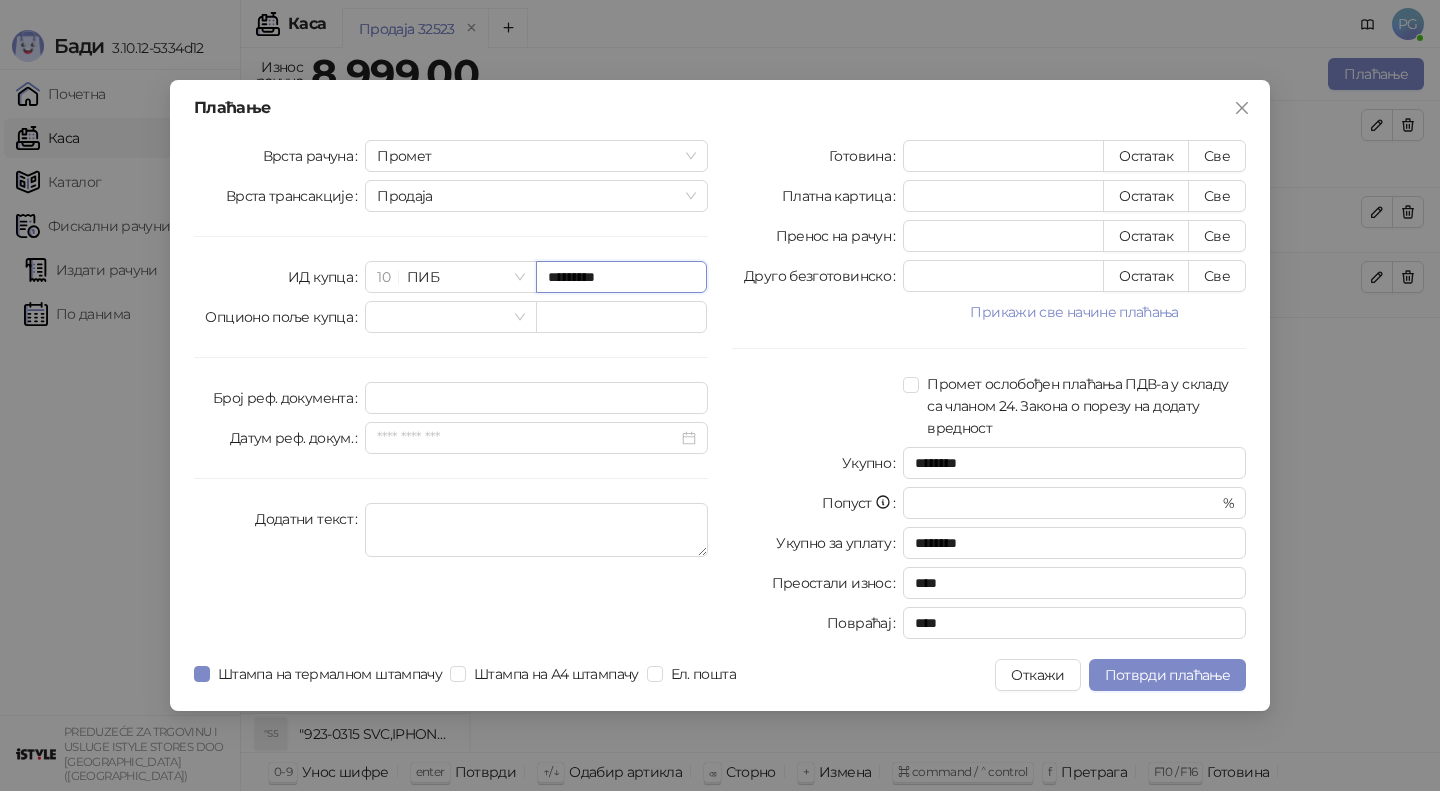 type on "*********" 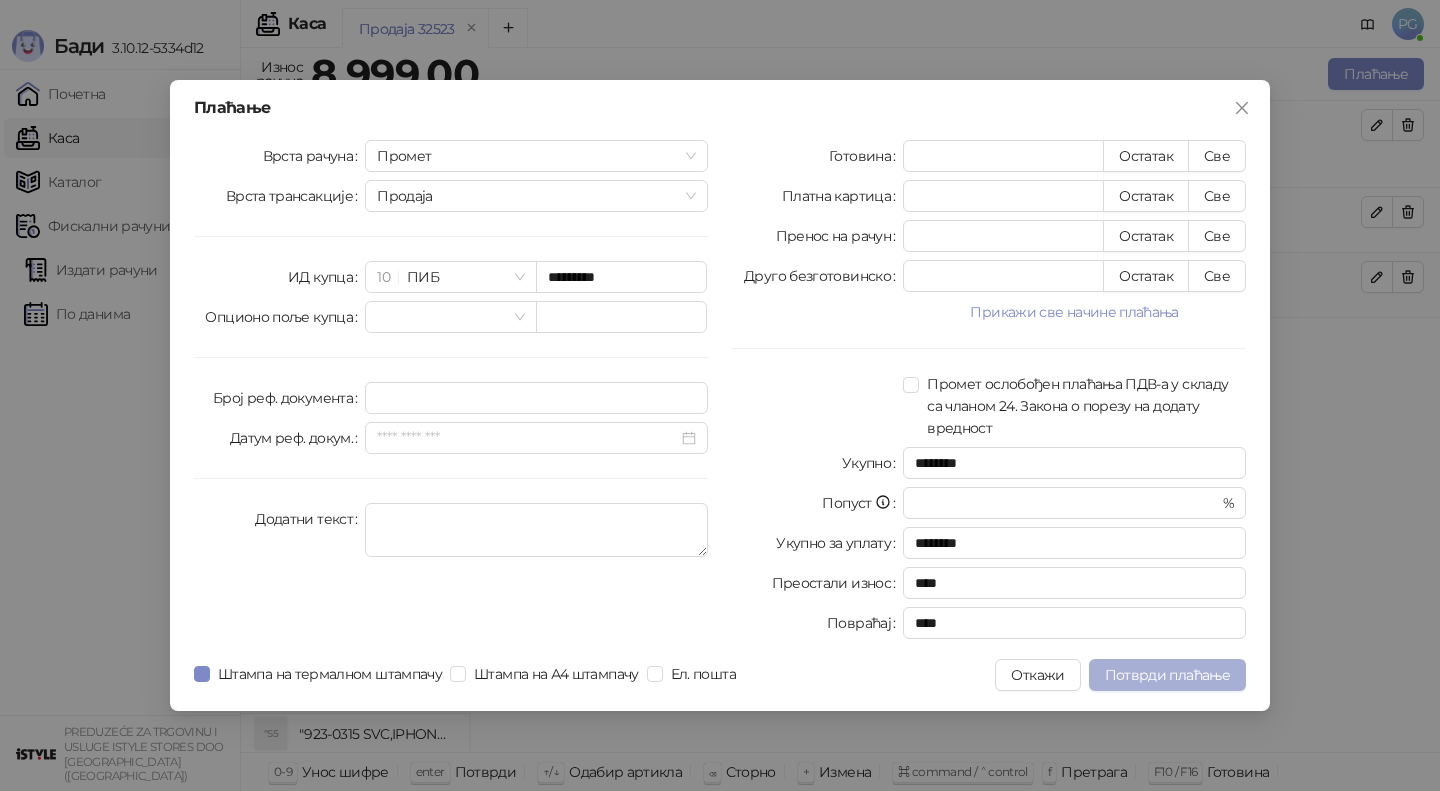 click on "Потврди плаћање" at bounding box center (1167, 675) 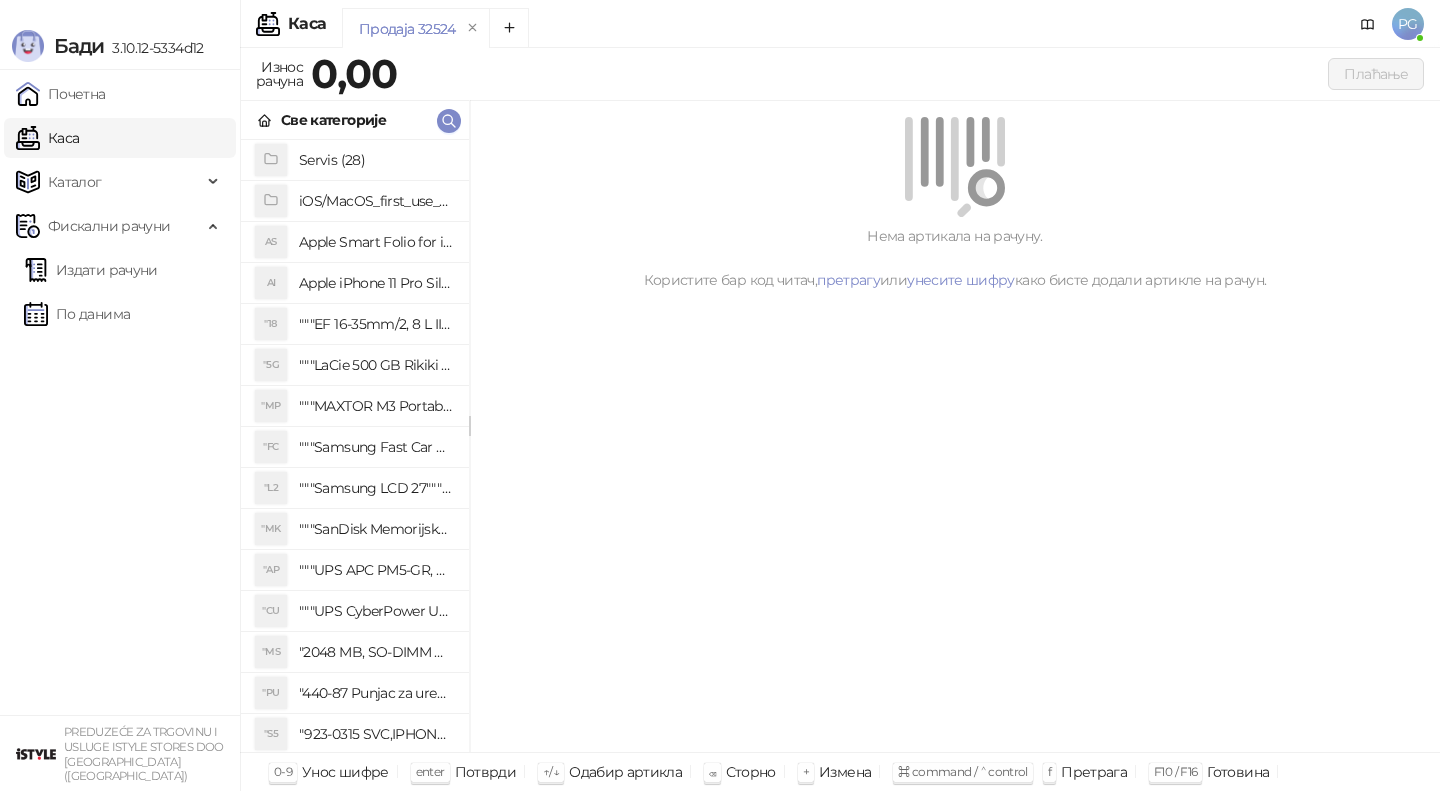click on "Све категорије" at bounding box center (355, 120) 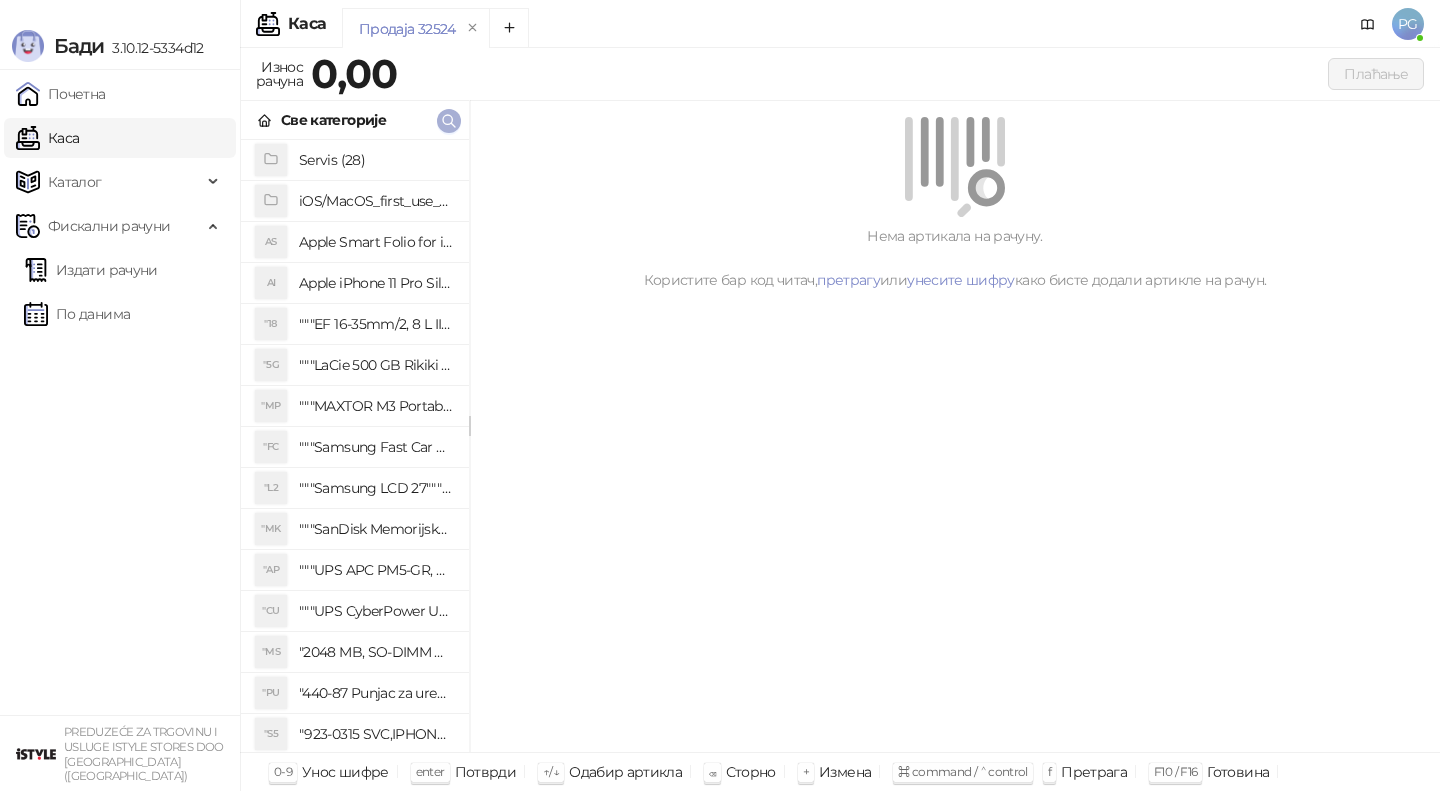 click 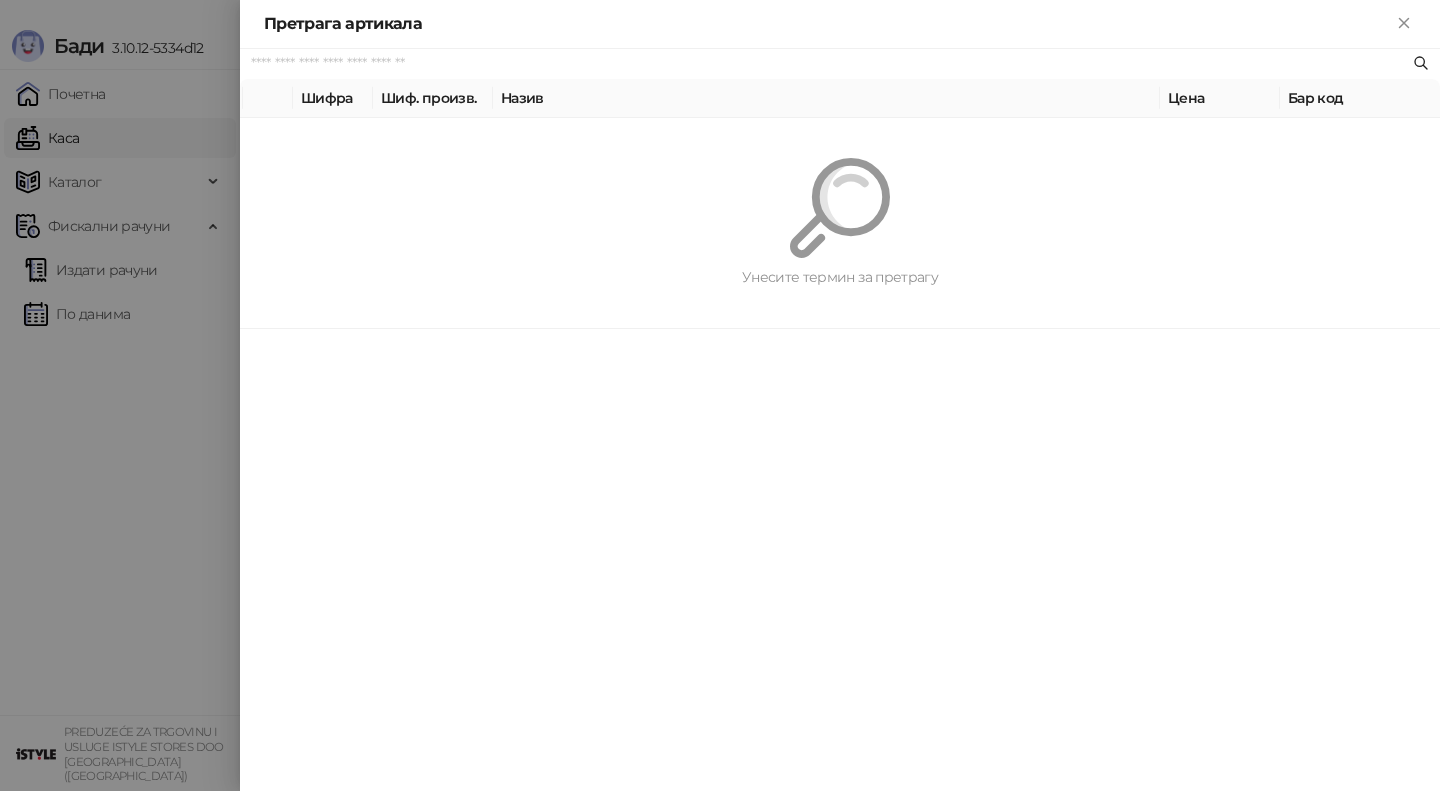 paste on "*********" 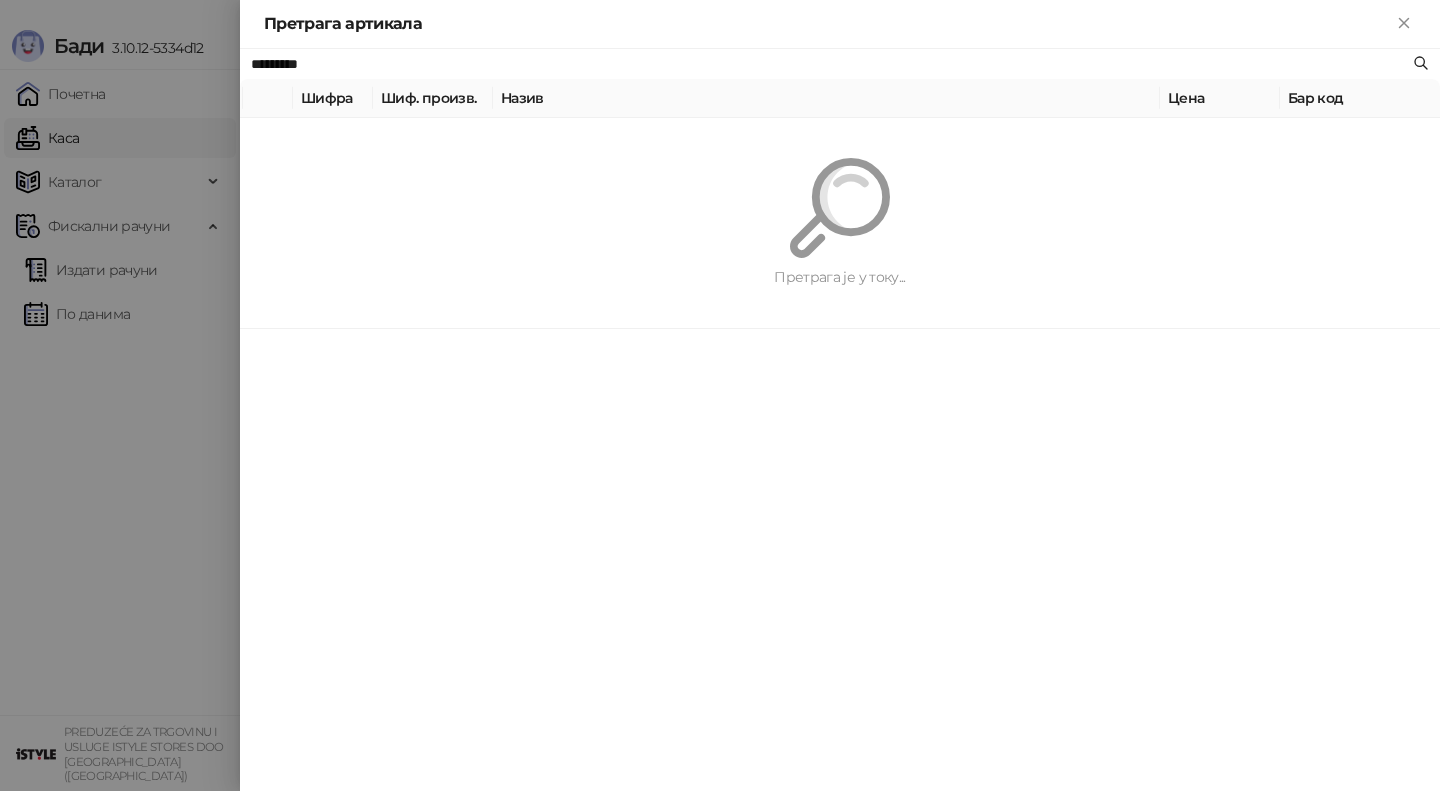 type on "*********" 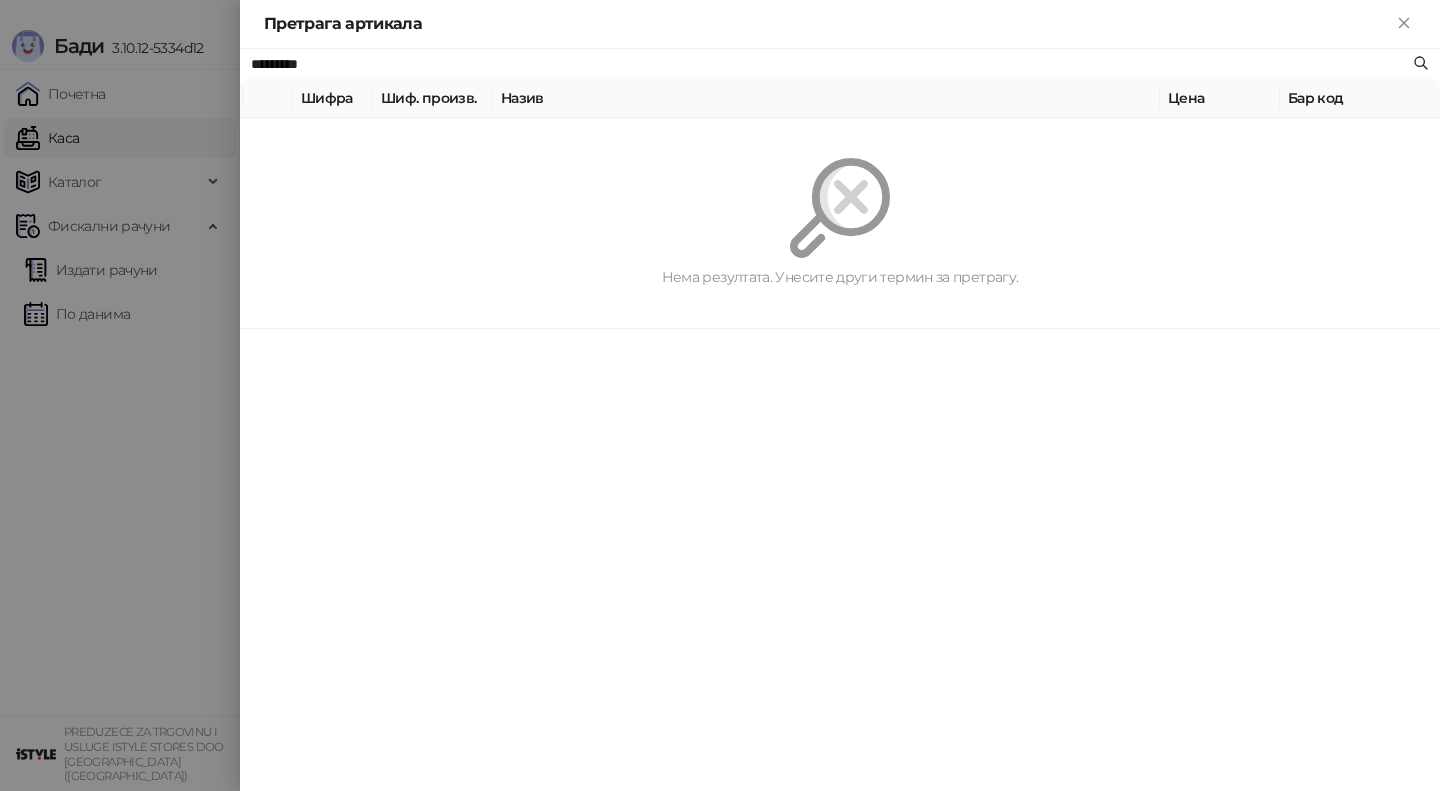 drag, startPoint x: 344, startPoint y: 72, endPoint x: 189, endPoint y: 72, distance: 155 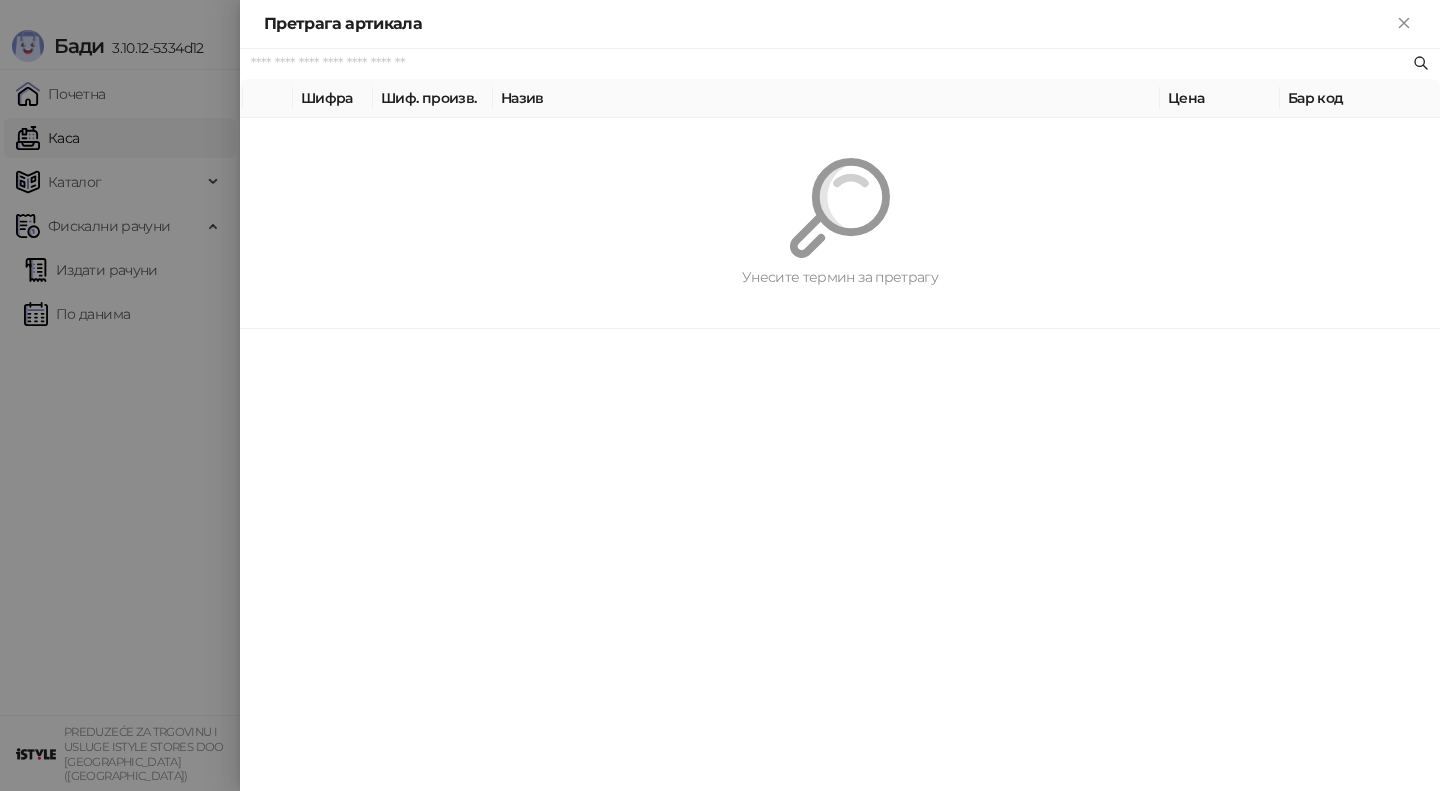 paste on "*********" 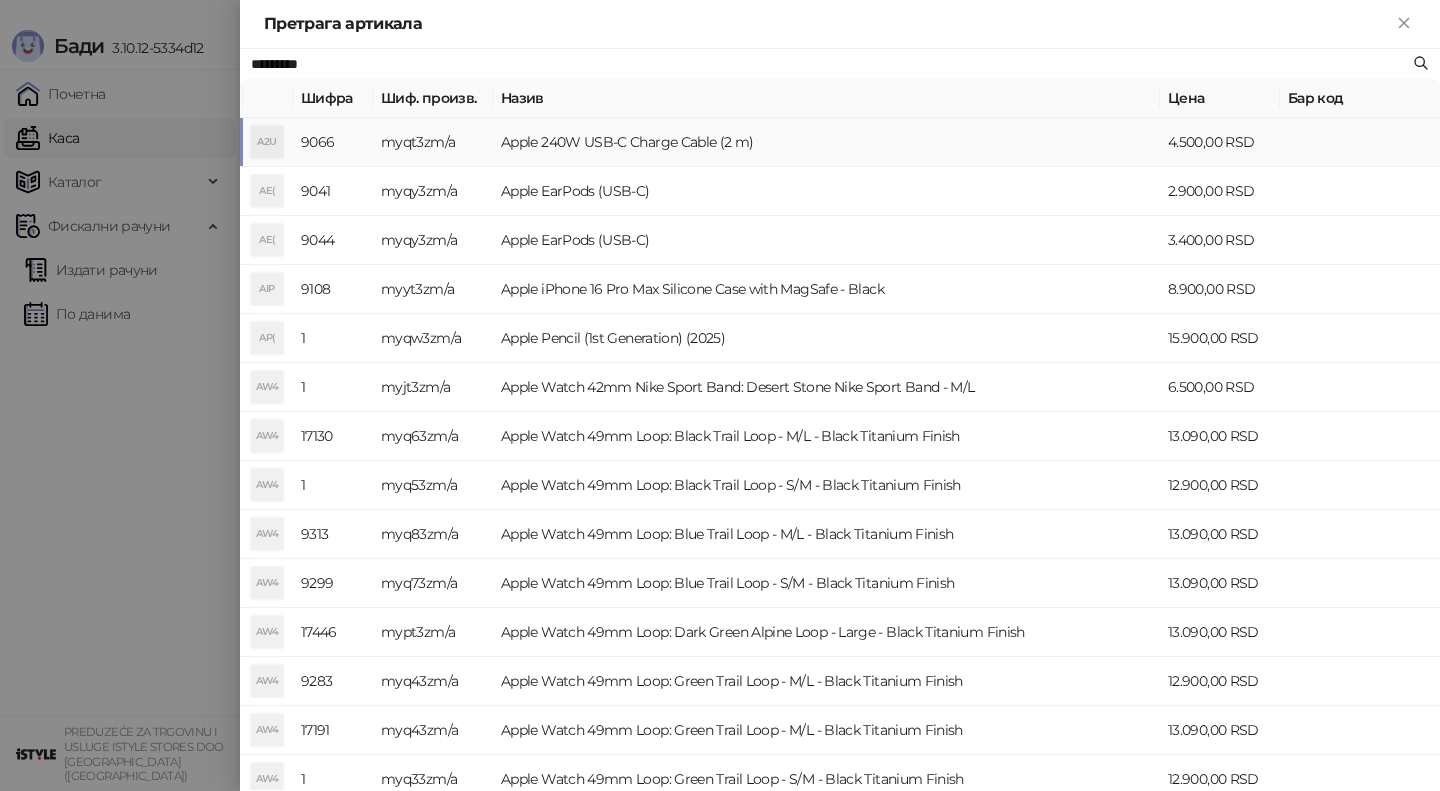 click on "Apple 240W USB-C Charge Cable (2 m)" at bounding box center (826, 142) 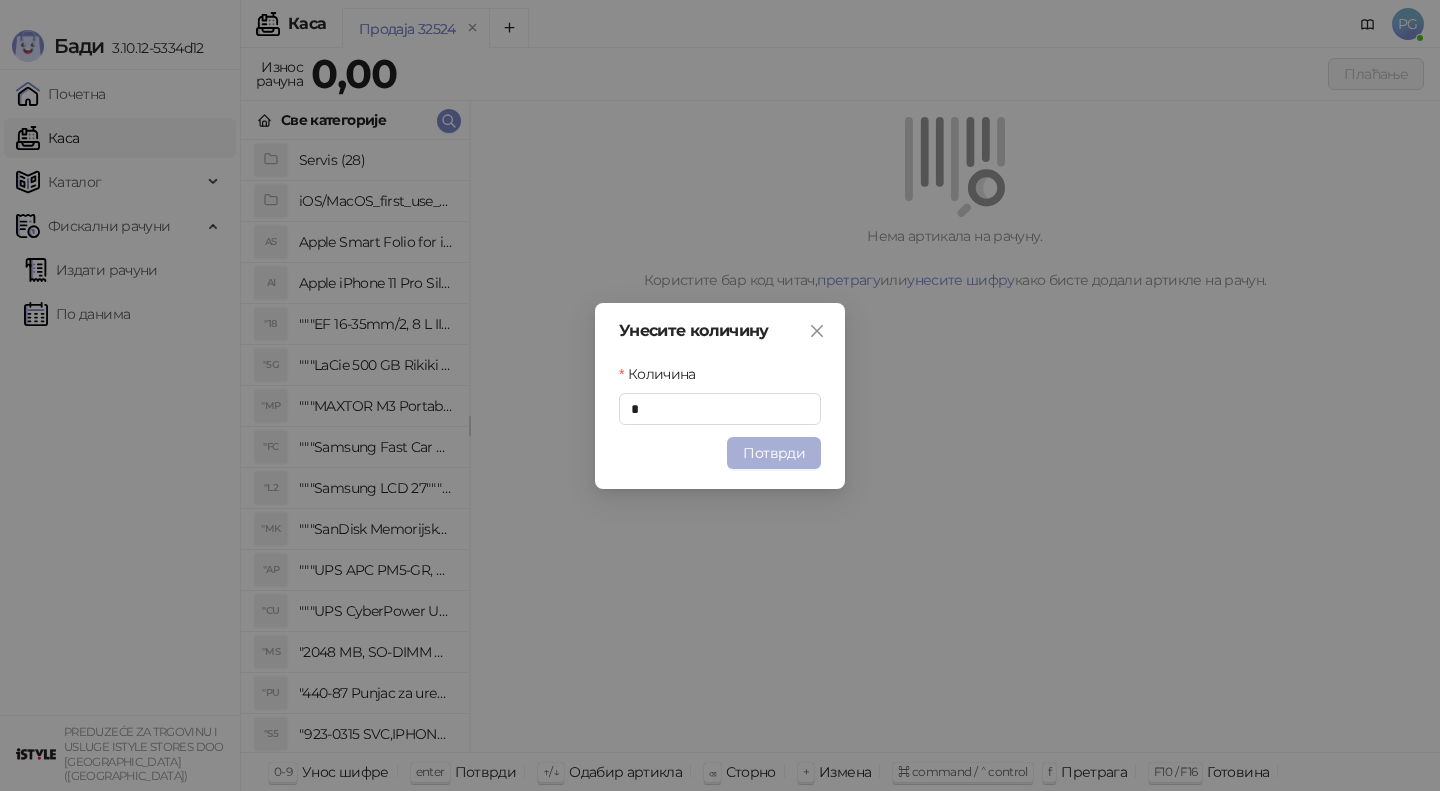 click on "Потврди" at bounding box center (774, 453) 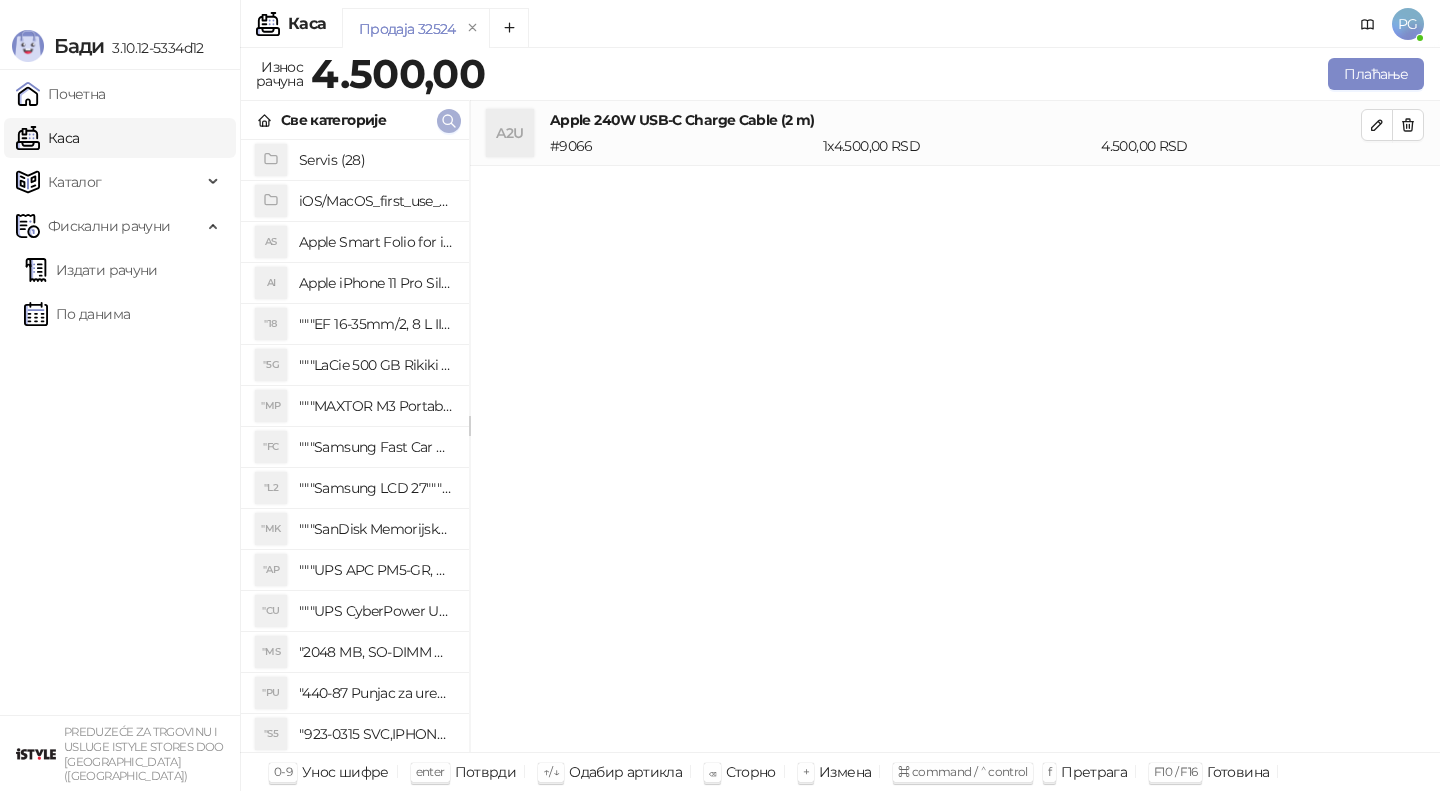 click at bounding box center [449, 121] 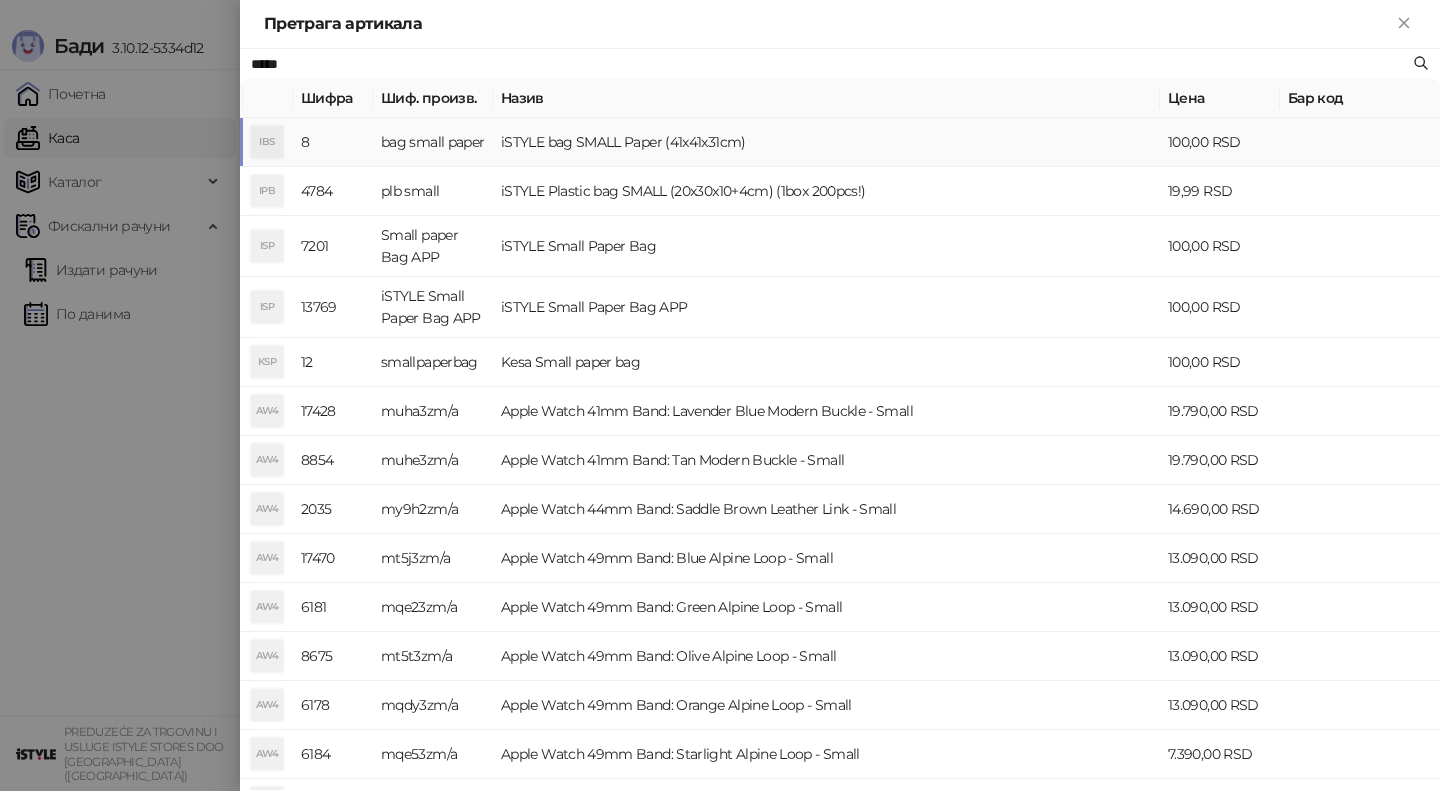 type on "*****" 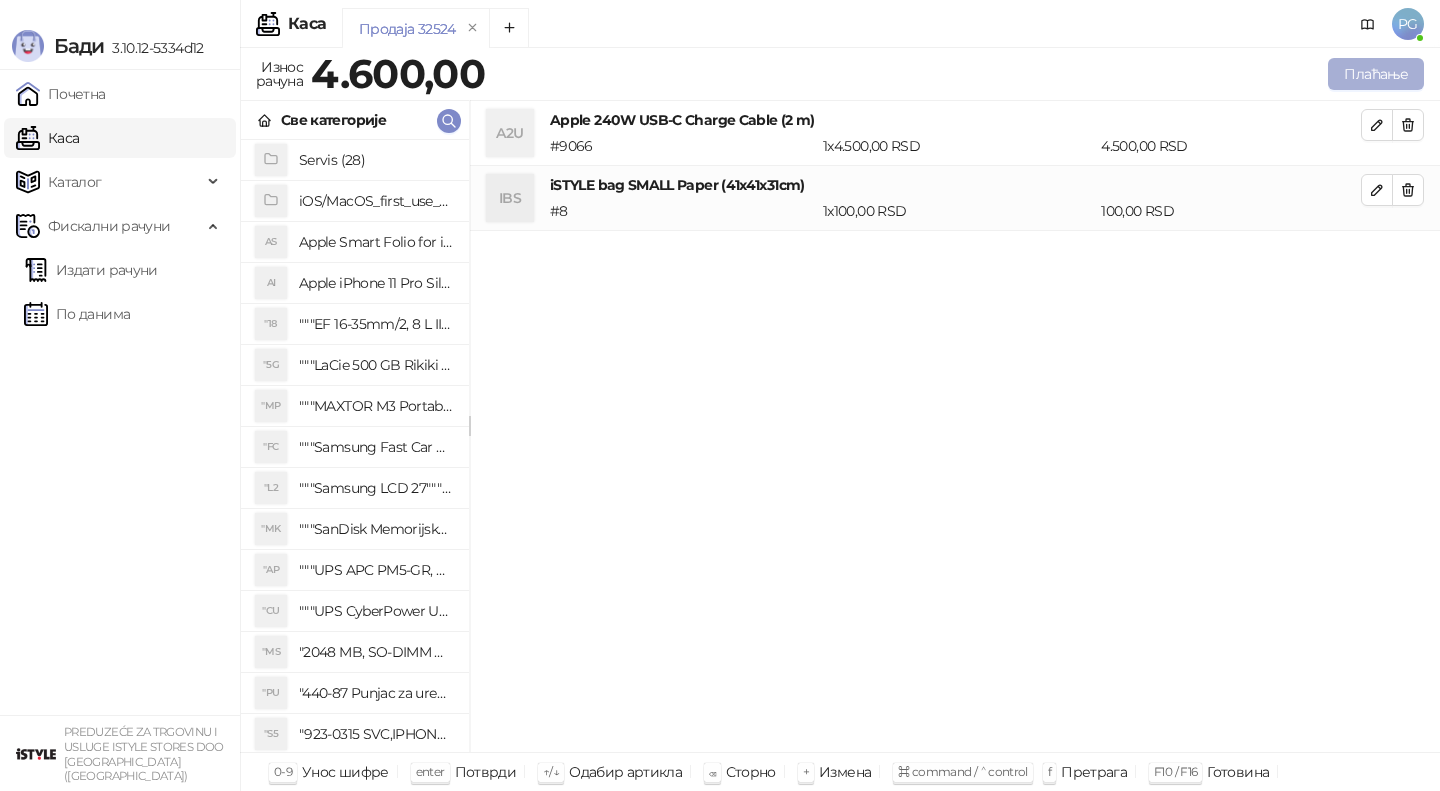 click on "Плаћање" at bounding box center [1376, 74] 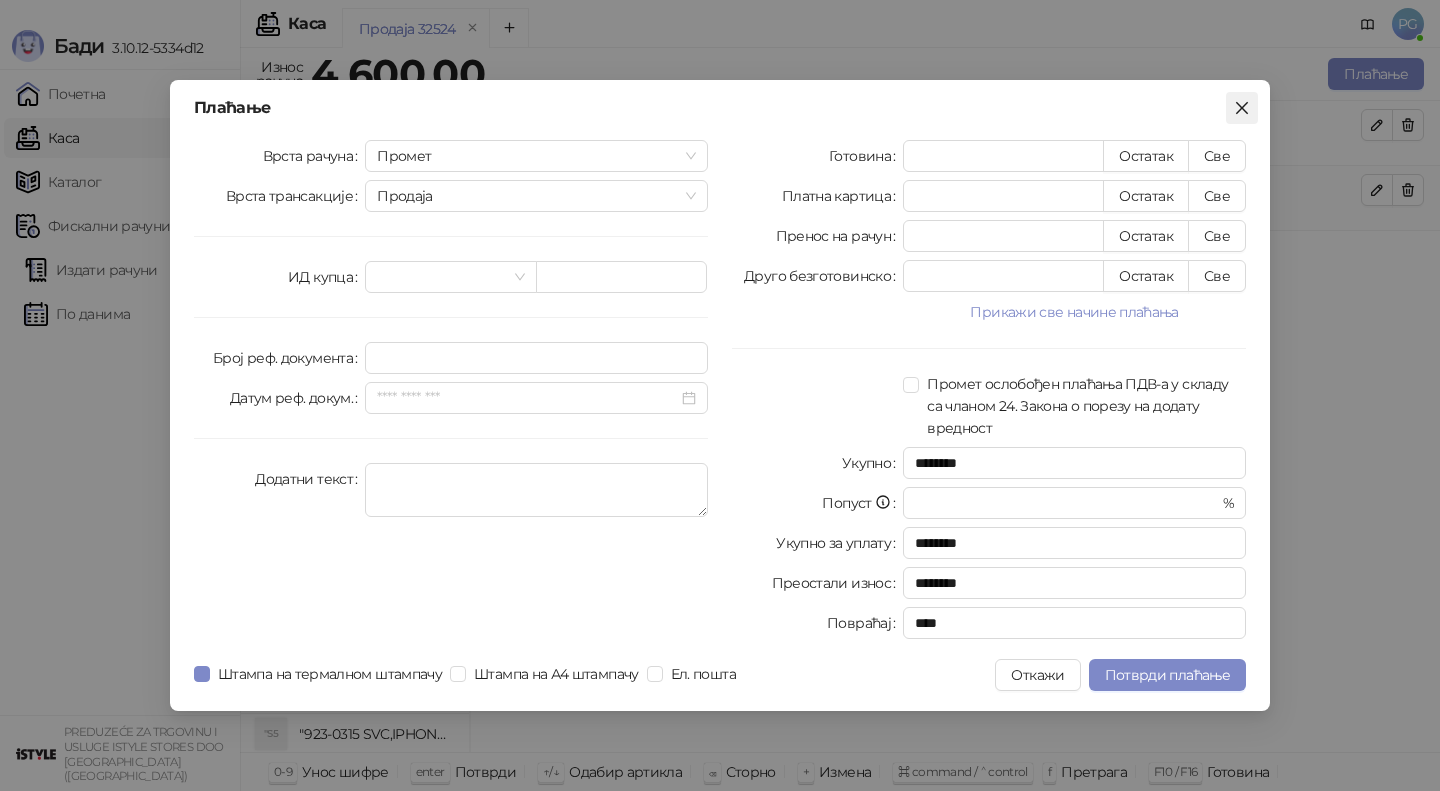 click 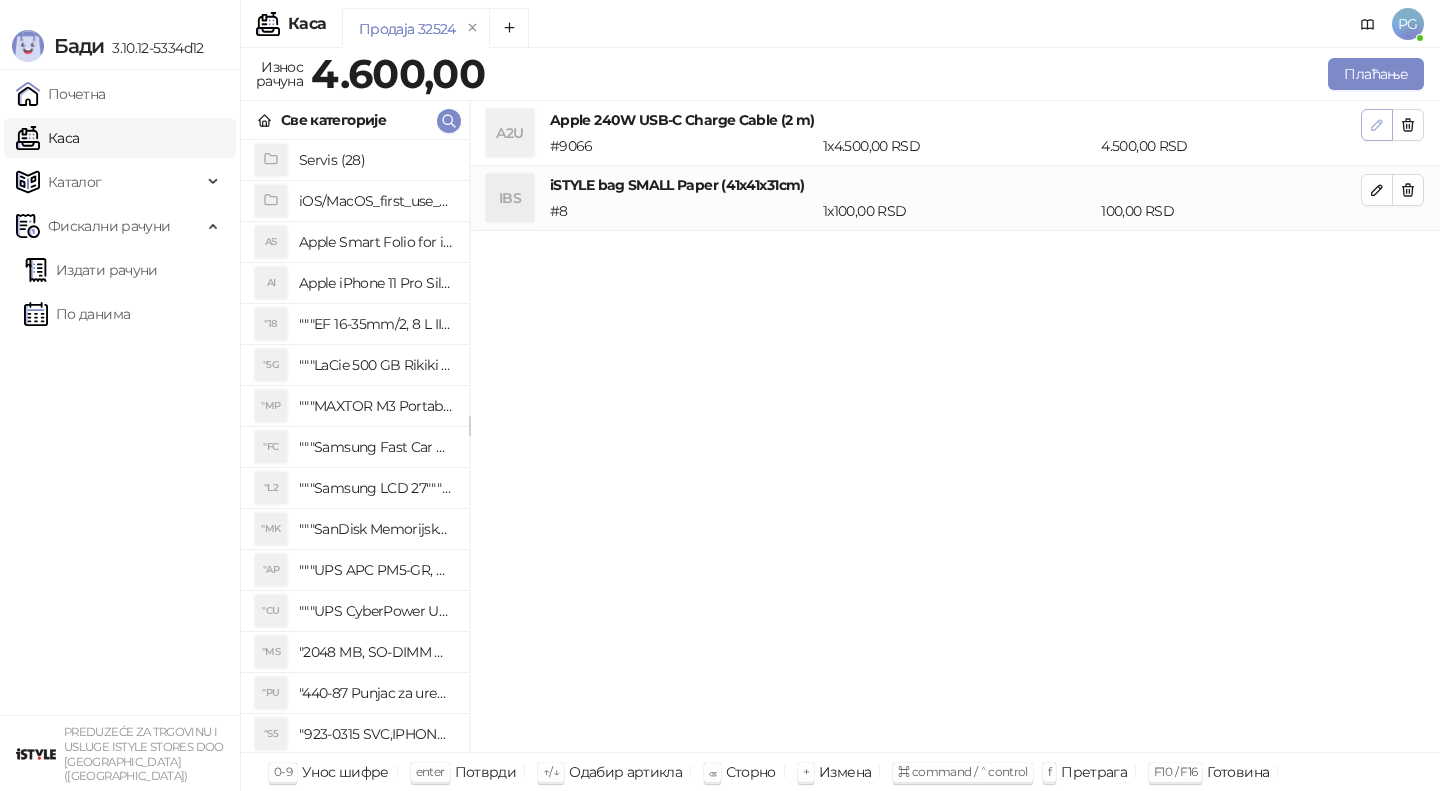 click at bounding box center [1377, 125] 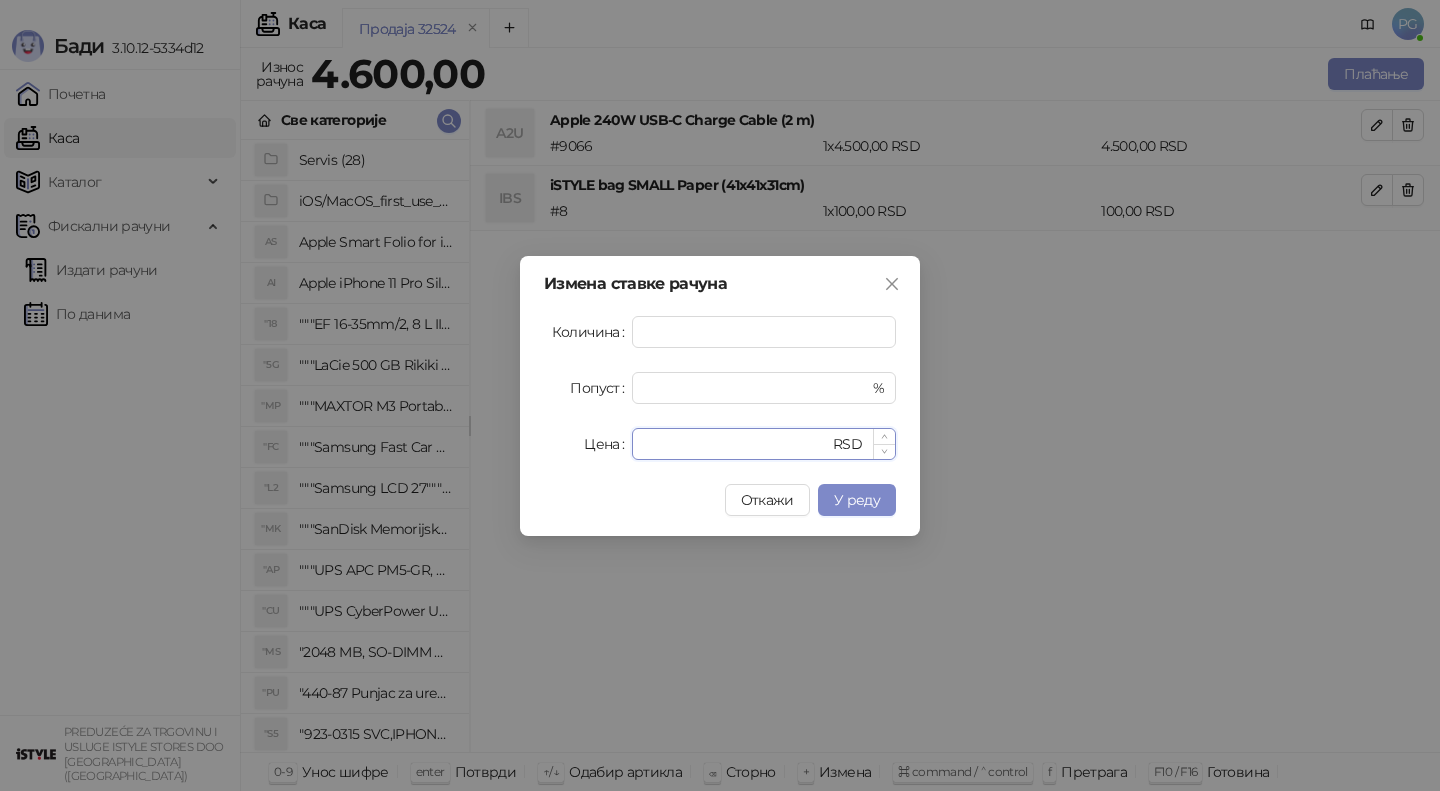 click on "****" at bounding box center [736, 444] 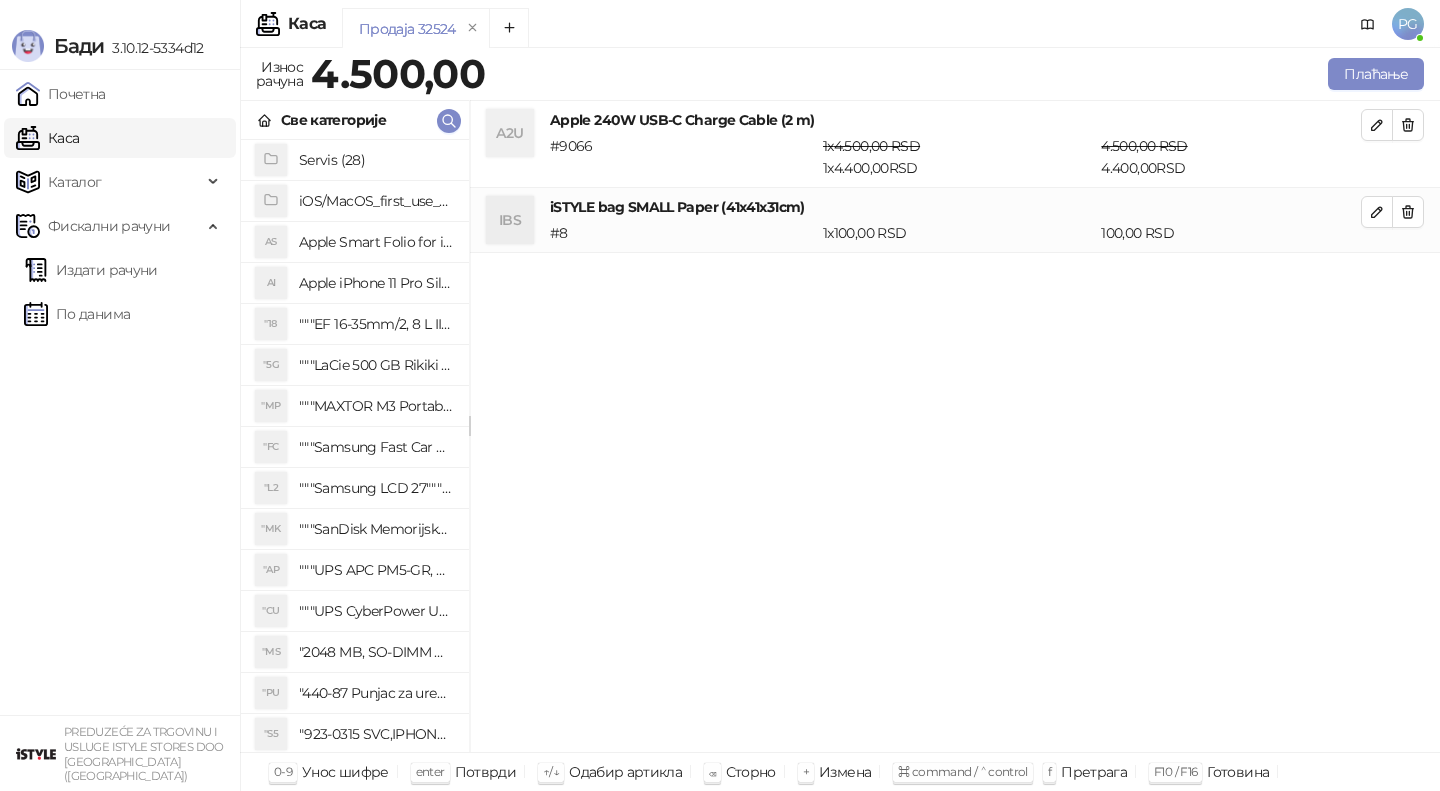click on "Продаја 32524 Износ рачуна 4.500,00 Плаћање Све категорије Servis (28) iOS/MacOS_first_use_assistance (4) AS  Apple Smart Folio for iPad mini (A17 Pro) - Sage AI  Apple iPhone 11 Pro Silicone Case -  Black "18 """EF 16-35mm/2, 8 L III USM""" "5G """LaCie 500 GB Rikiki USB 3.0 / Ultra Compact & Resistant aluminum / USB 3.0 / 2.5""""""" "MP """MAXTOR M3 Portable 2TB 2.5"""" crni eksterni hard disk HX-M201TCB/GM""" "FC """Samsung Fast Car Charge Adapter, brzi auto punja_, boja crna""" "L2 """Samsung LCD 27"""" C27F390FHUXEN""" "MK """SanDisk Memorijska kartica 256GB microSDXC sa SD adapterom SDSQXA1-256G-GN6MA - Extreme PLUS, A2, UHS-I, V30, U3, Class 10, Brzina _itanja 160 MB/s, Brzina upisa 90 MB/s""" "AP """UPS APC PM5-GR, Essential Surge Arrest,5 utic_nica""" "CU """UPS CyberPower UT650EG, 650VA/360W , line-int., s_uko, desktop""" "MS "2048 MB, SO-DIMM DDRII, 667 MHz, Napajanje 1,8 0,1 V, Latencija CL5" "PU "440-87 Punjac za uredjaje sa micro USB portom 4/1, Stand." "S5" at bounding box center (840, 419) 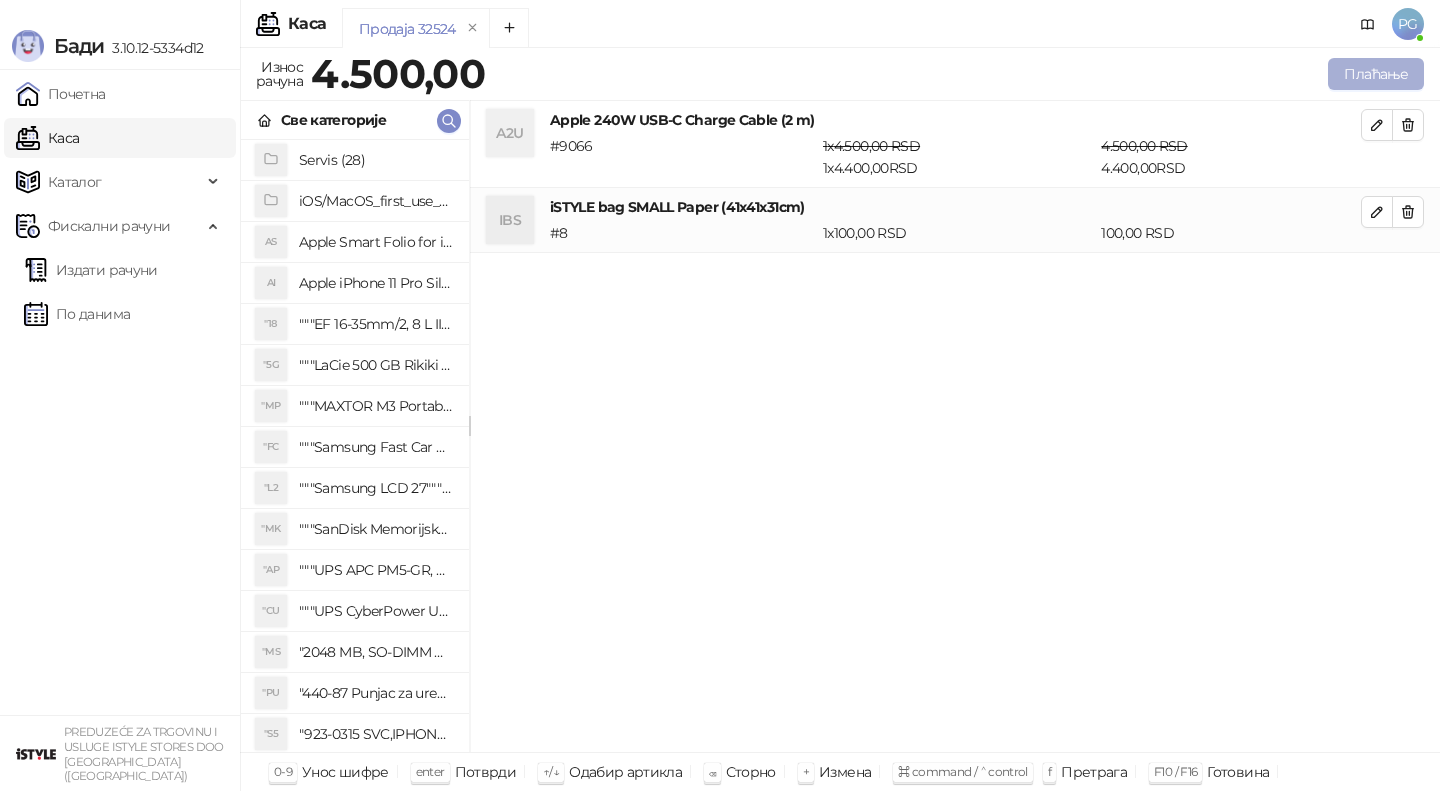 click on "Плаћање" at bounding box center [1376, 74] 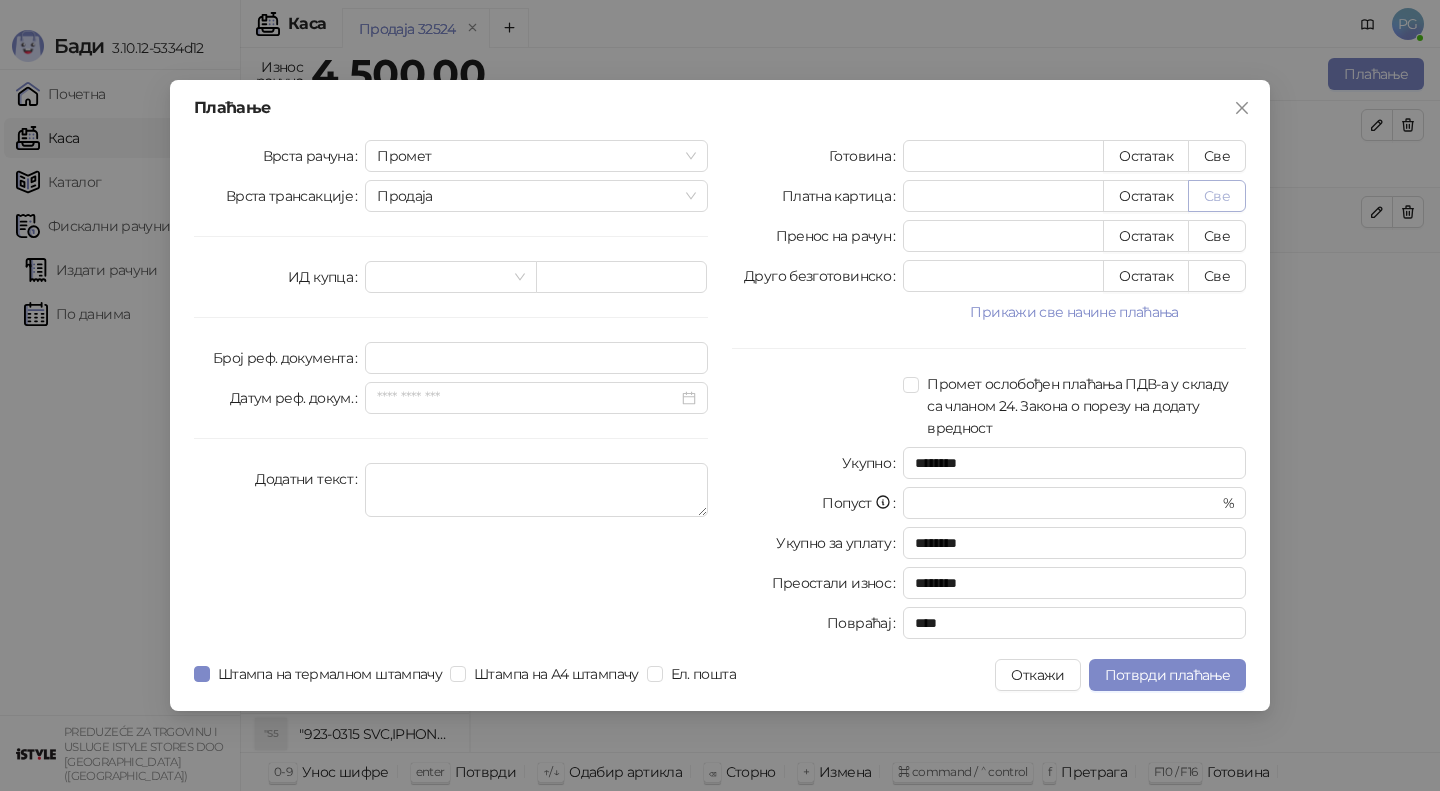 click on "Све" at bounding box center (1217, 196) 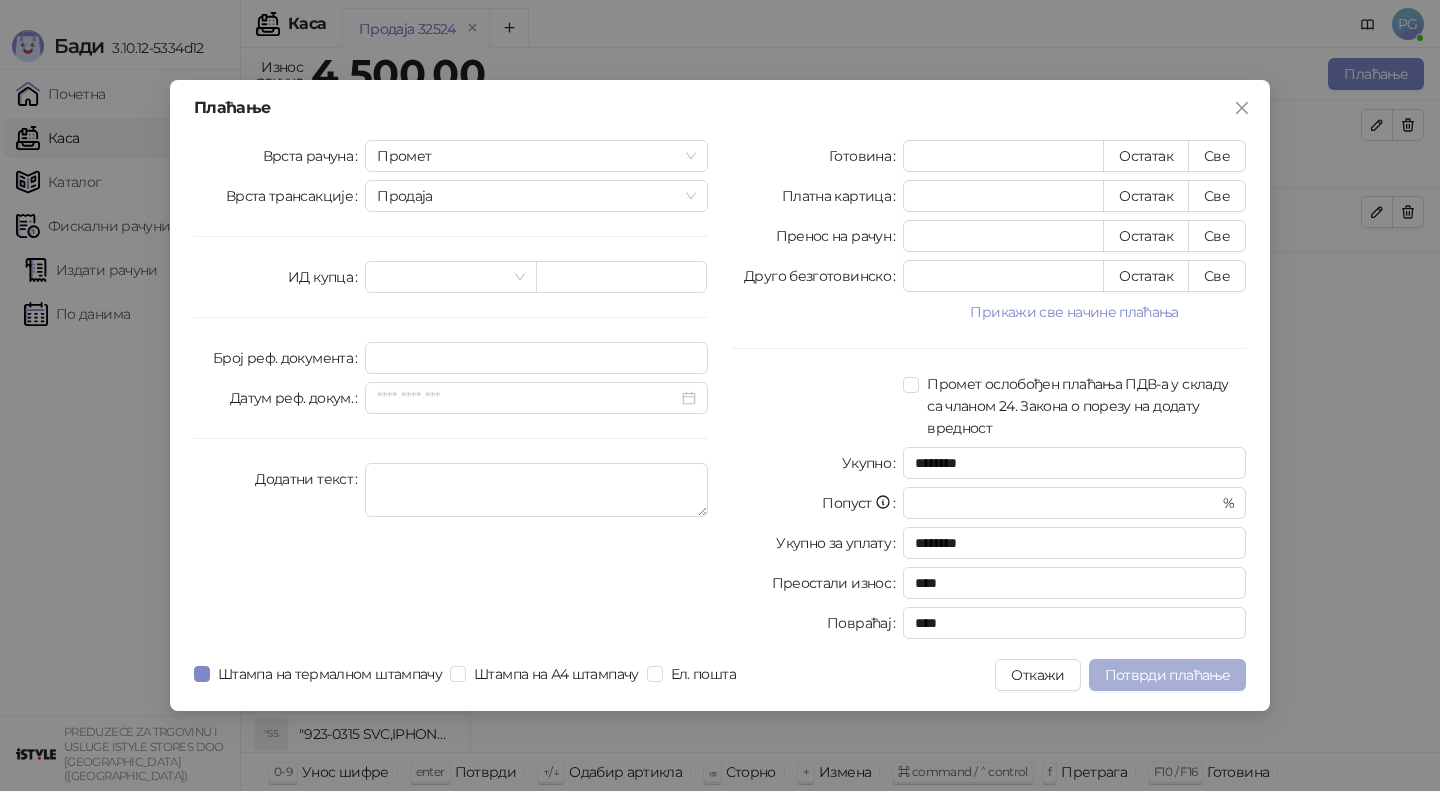 click on "Потврди плаћање" at bounding box center (1167, 675) 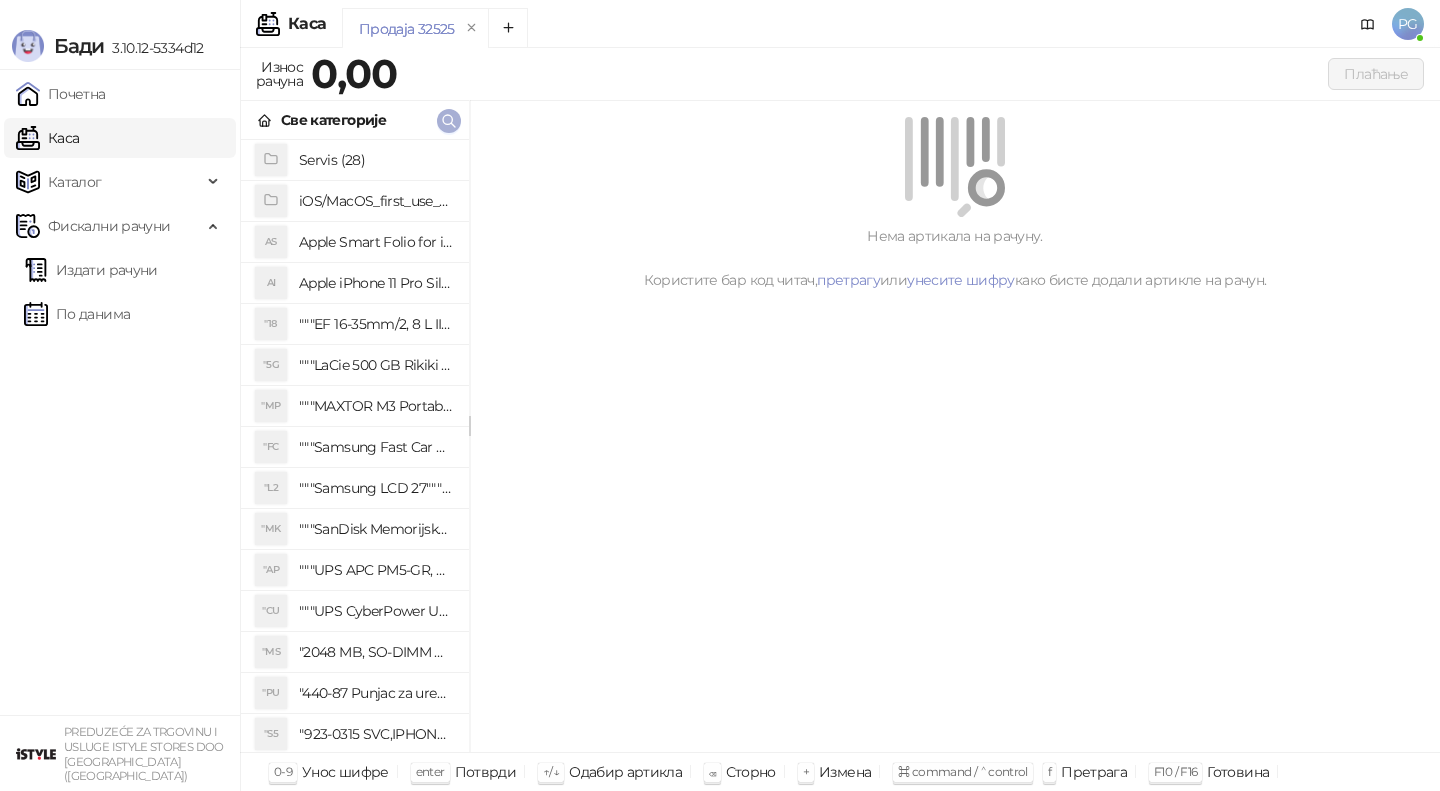 click 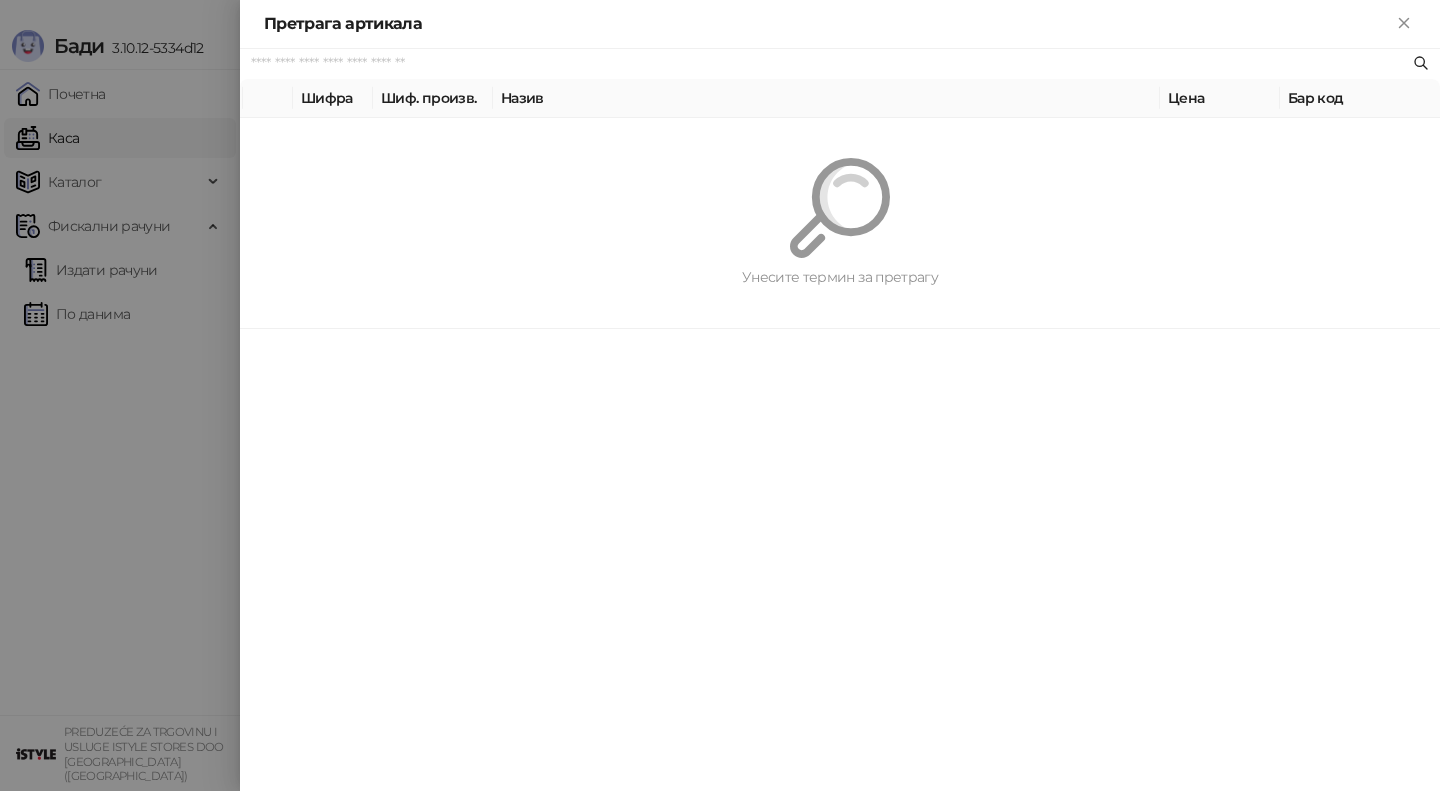 paste on "*********" 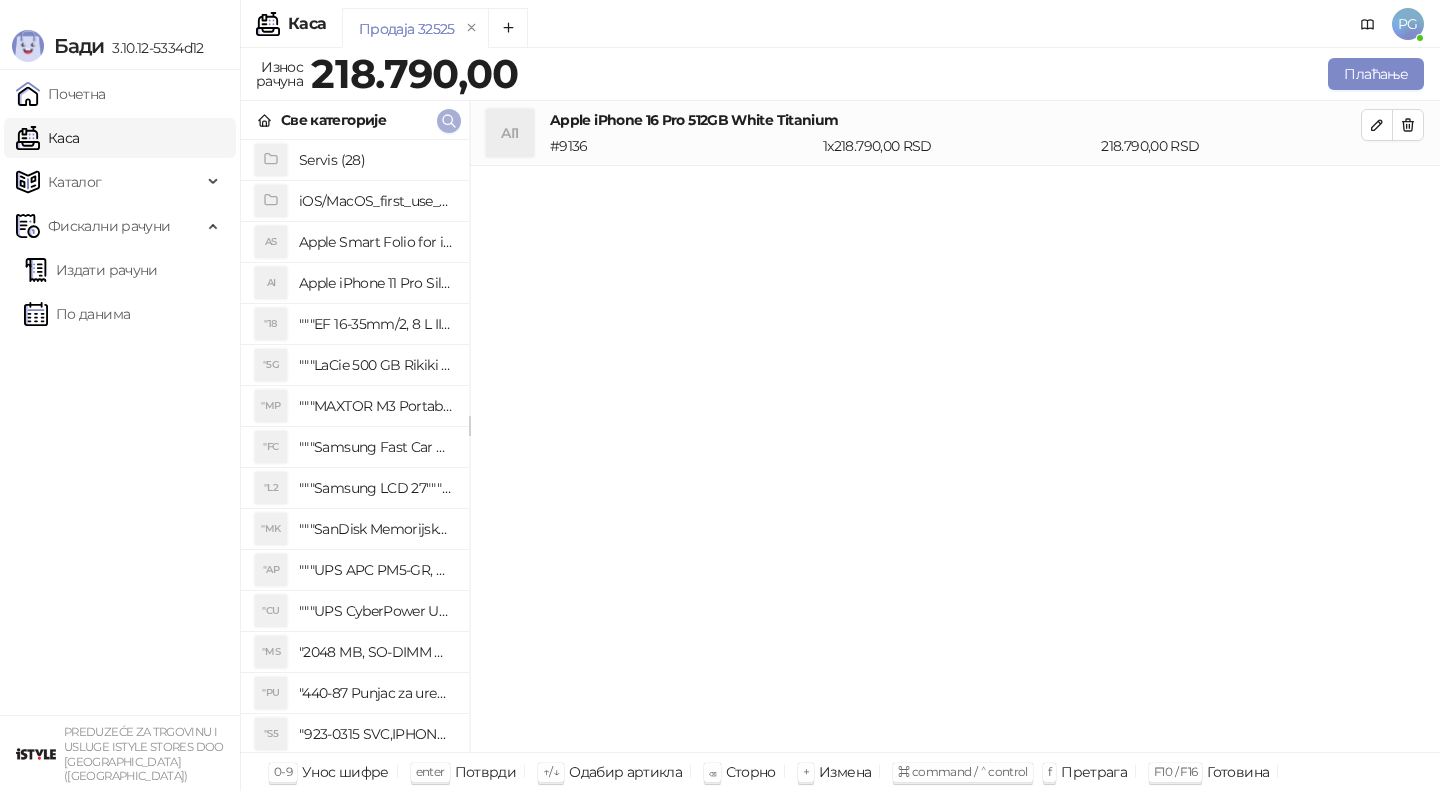 click 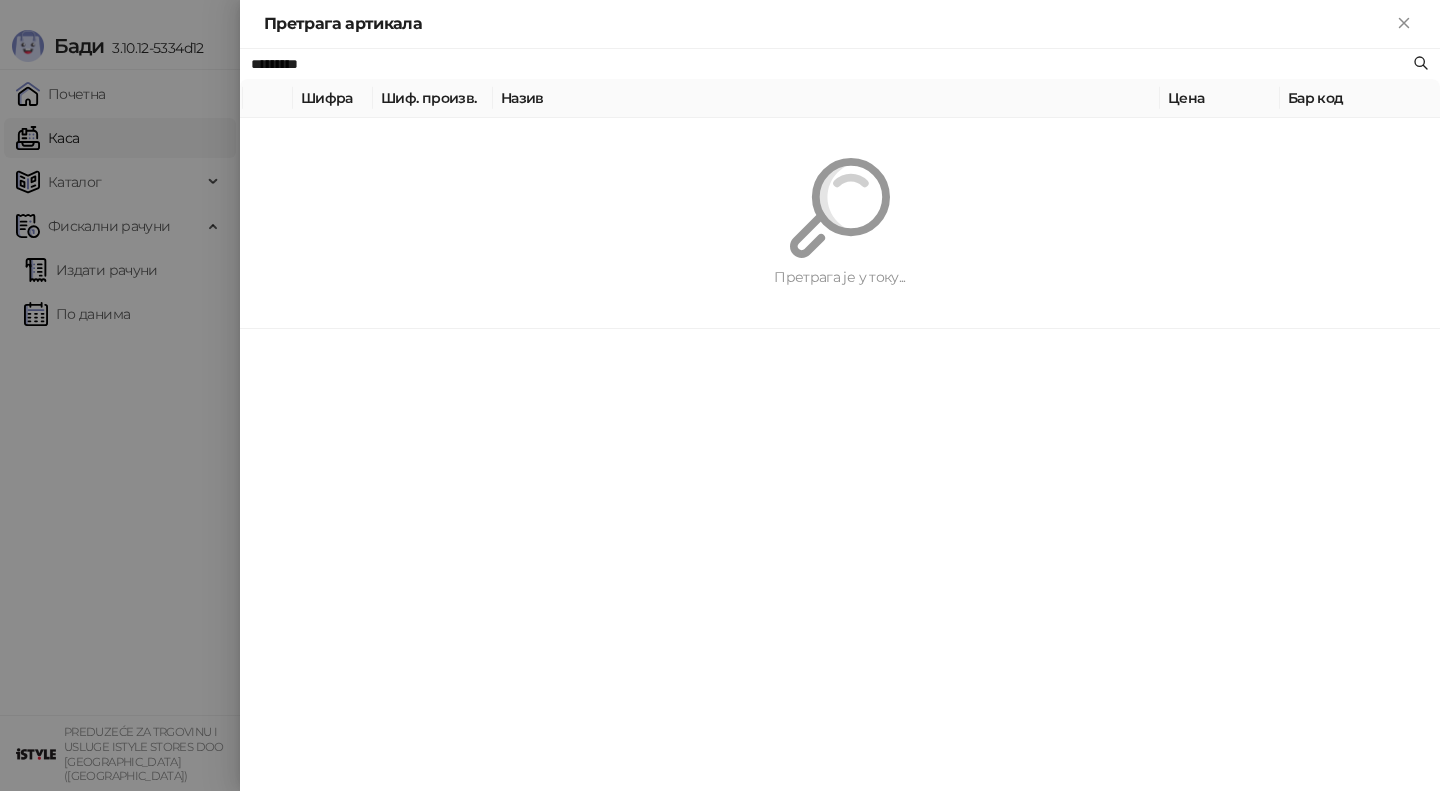paste 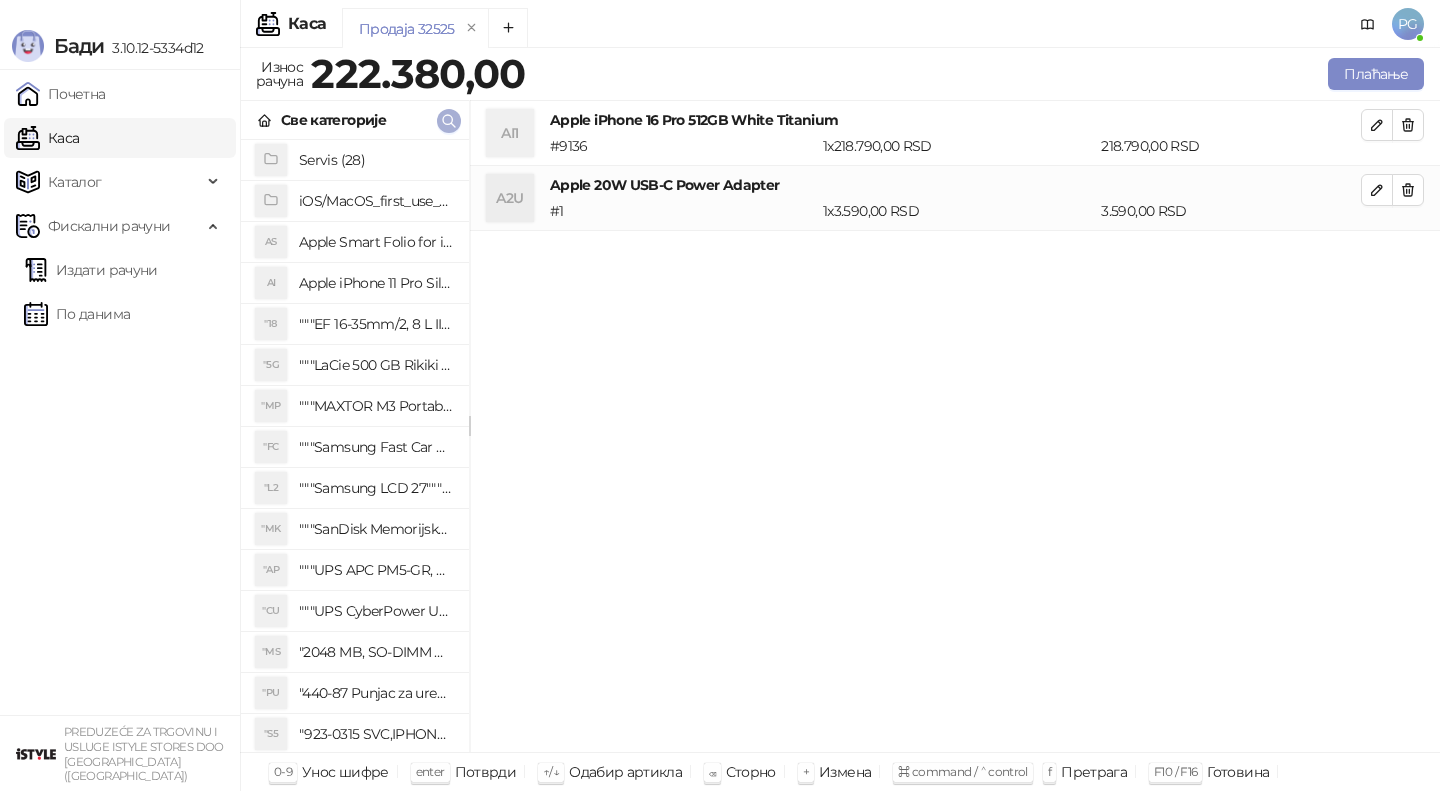 click 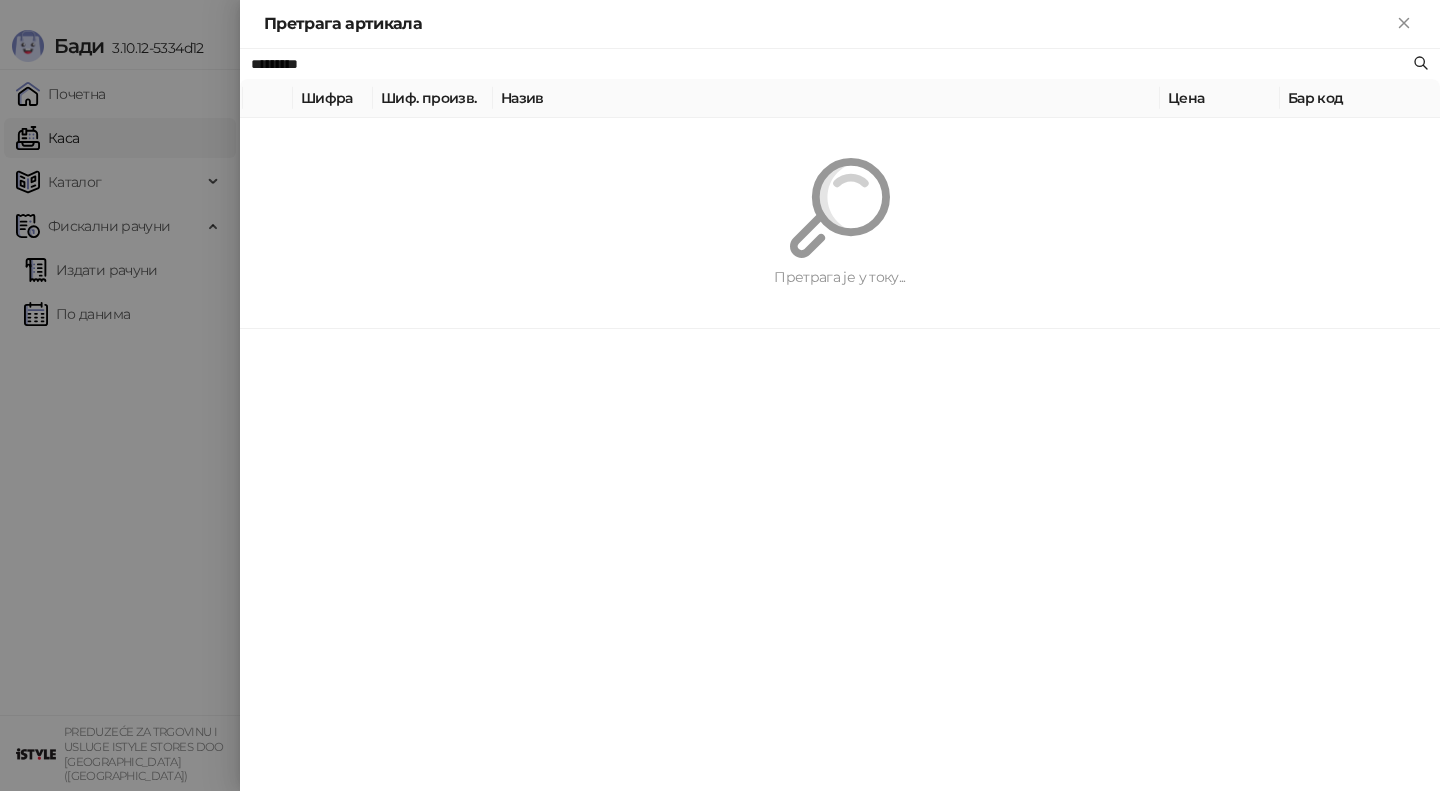 paste on "***" 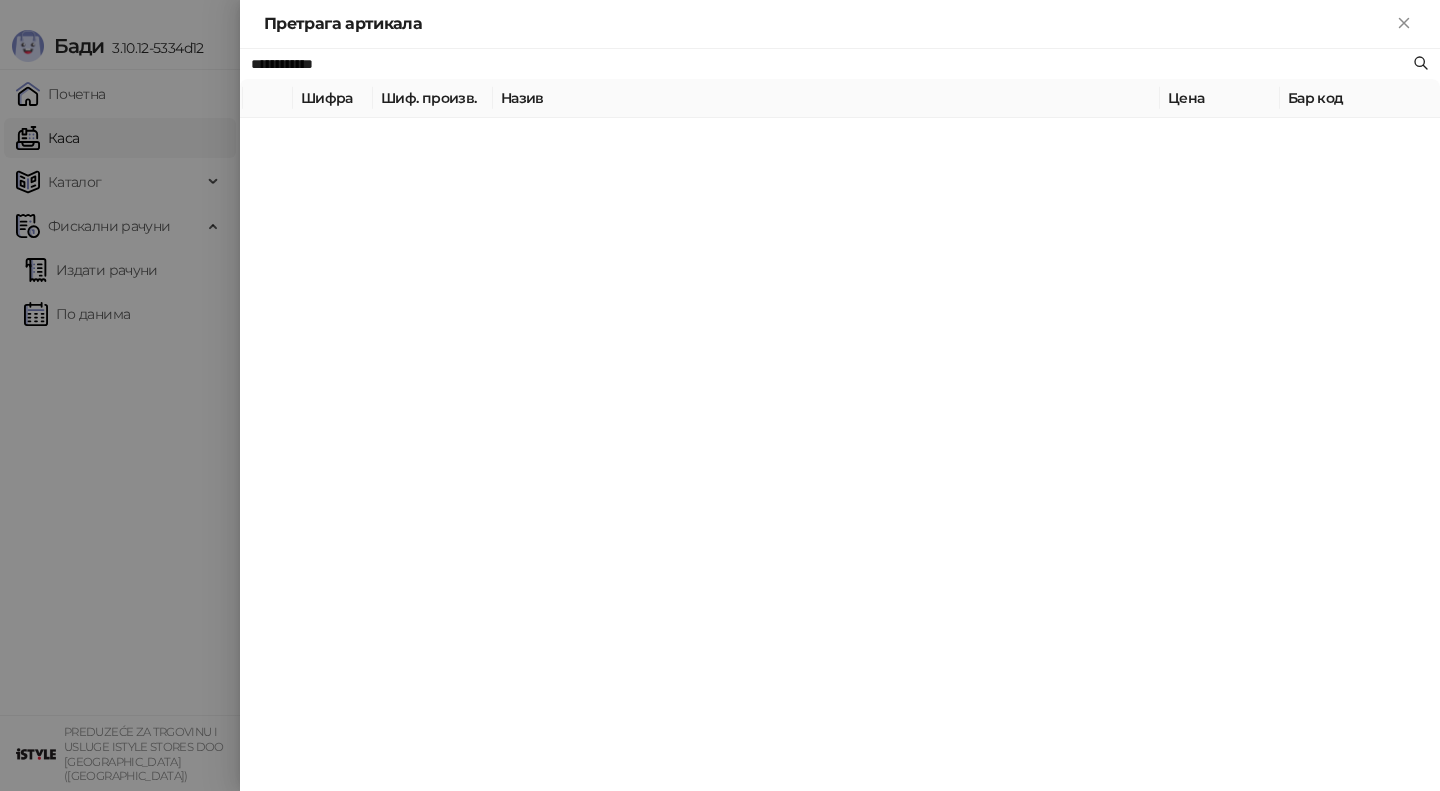 type on "**********" 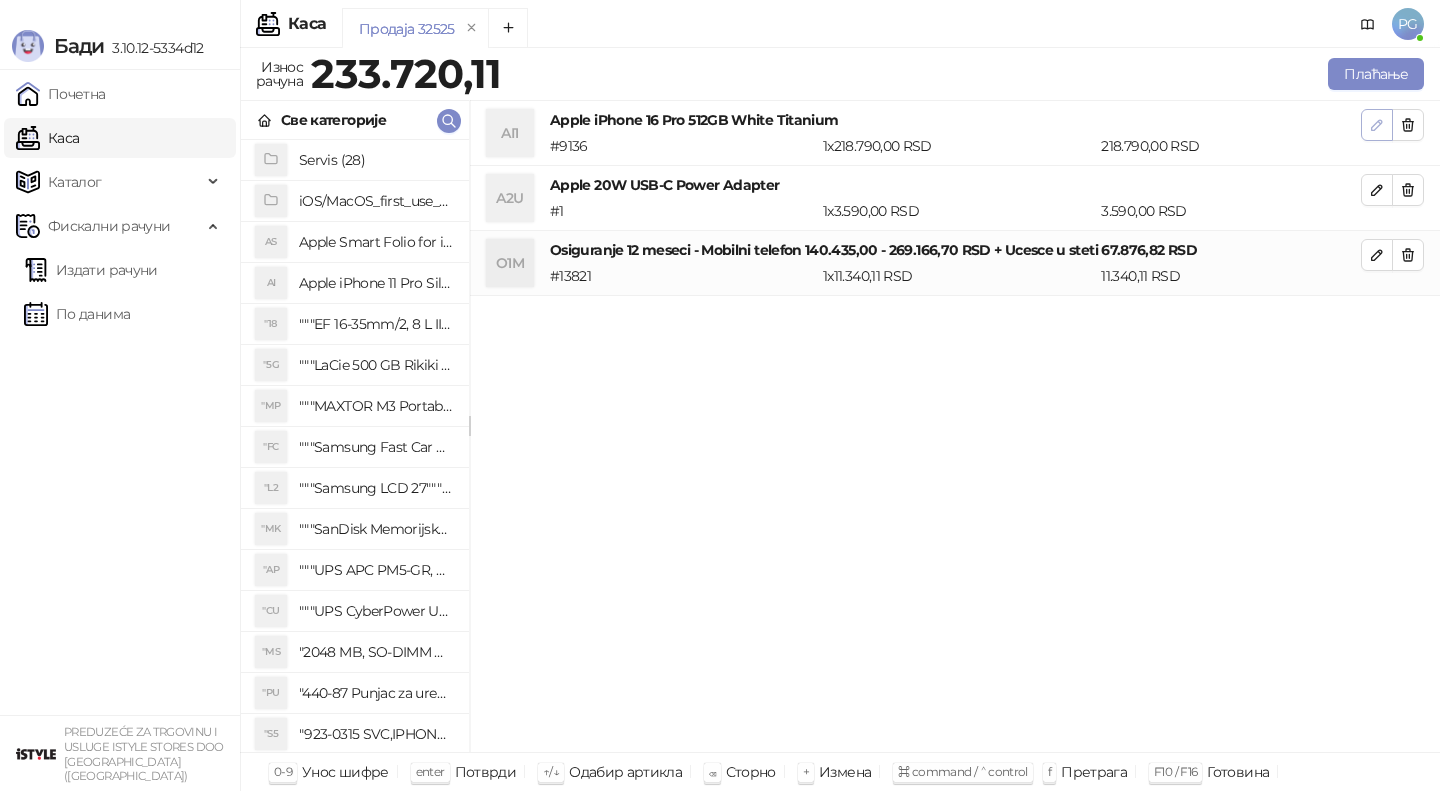 click 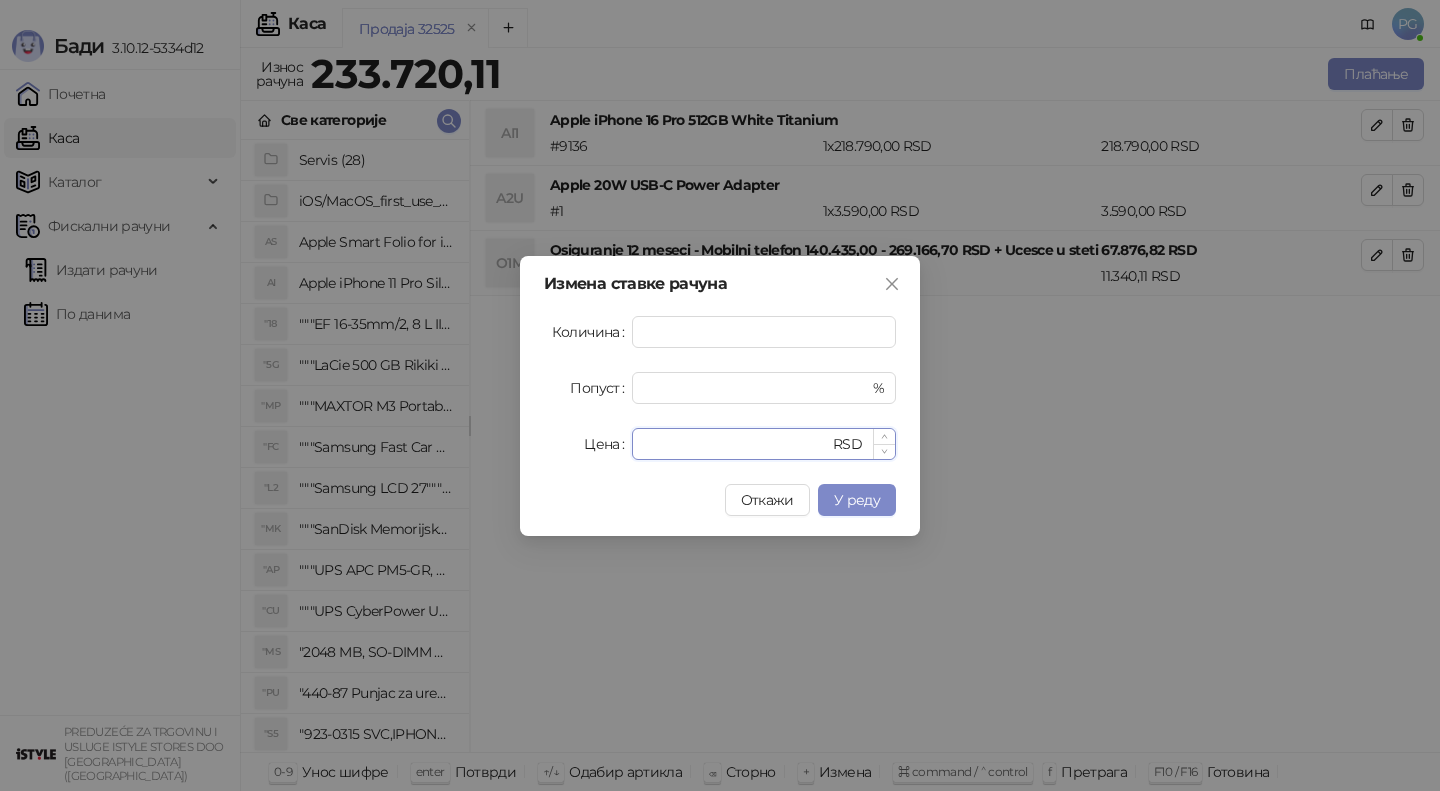 click on "******" at bounding box center (736, 444) 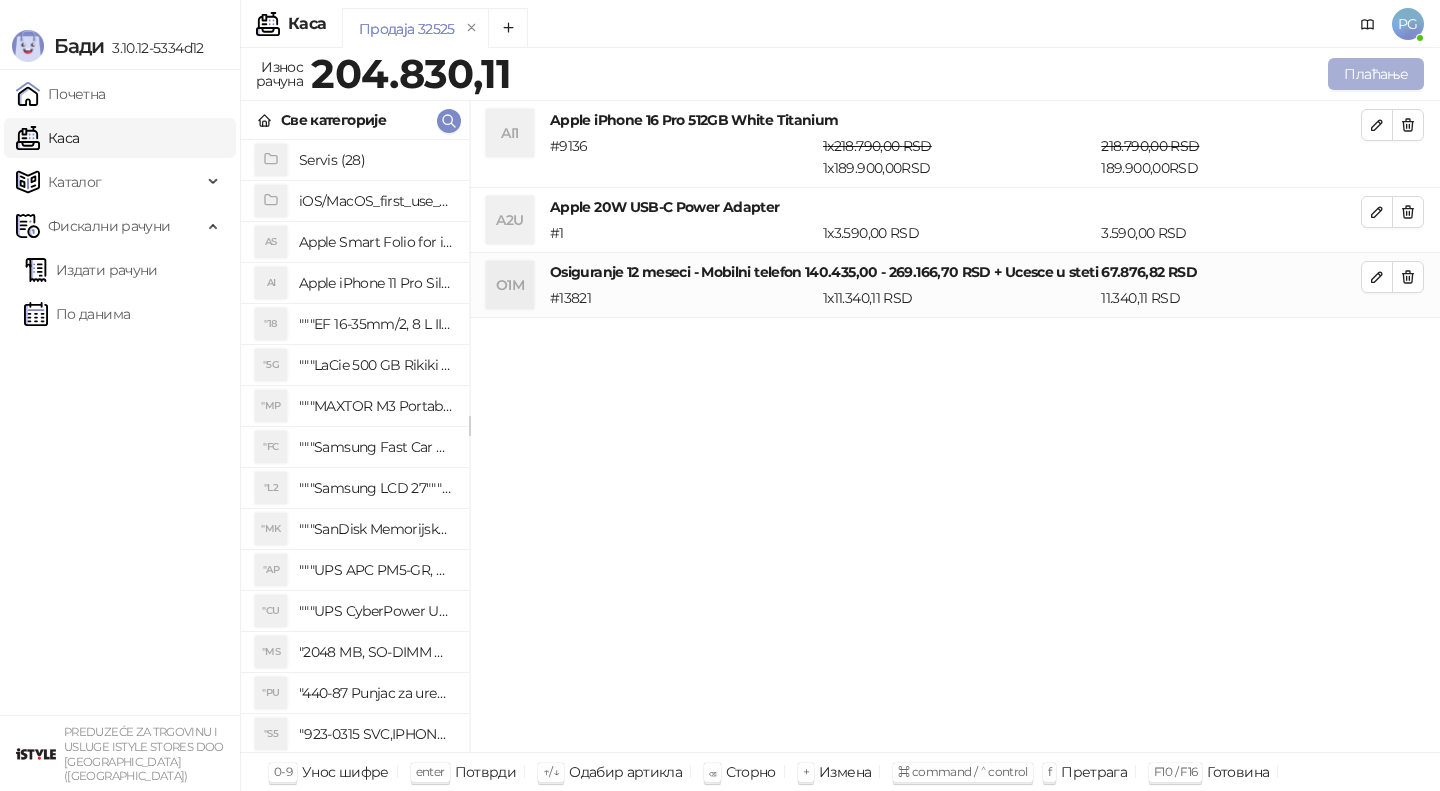 click on "Плаћање" at bounding box center (1376, 74) 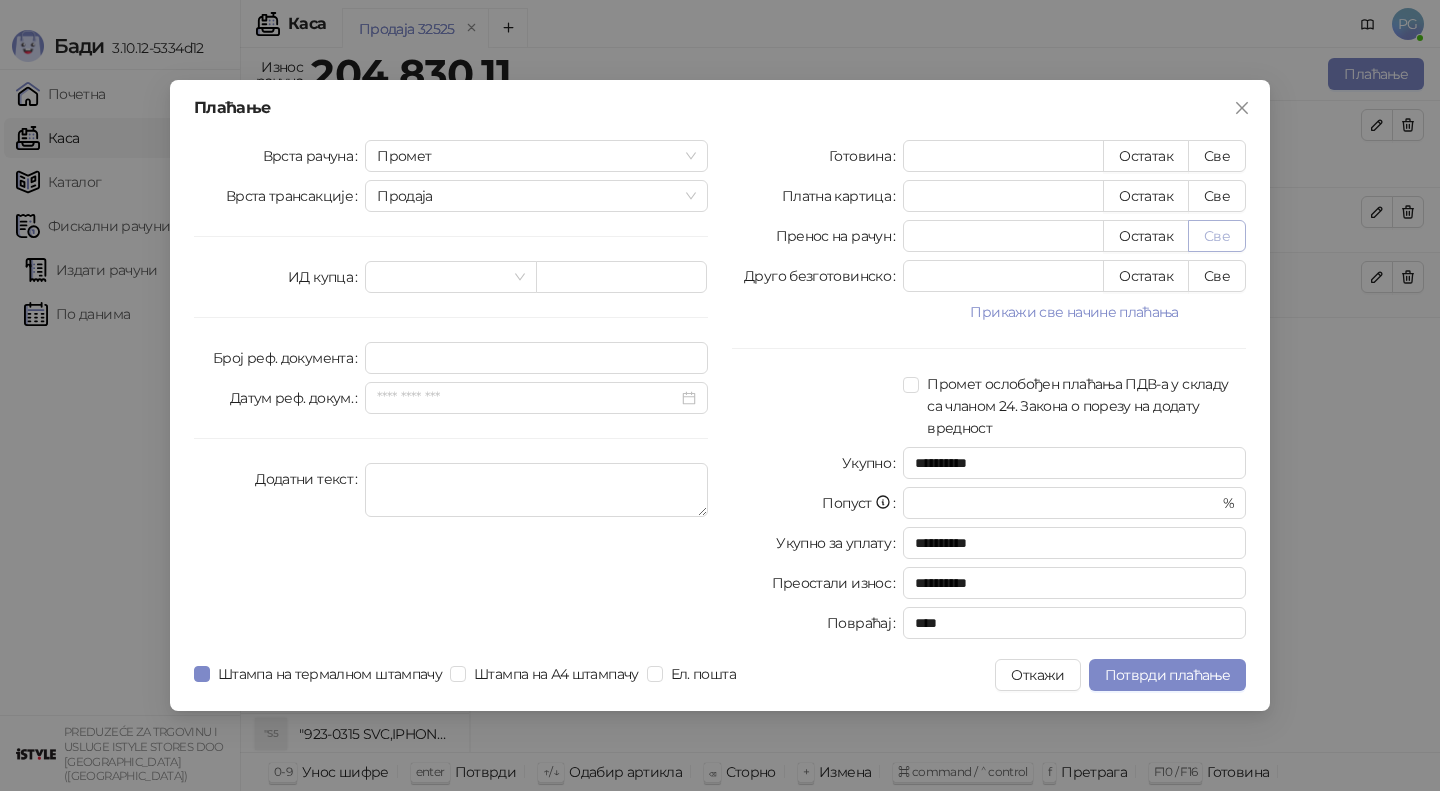 click on "Све" at bounding box center [1217, 236] 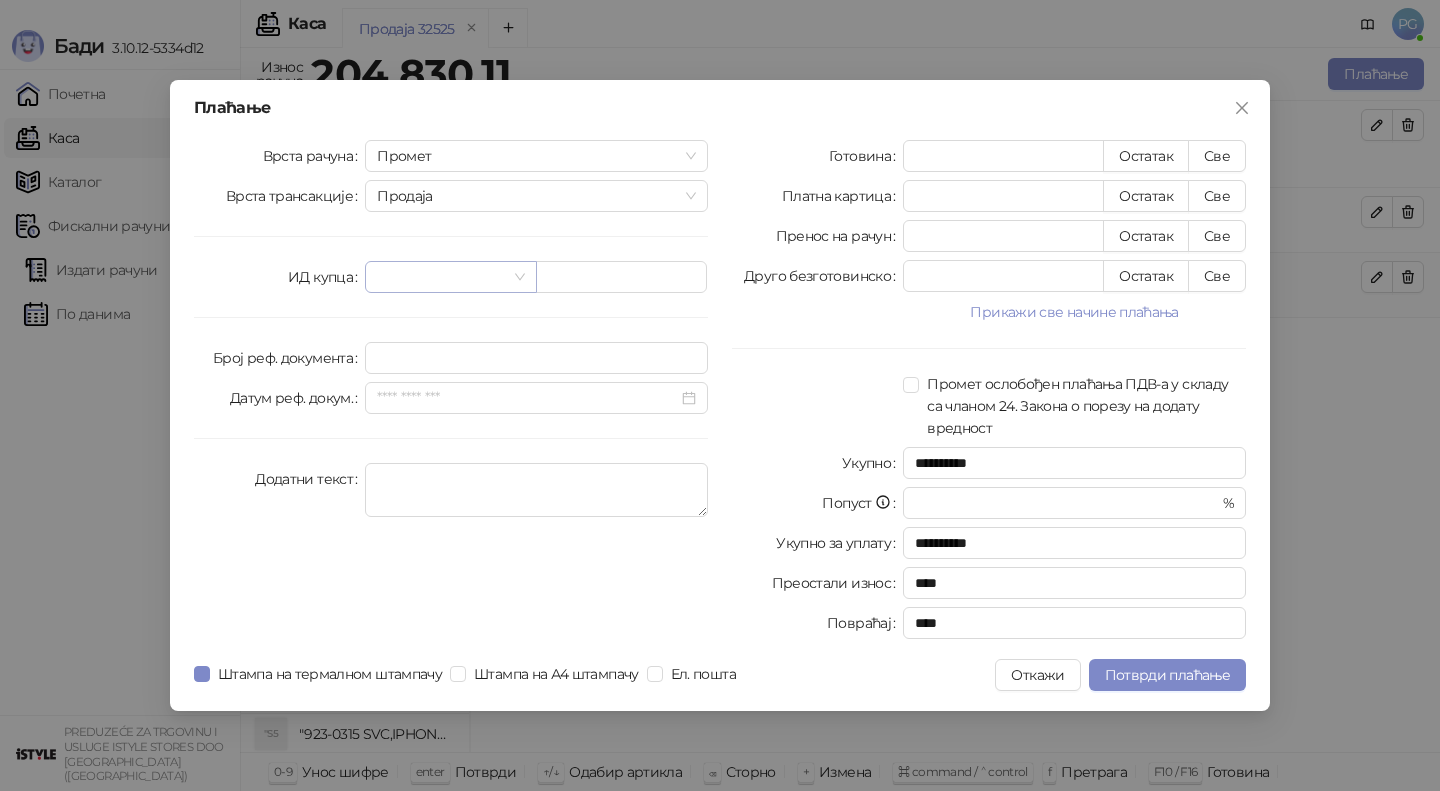 click at bounding box center (441, 277) 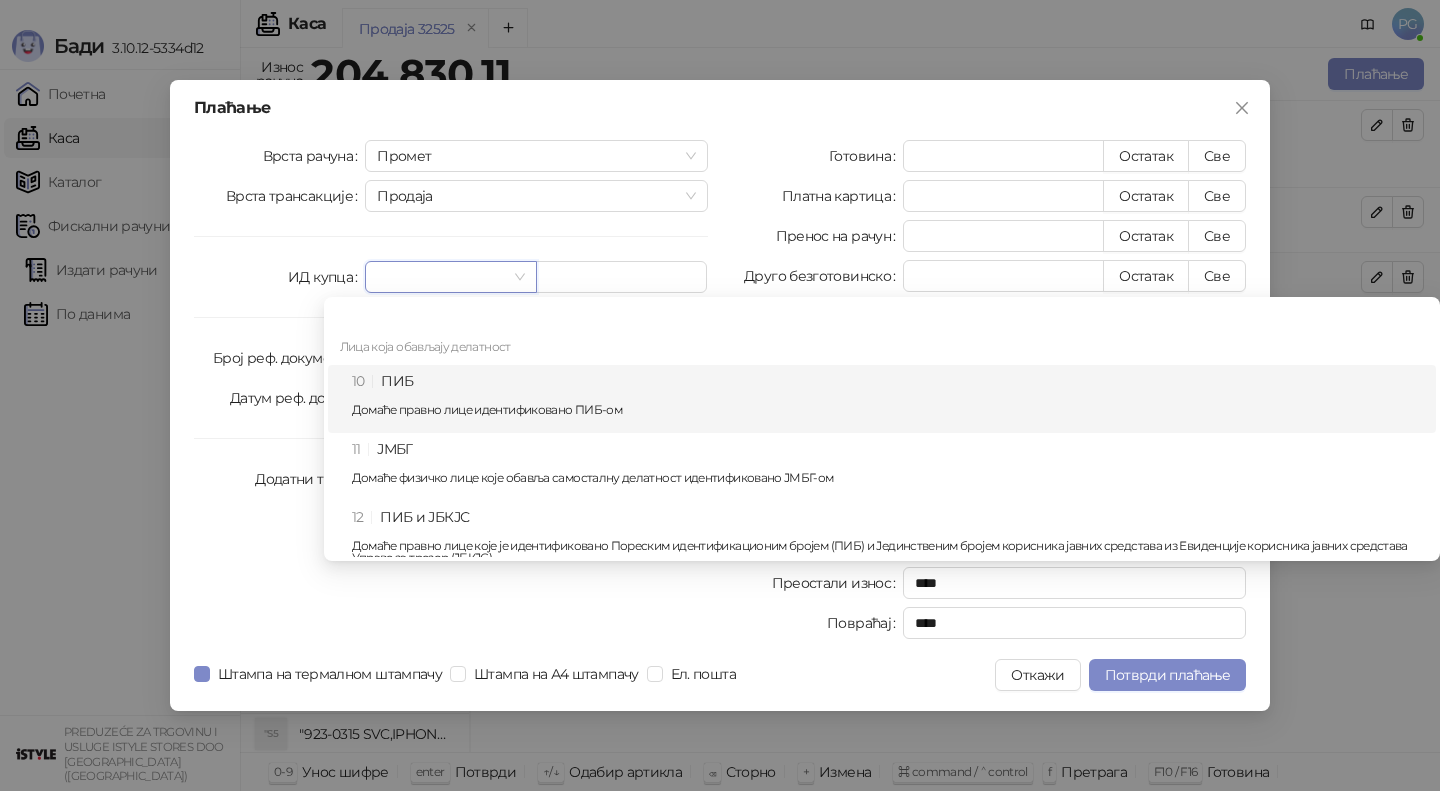 click on "10 ПИБ Домаће правно лице идентификовано ПИБ-ом" at bounding box center (888, 399) 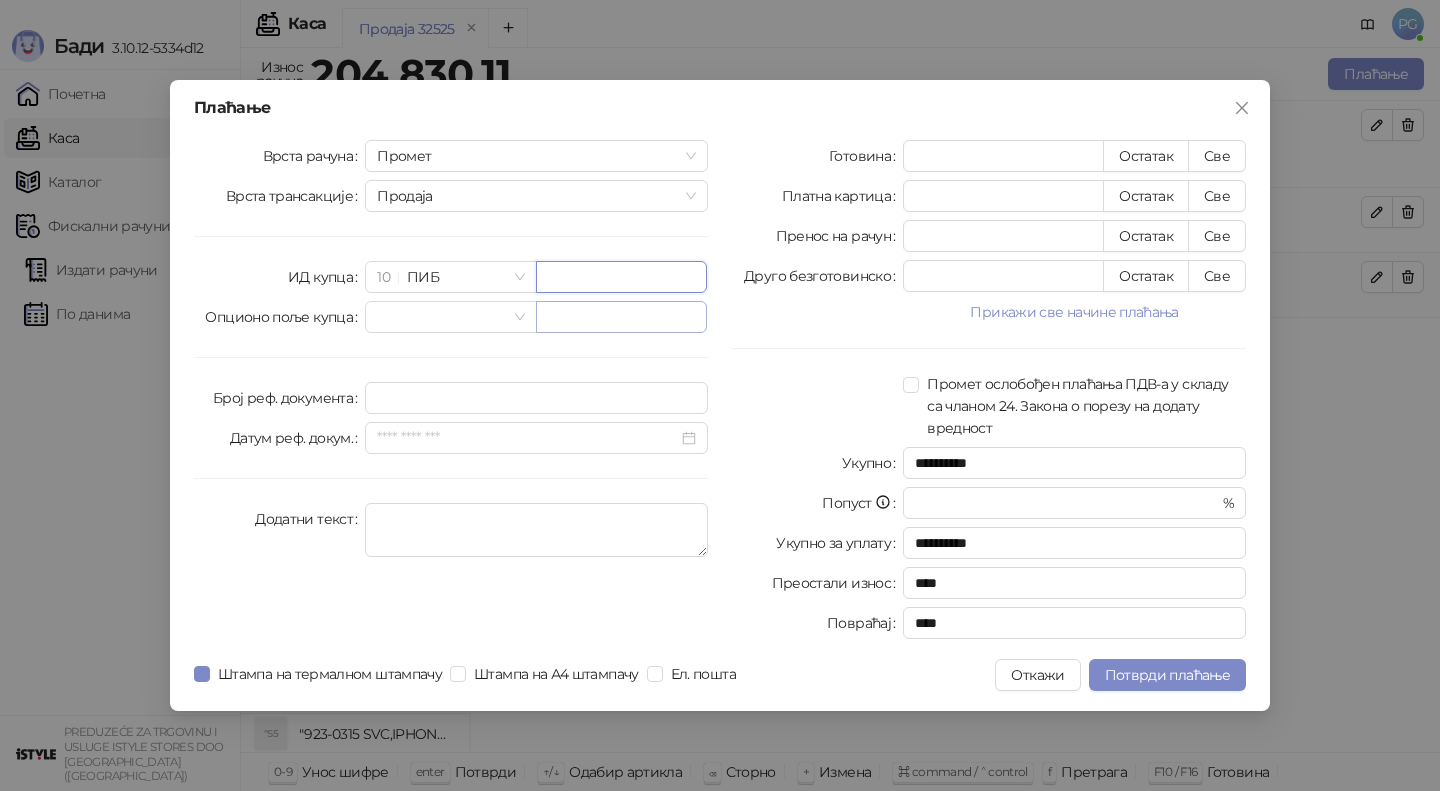 paste on "*********" 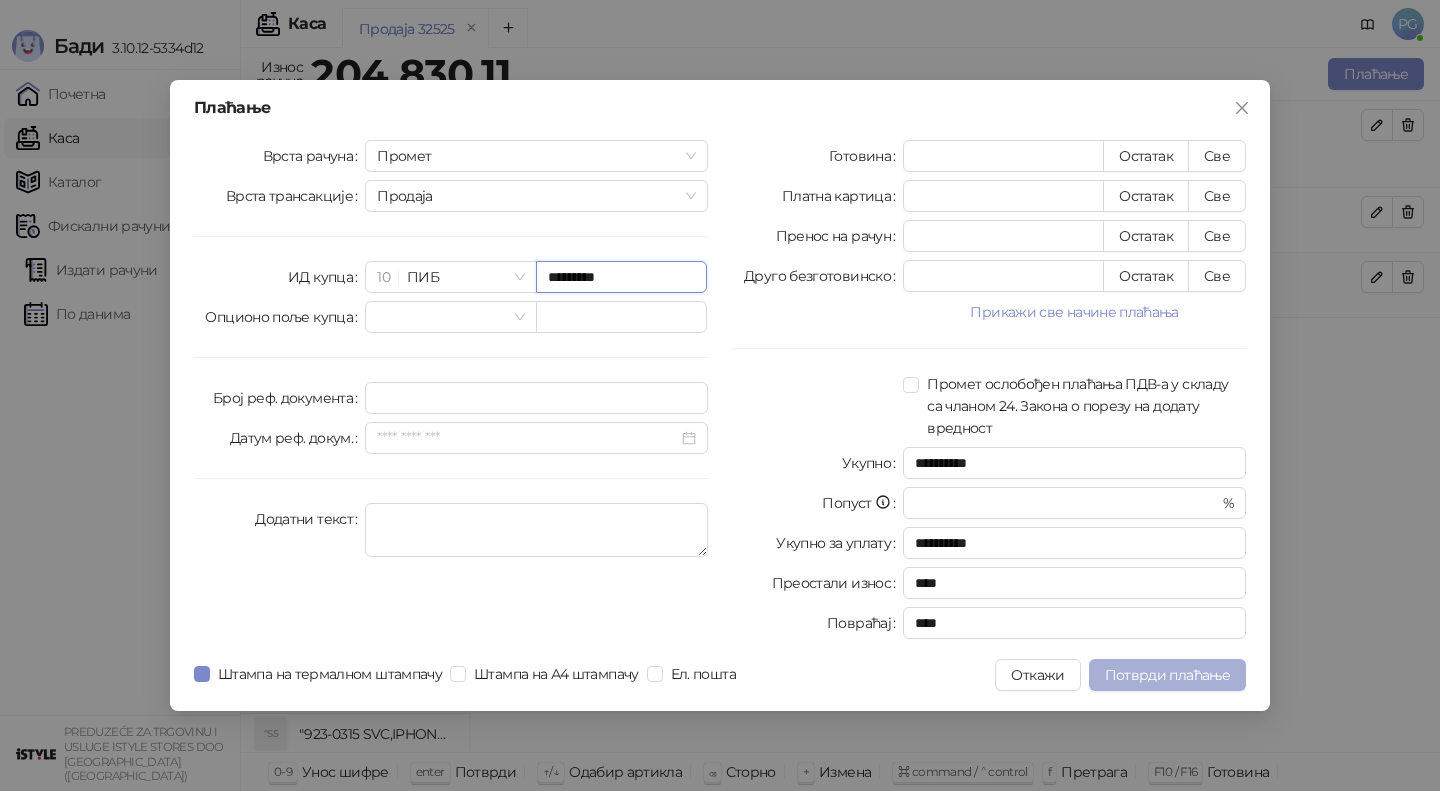 type on "*********" 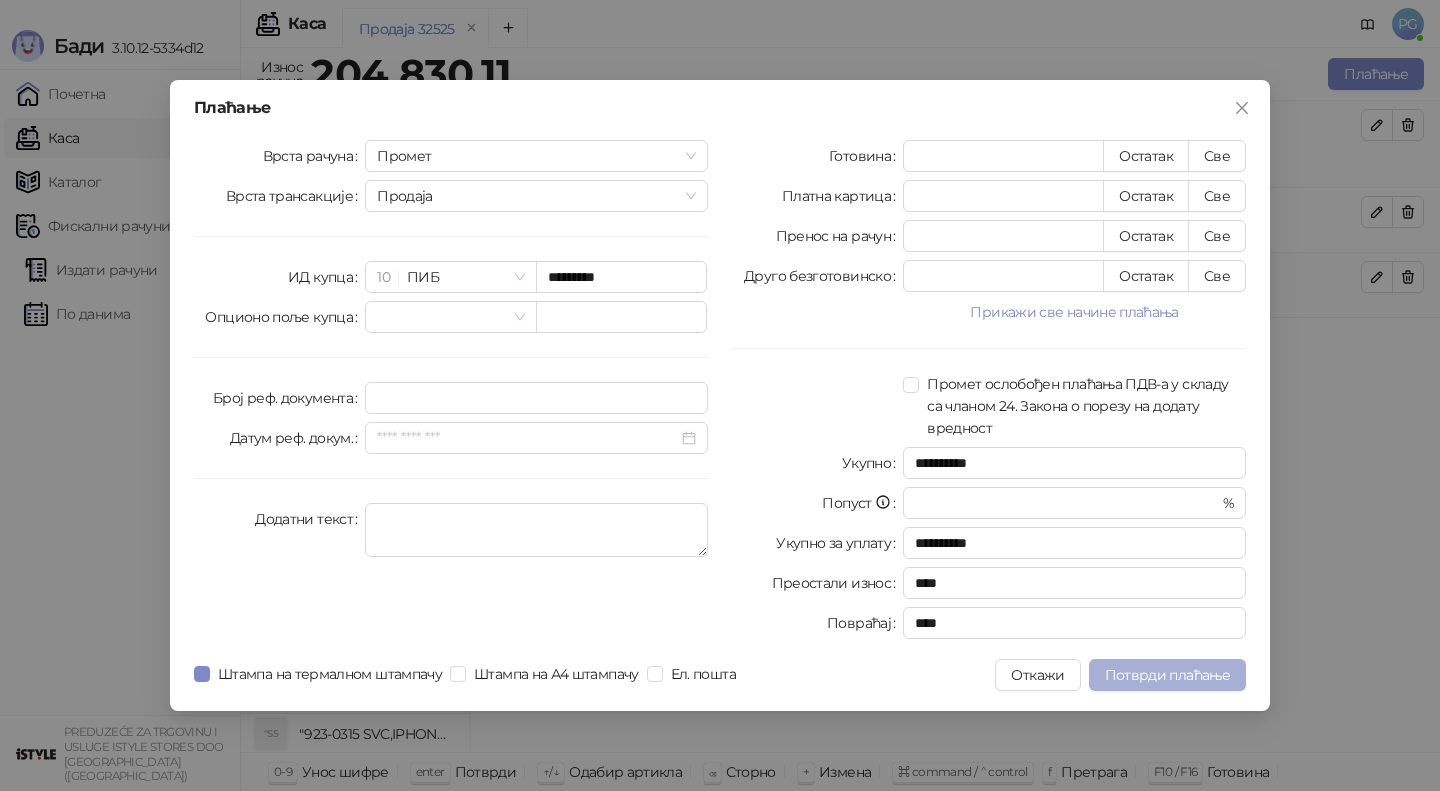 click on "Потврди плаћање" at bounding box center (1167, 675) 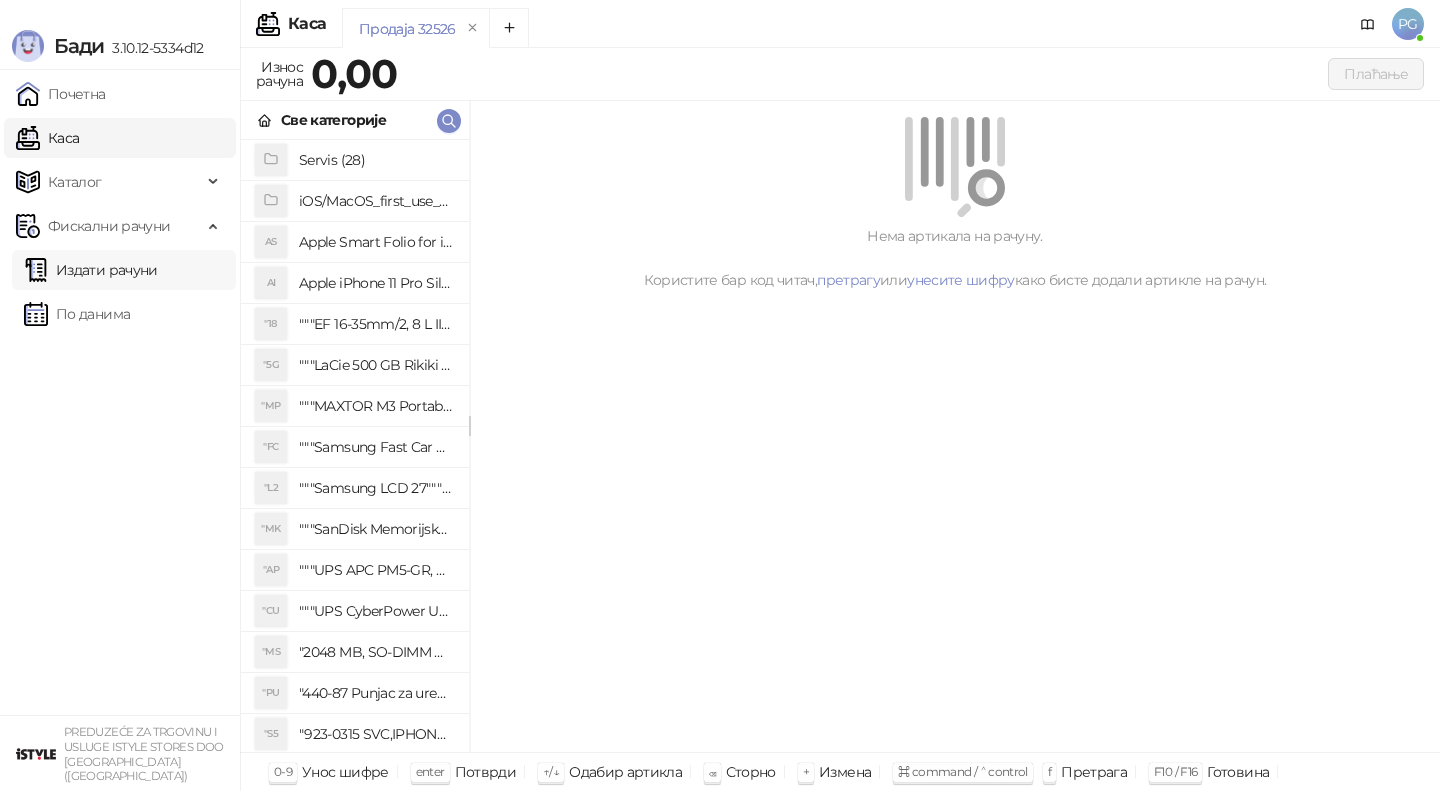 drag, startPoint x: 143, startPoint y: 263, endPoint x: 195, endPoint y: 251, distance: 53.366657 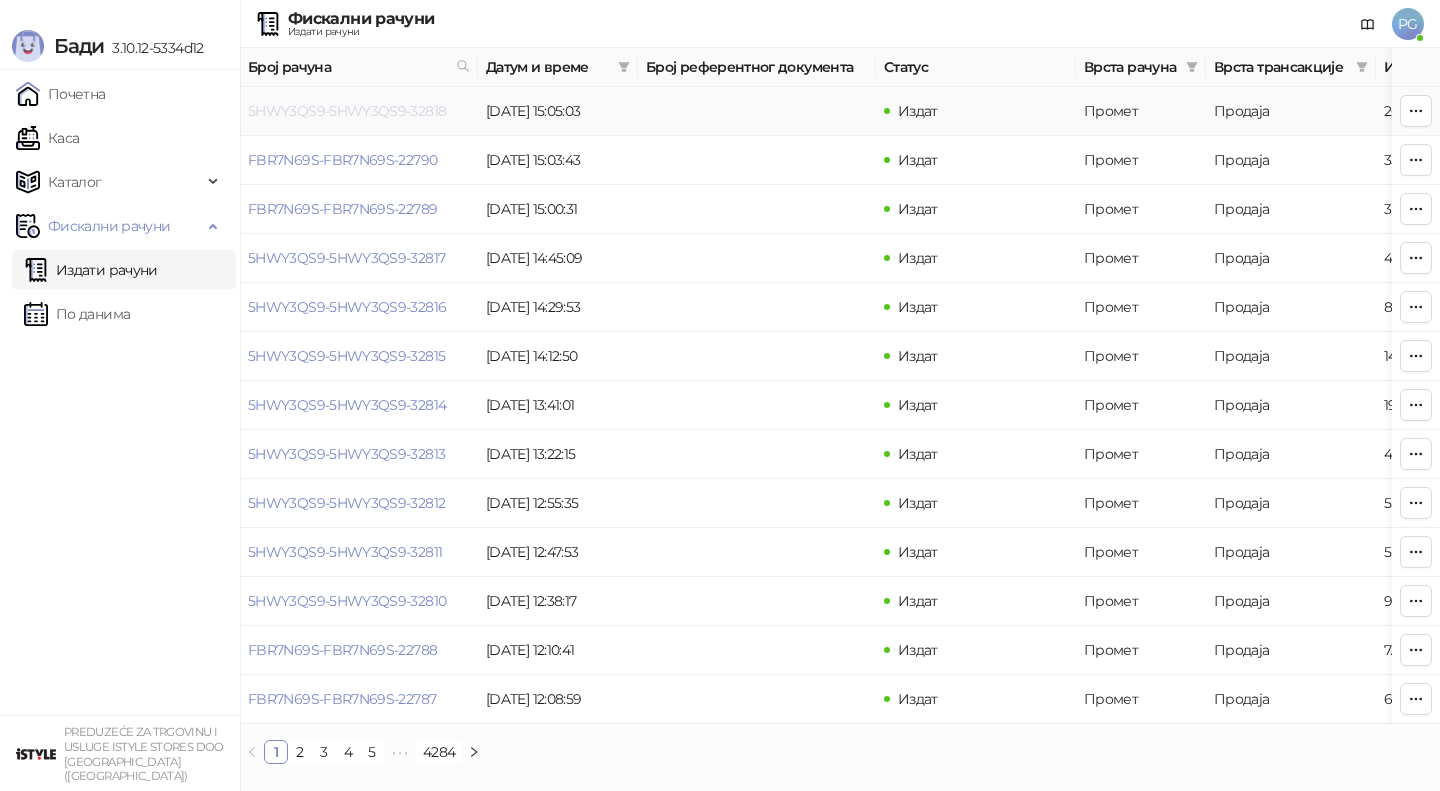 click on "5HWY3QS9-5HWY3QS9-32818" at bounding box center [347, 111] 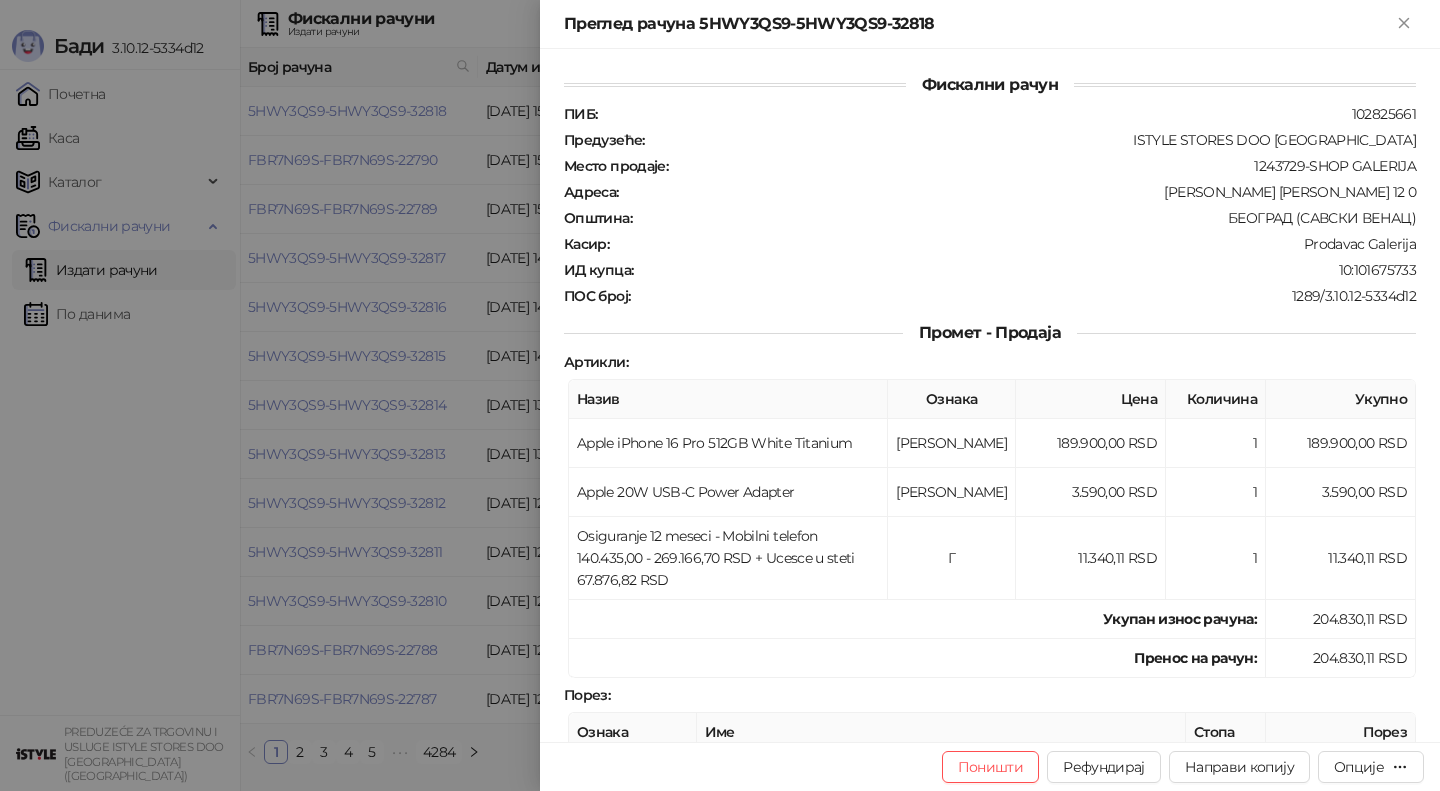 click on "Преглед рачуна 5HWY3QS9-5HWY3QS9-32818" at bounding box center (978, 24) 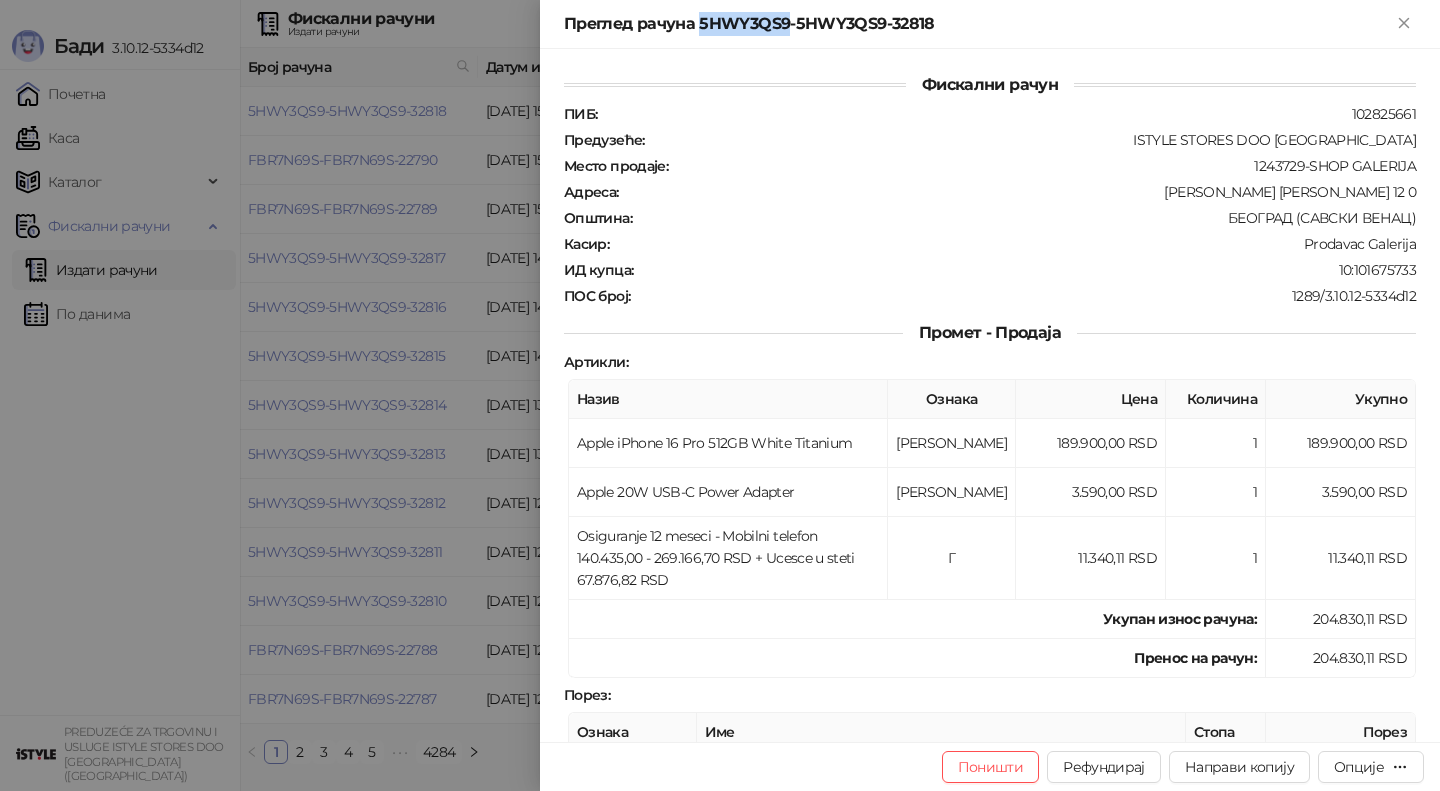 click on "Преглед рачуна 5HWY3QS9-5HWY3QS9-32818" at bounding box center (978, 24) 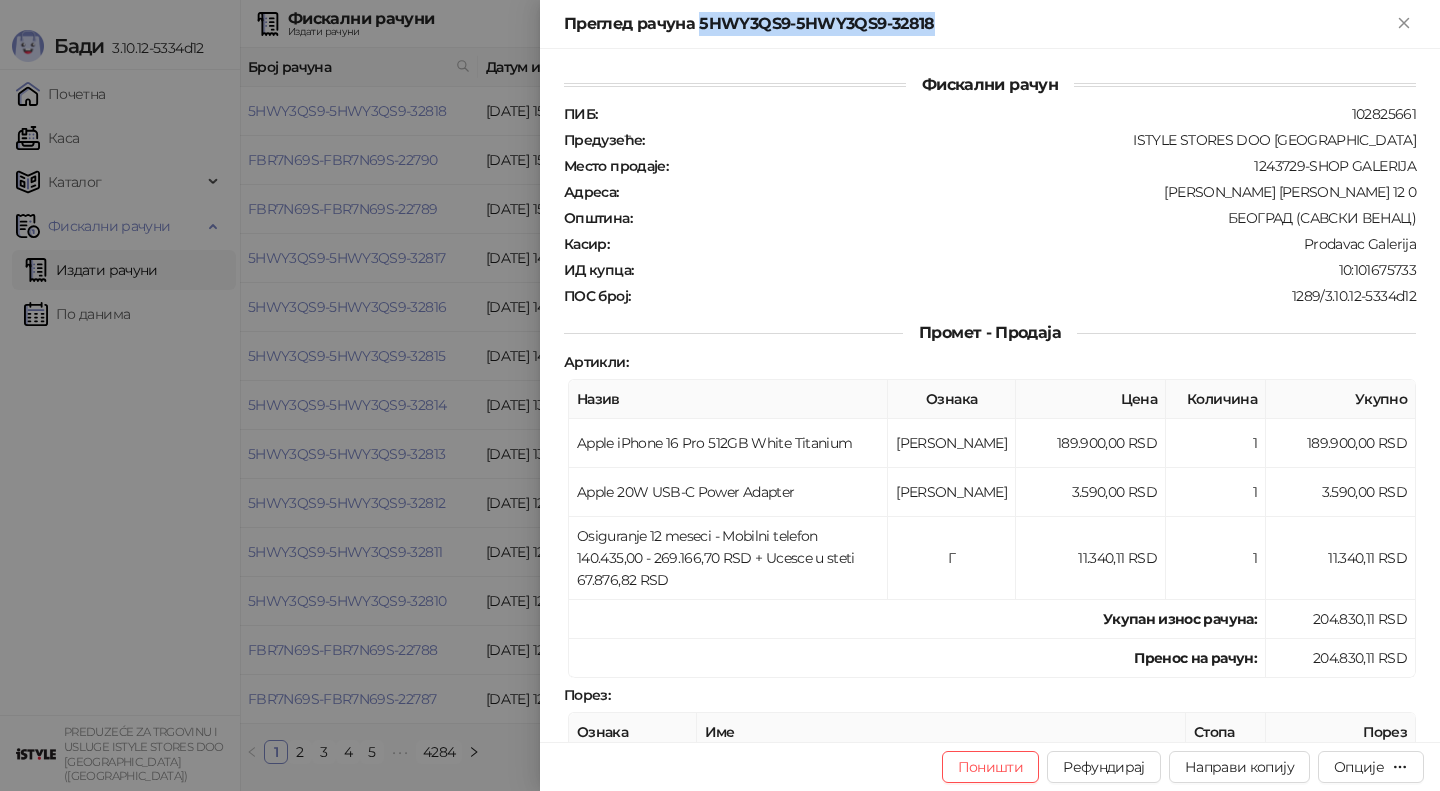 copy on "5HWY3QS9-5HWY3QS9-32818" 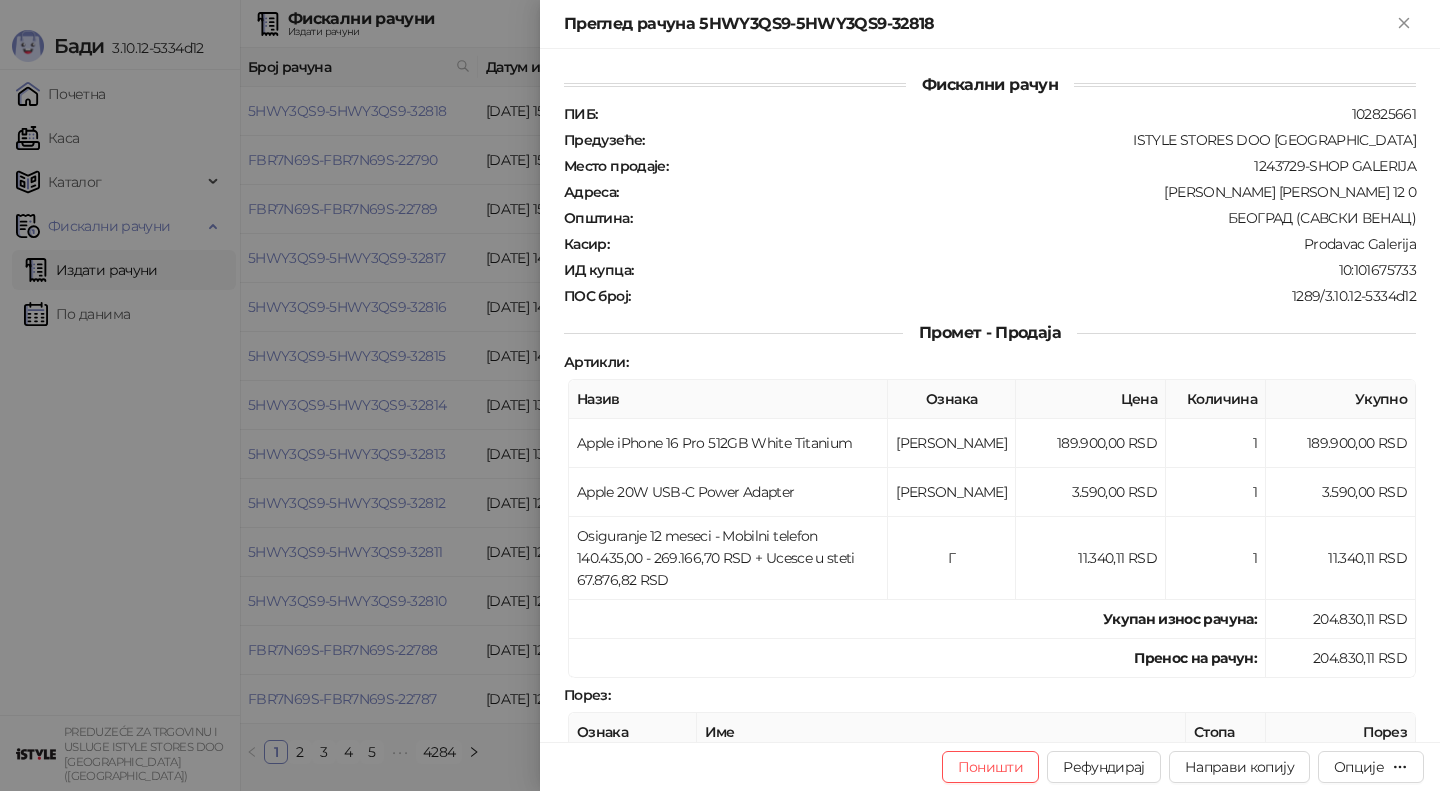 click at bounding box center (720, 395) 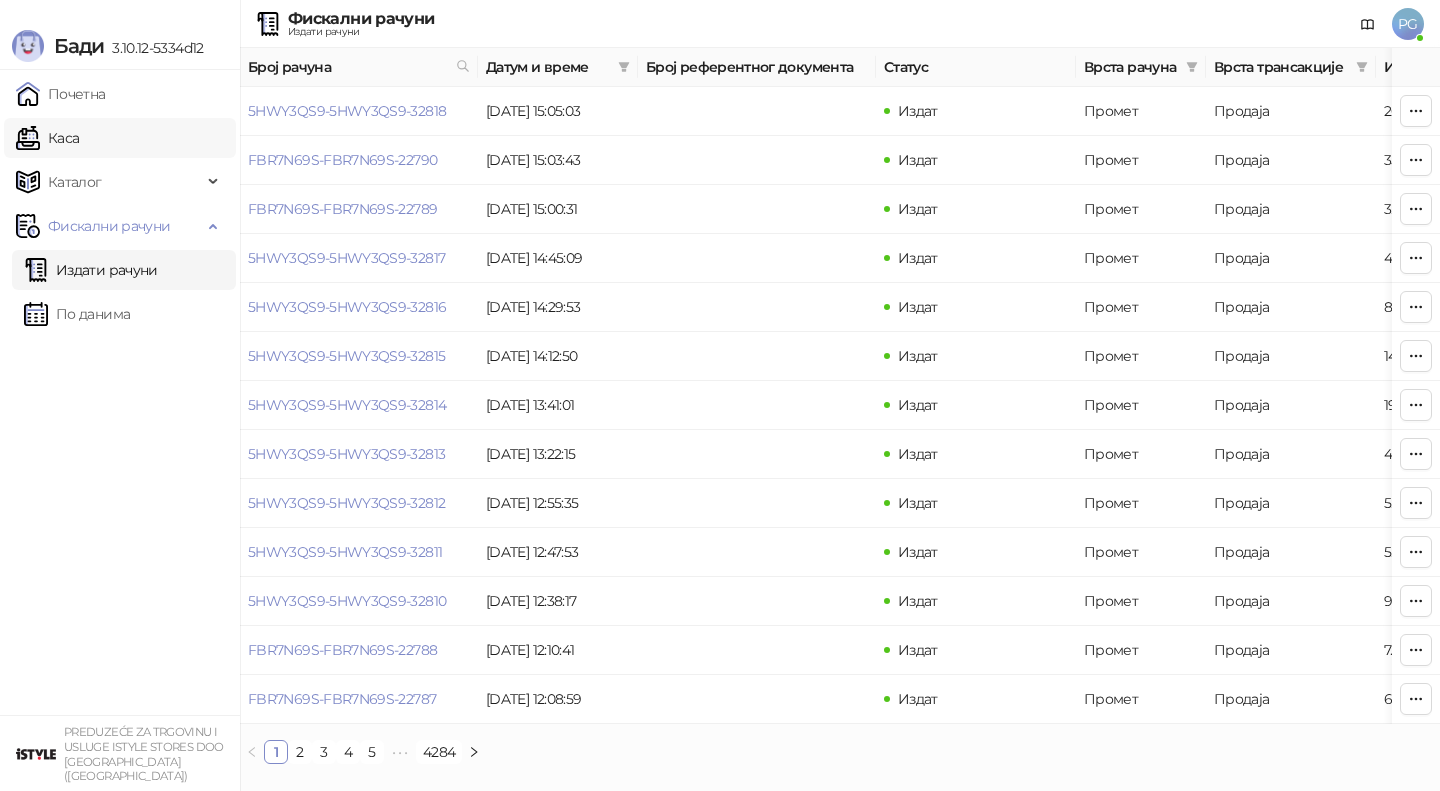 click on "Каса" at bounding box center [47, 138] 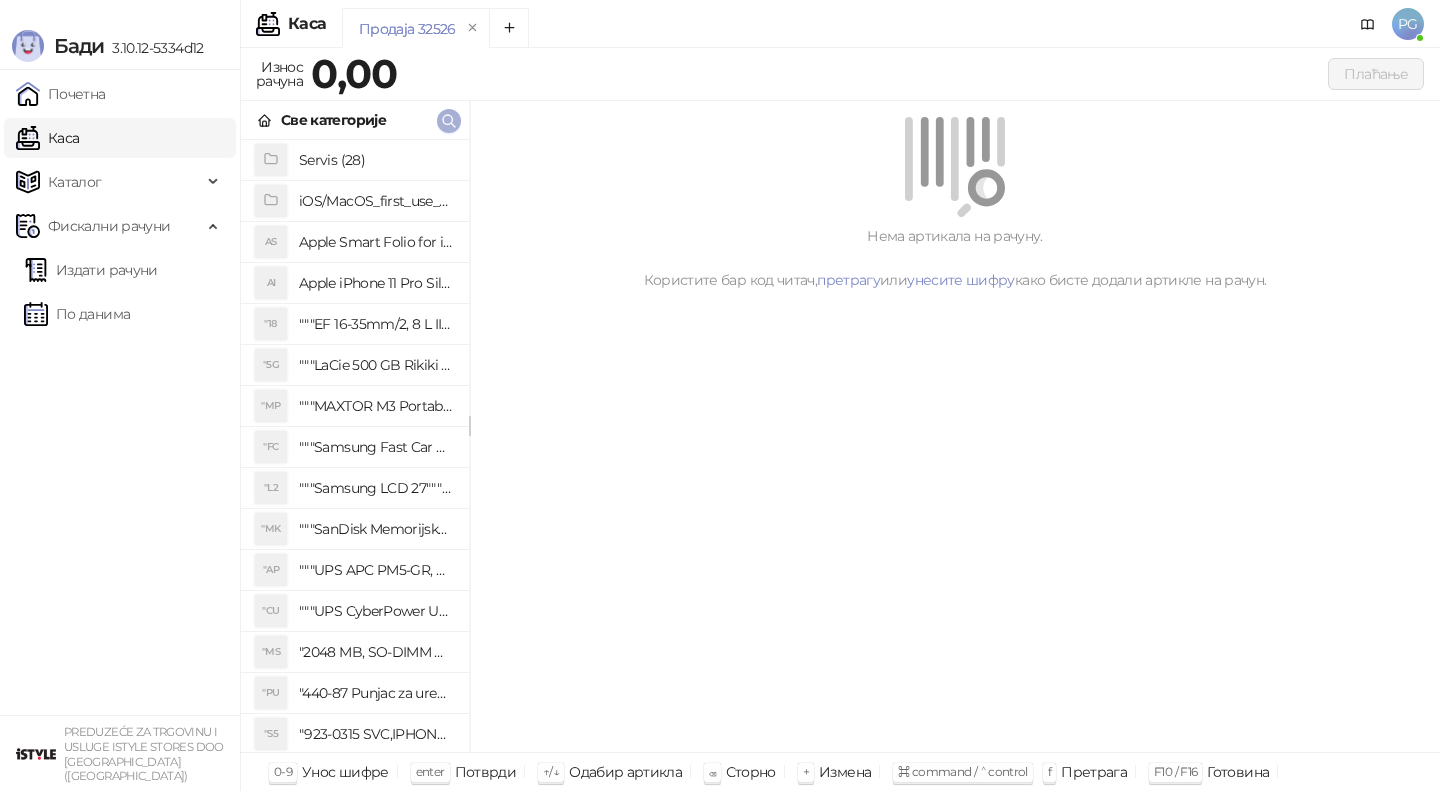 click 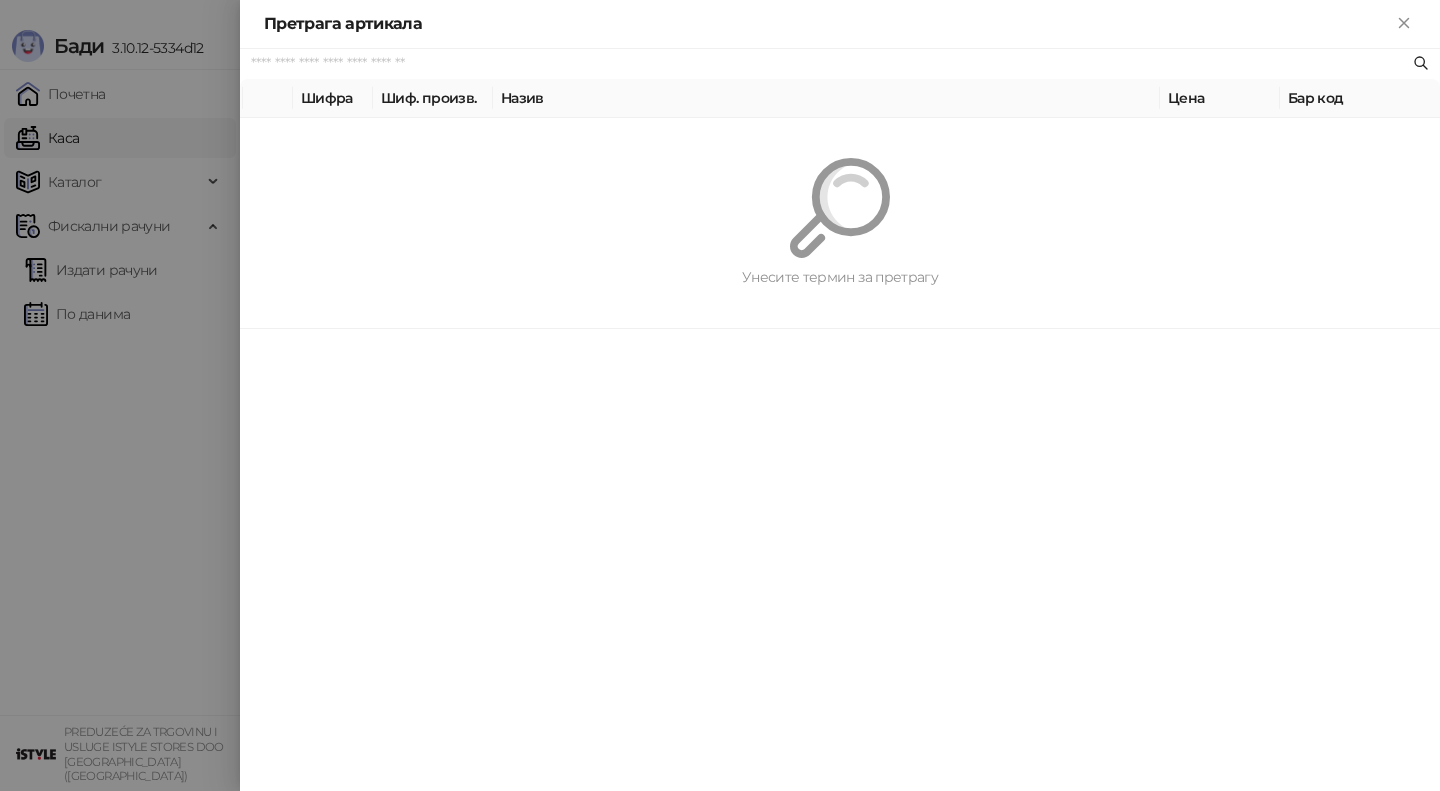 paste on "*********" 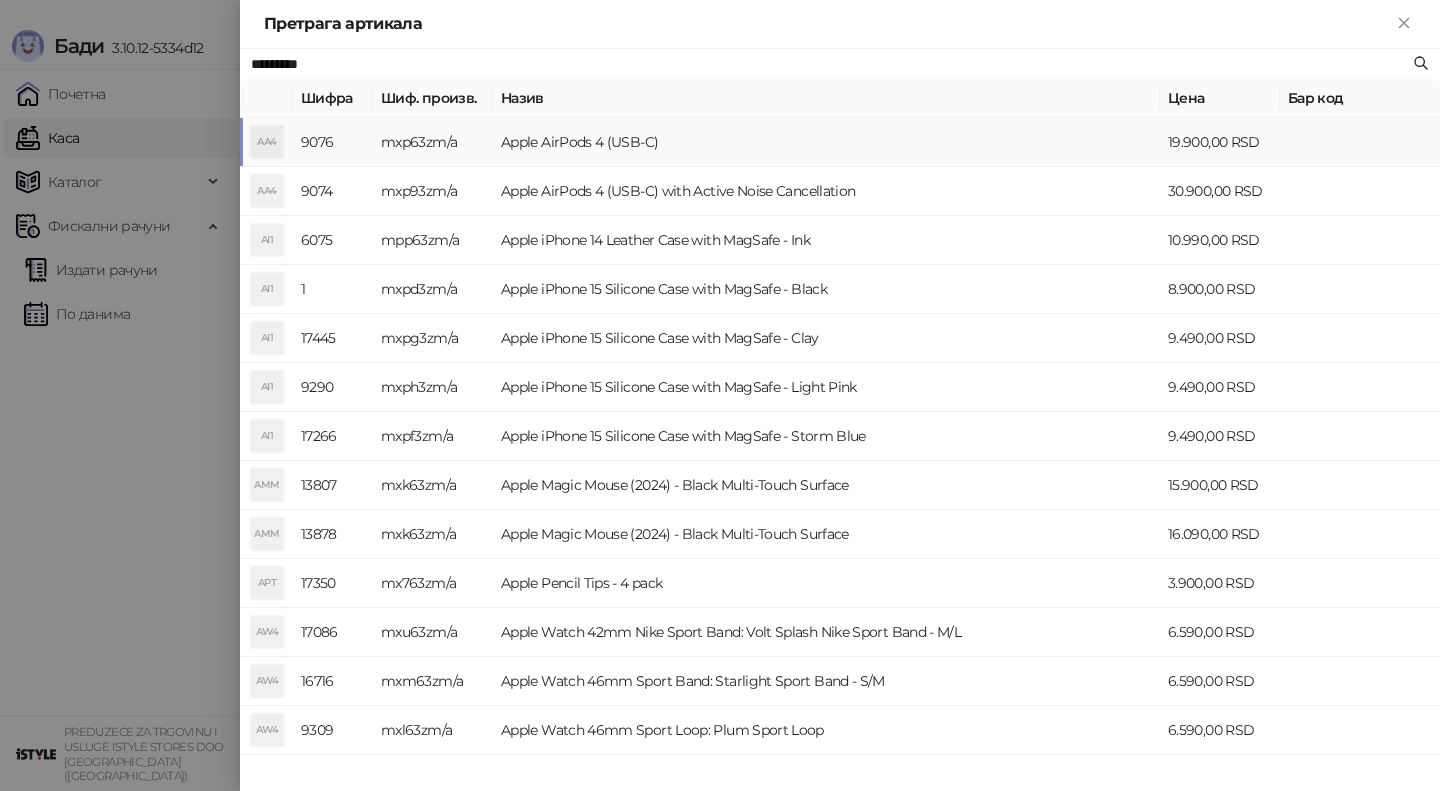 type on "*********" 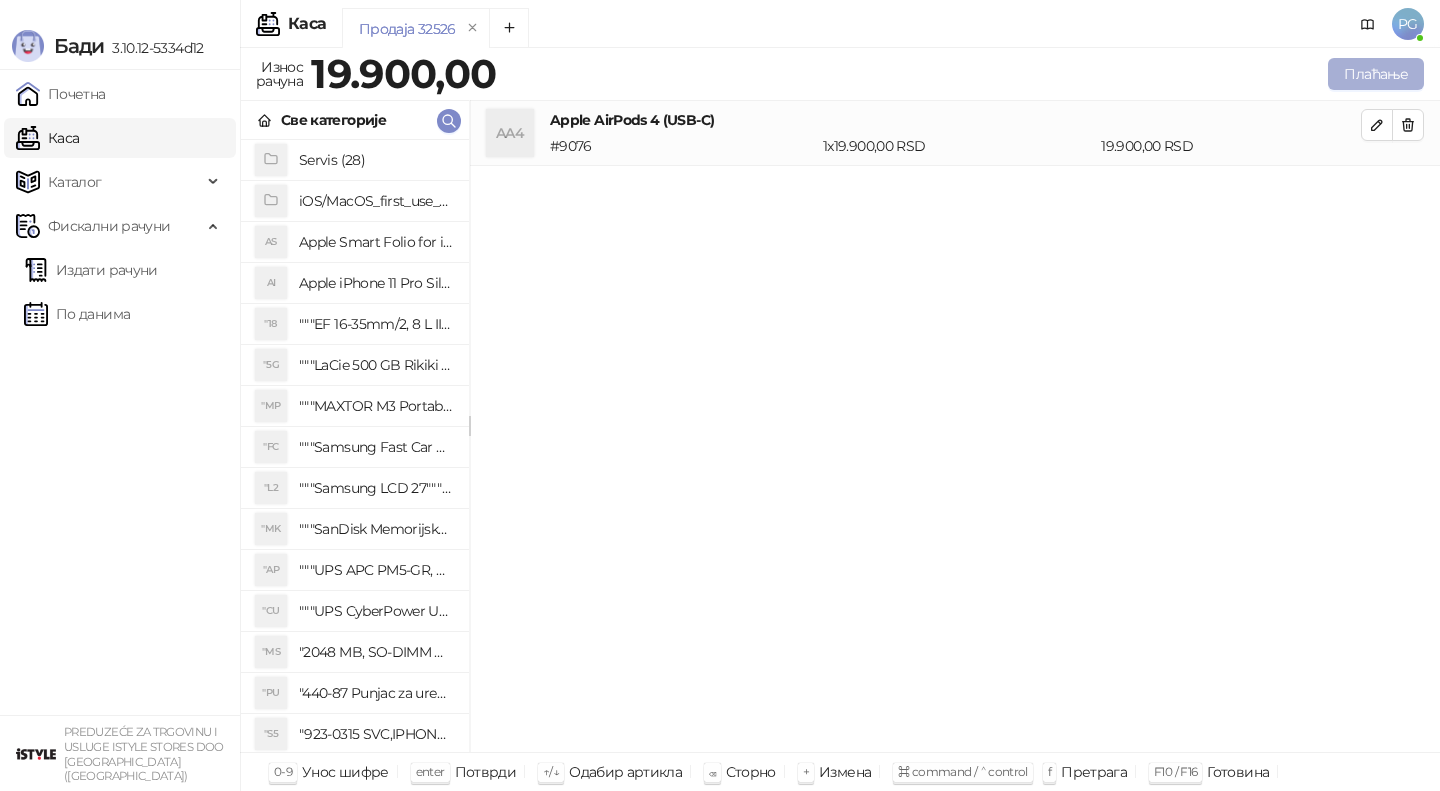 click on "Плаћање" at bounding box center (1376, 74) 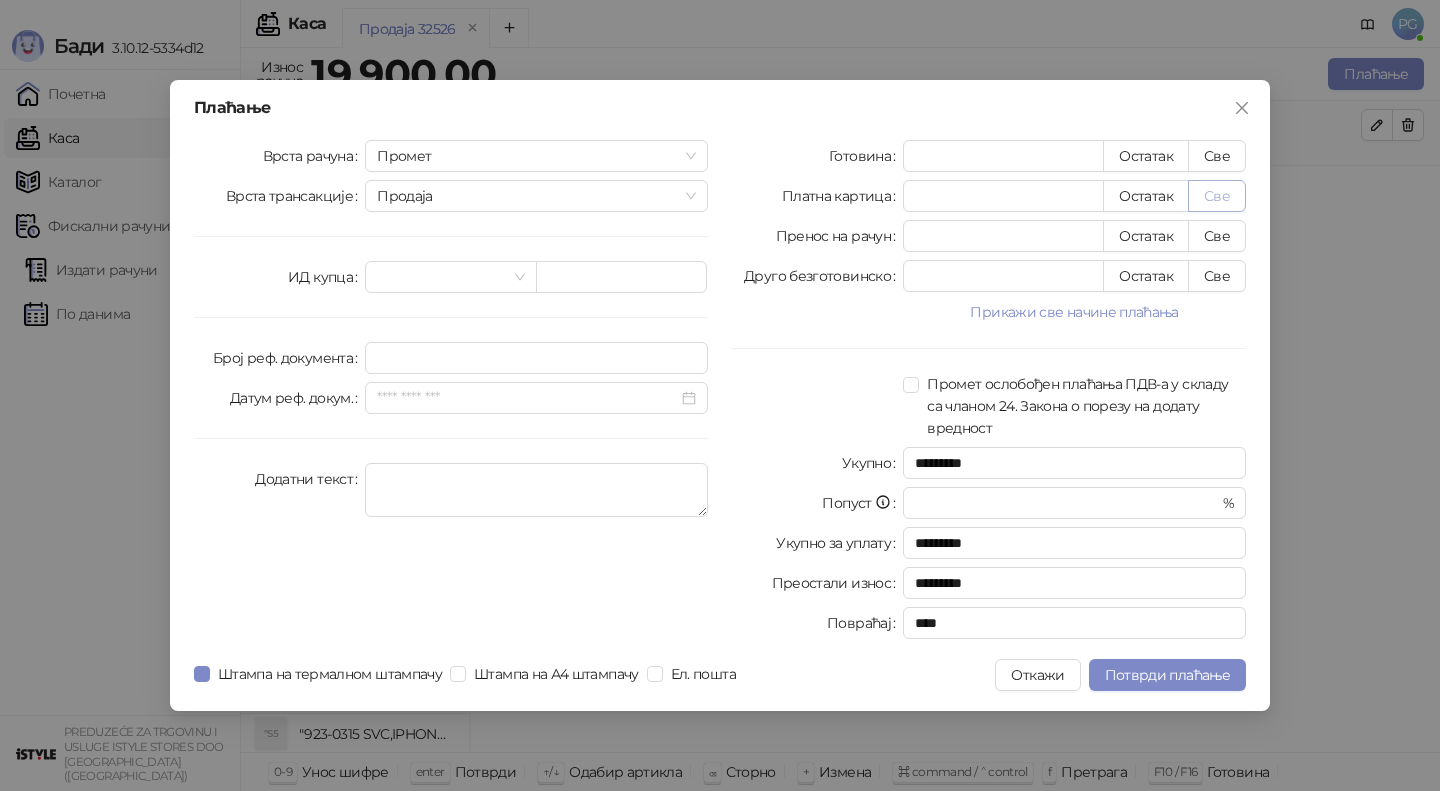 click on "Све" at bounding box center (1217, 196) 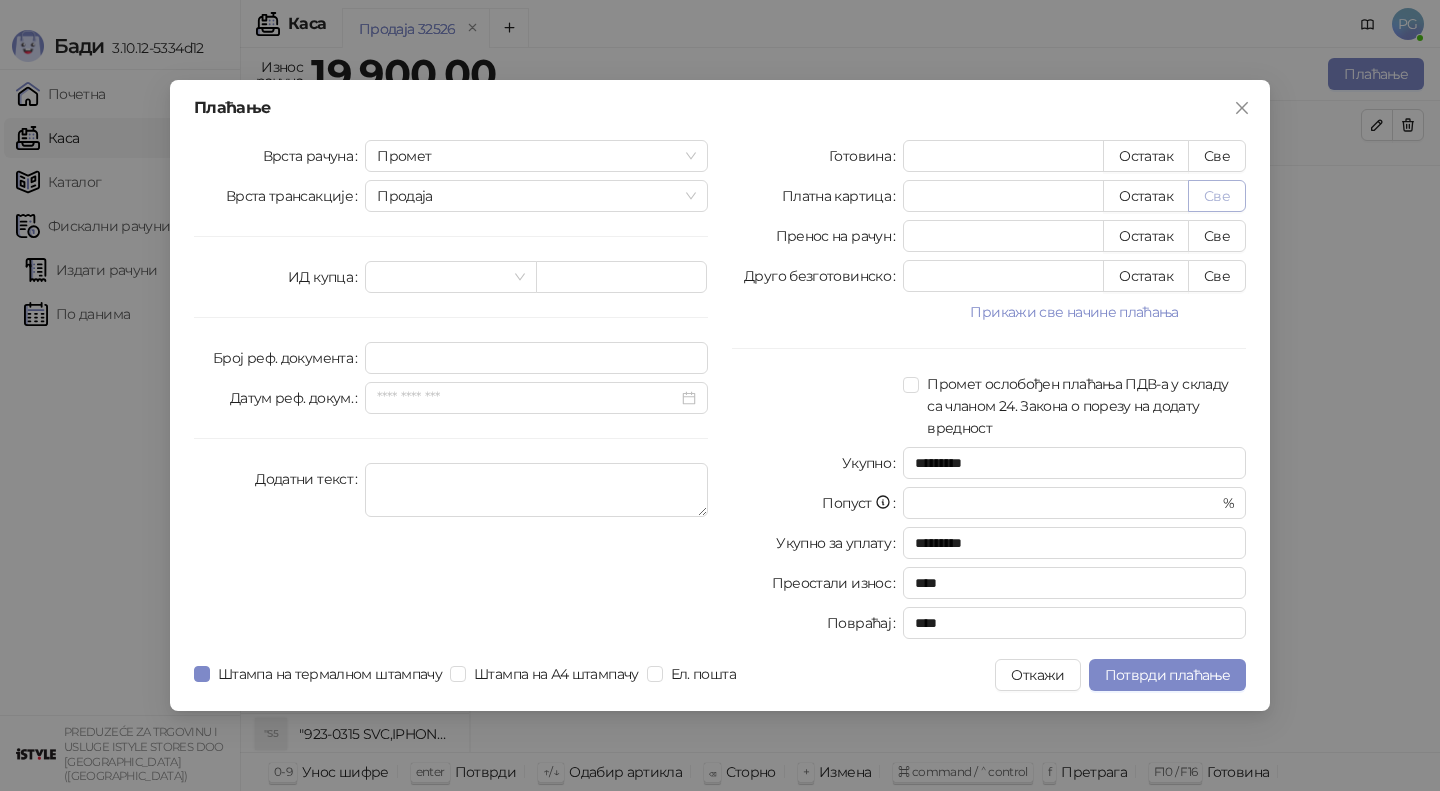 type 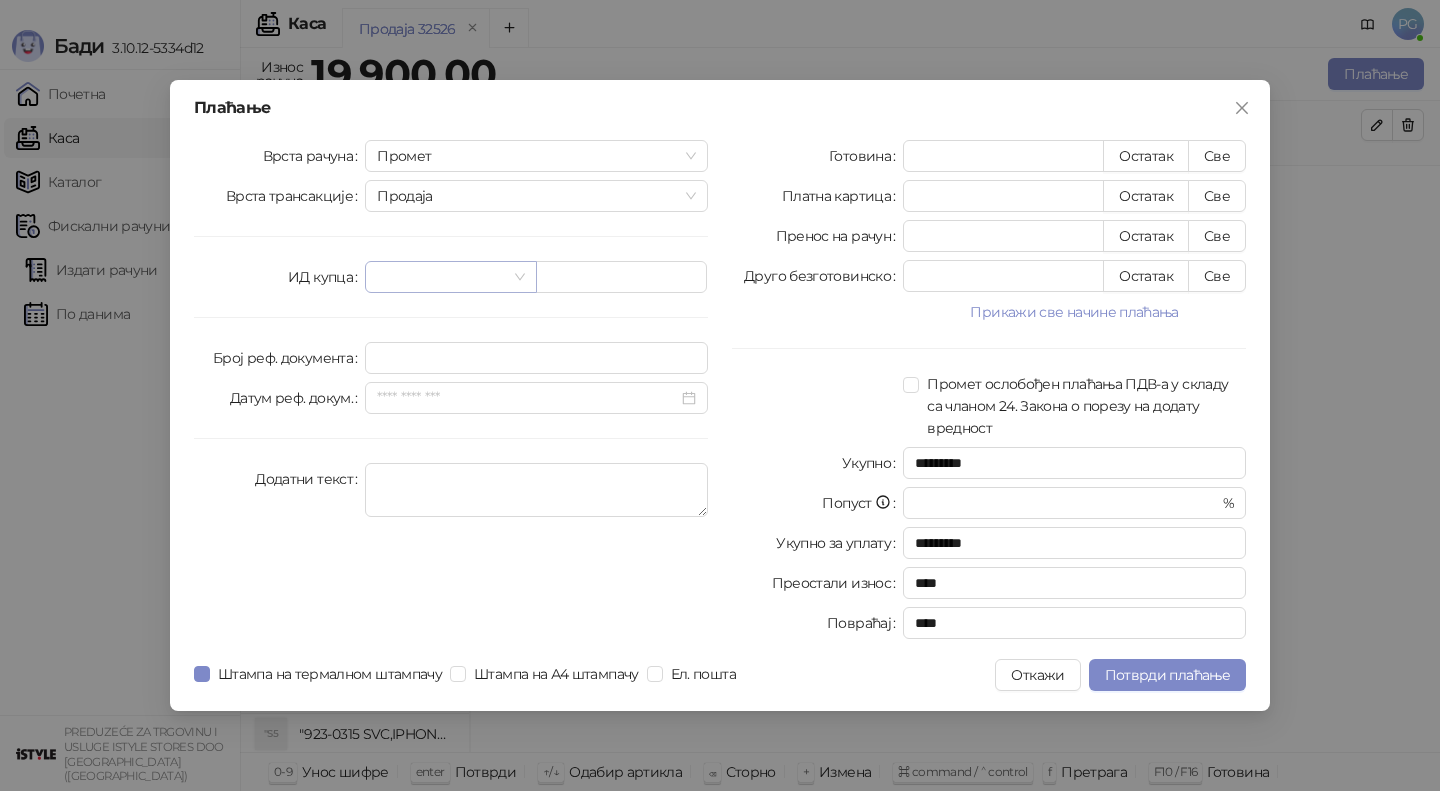 click at bounding box center [441, 277] 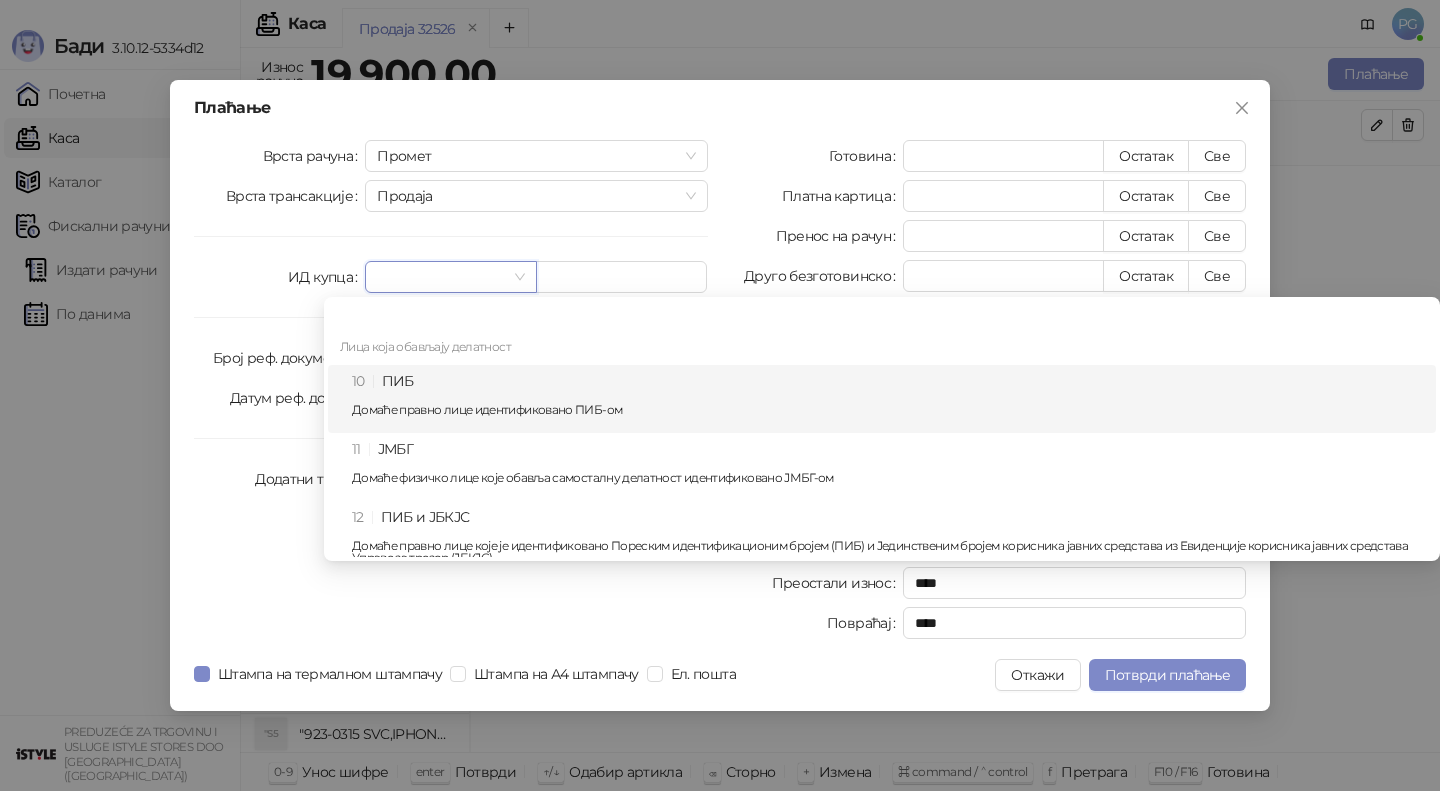 click on "10 ПИБ Домаће правно лице идентификовано ПИБ-ом" at bounding box center (888, 399) 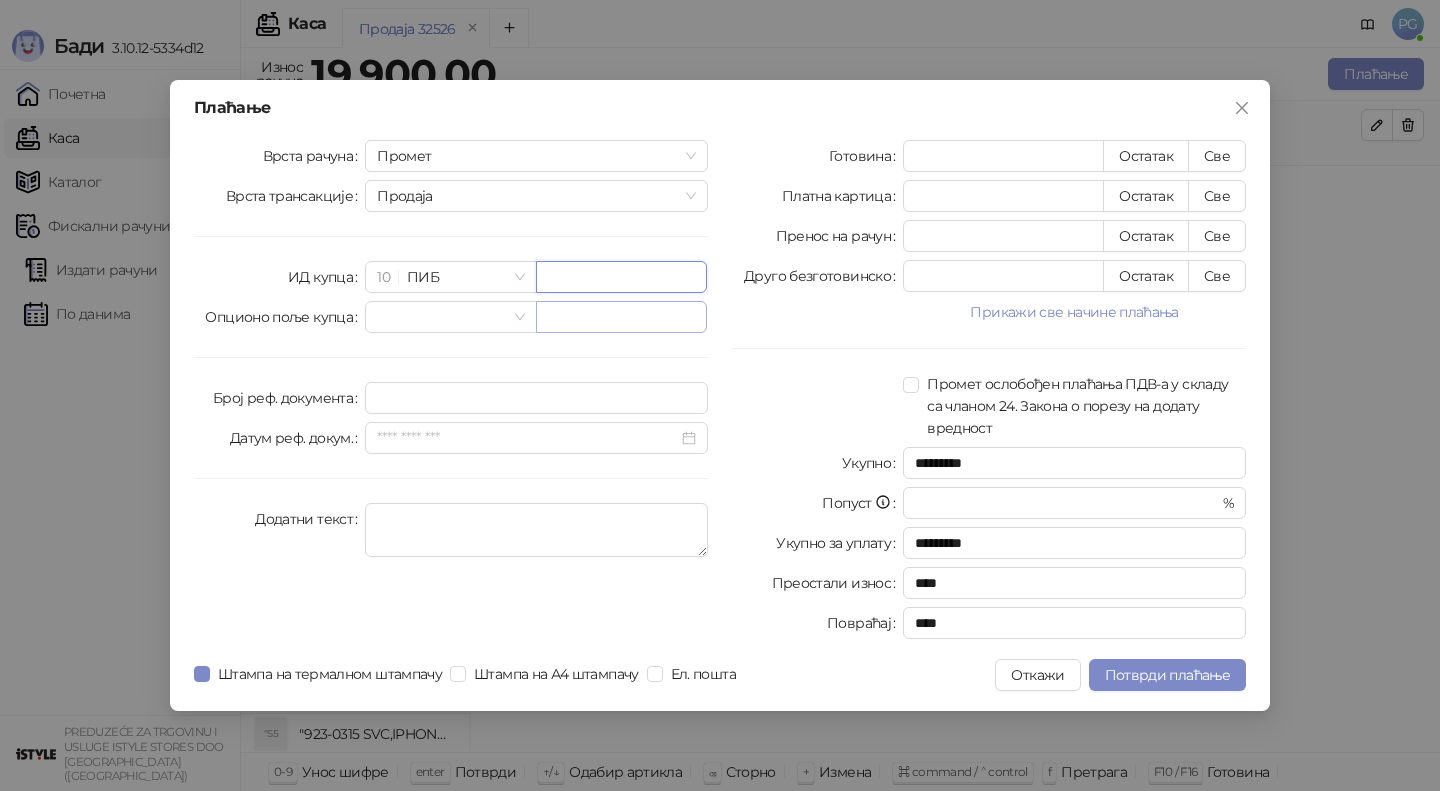 paste on "*********" 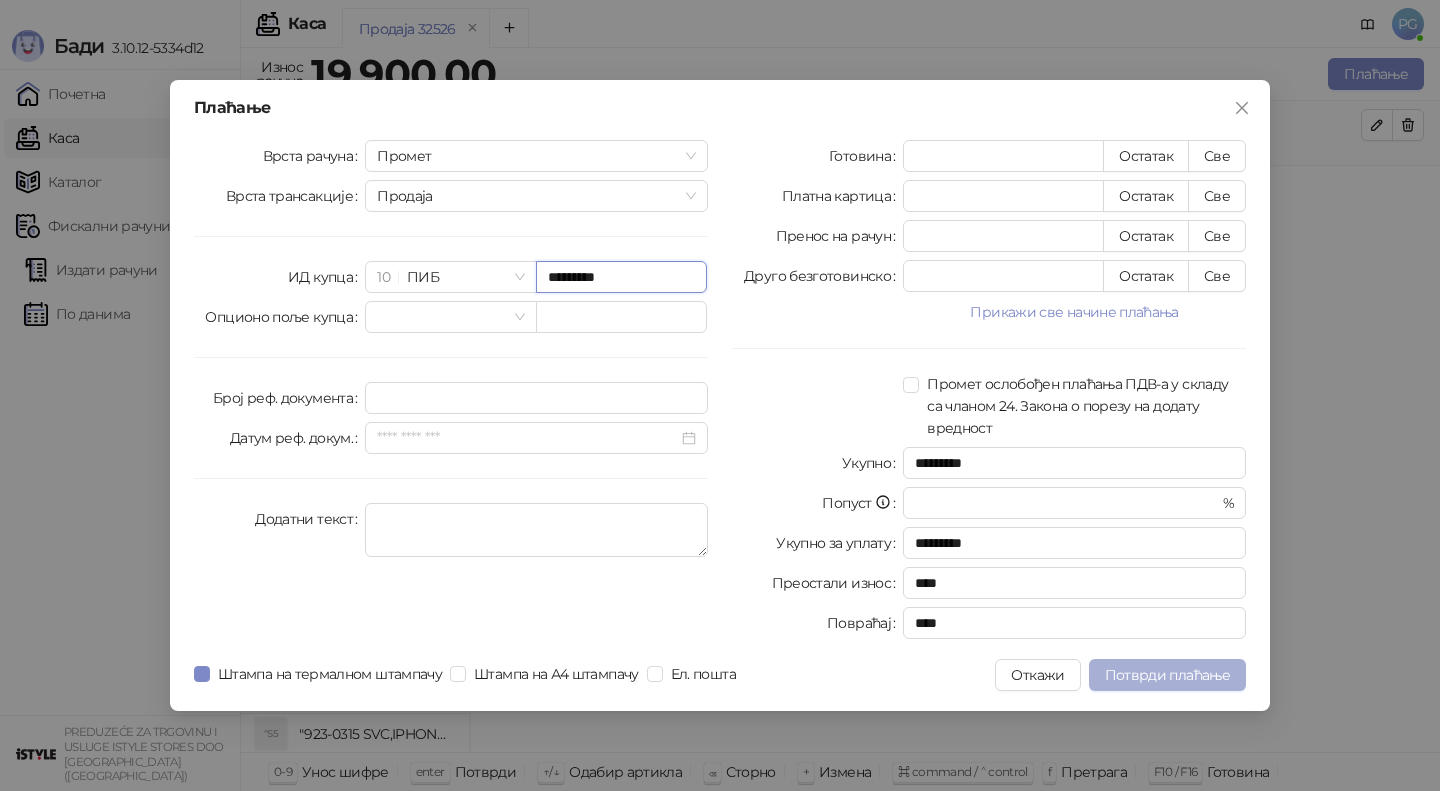 type on "*********" 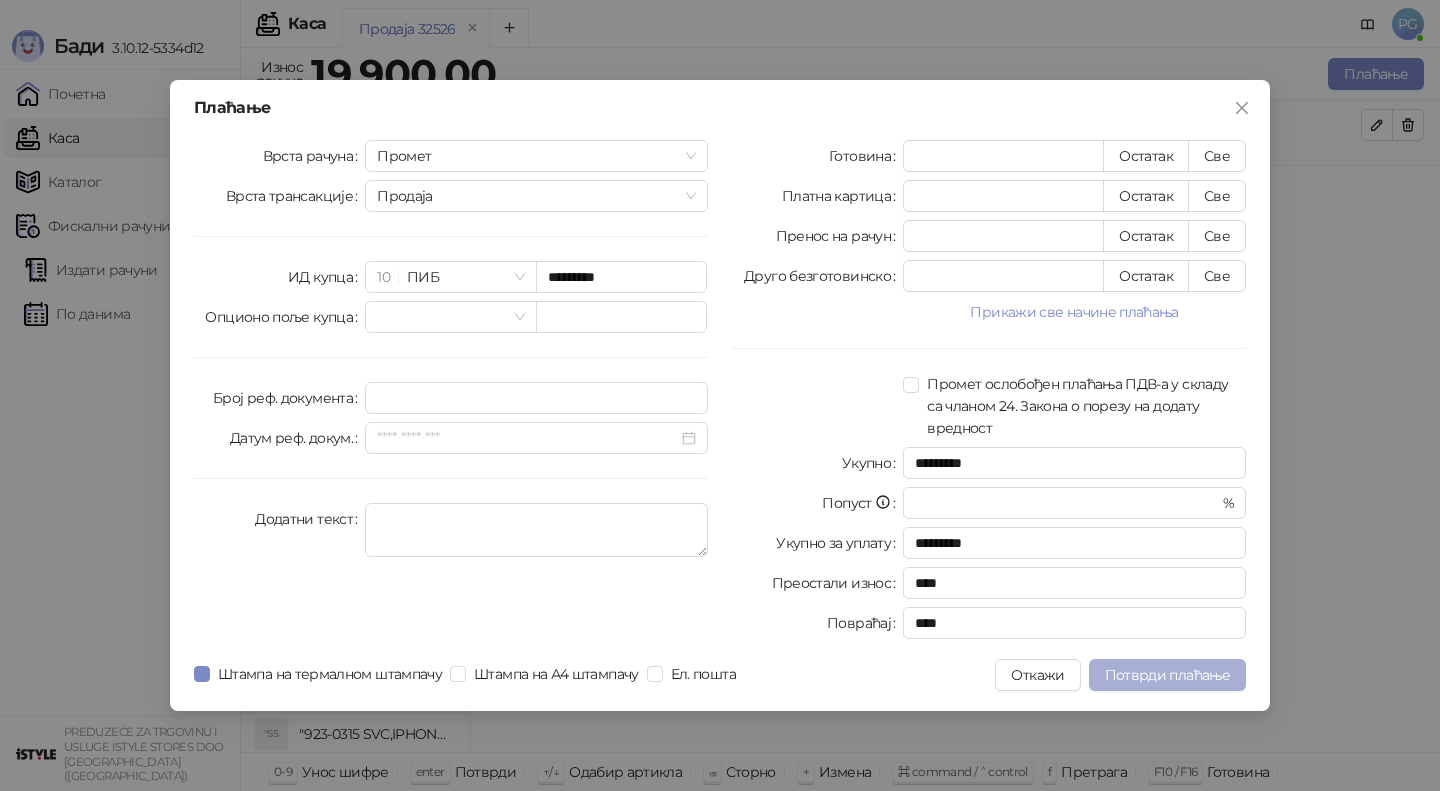 click on "Потврди плаћање" at bounding box center [1167, 675] 